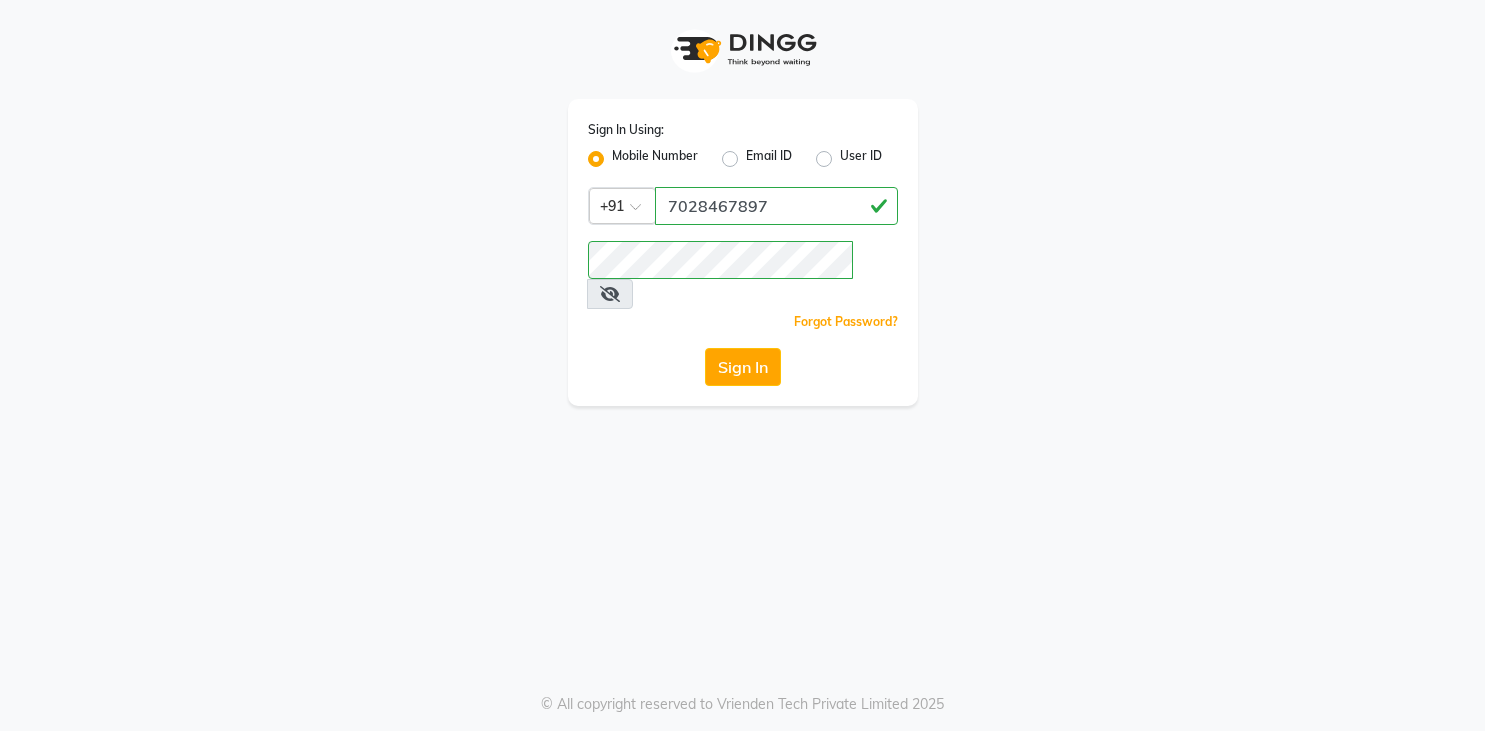 scroll, scrollTop: 0, scrollLeft: 0, axis: both 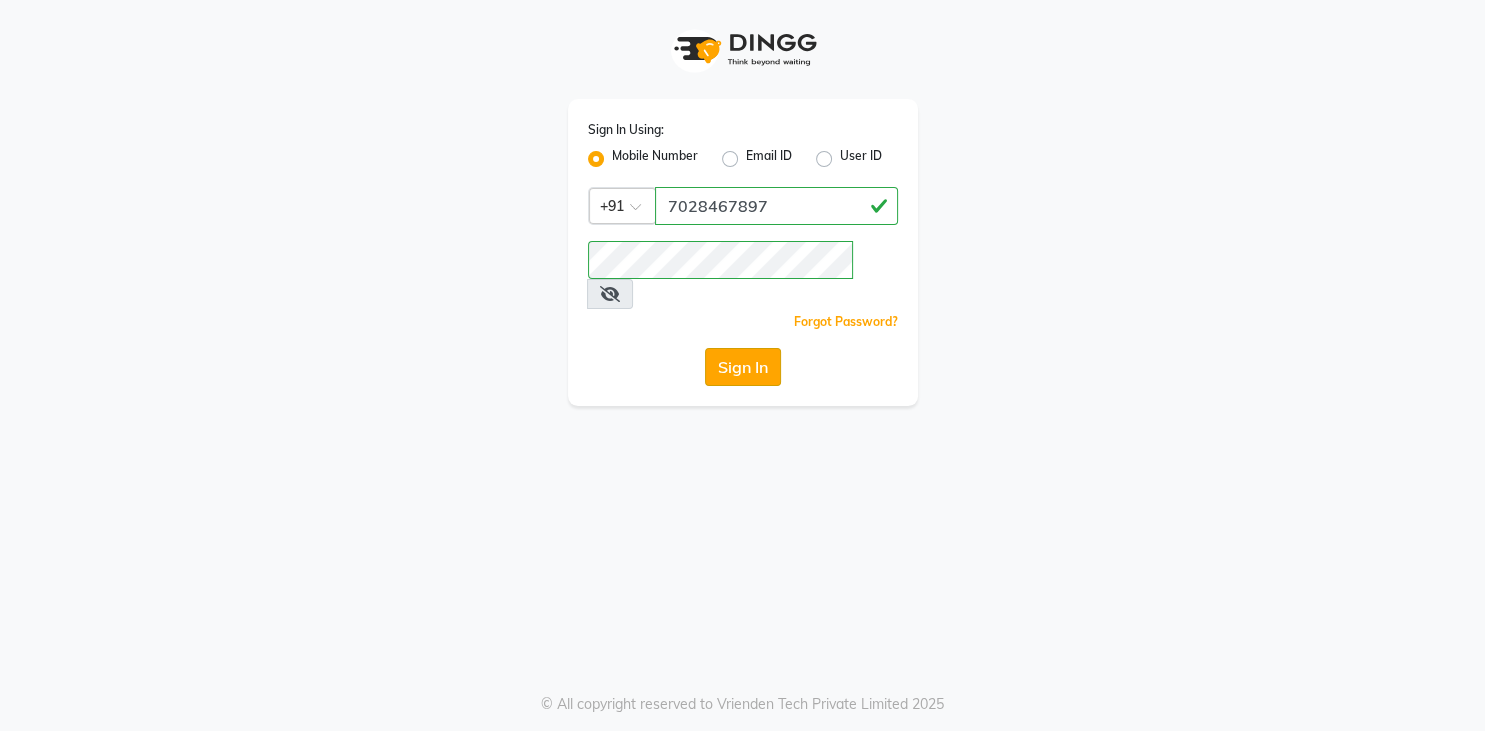 click on "Sign In" 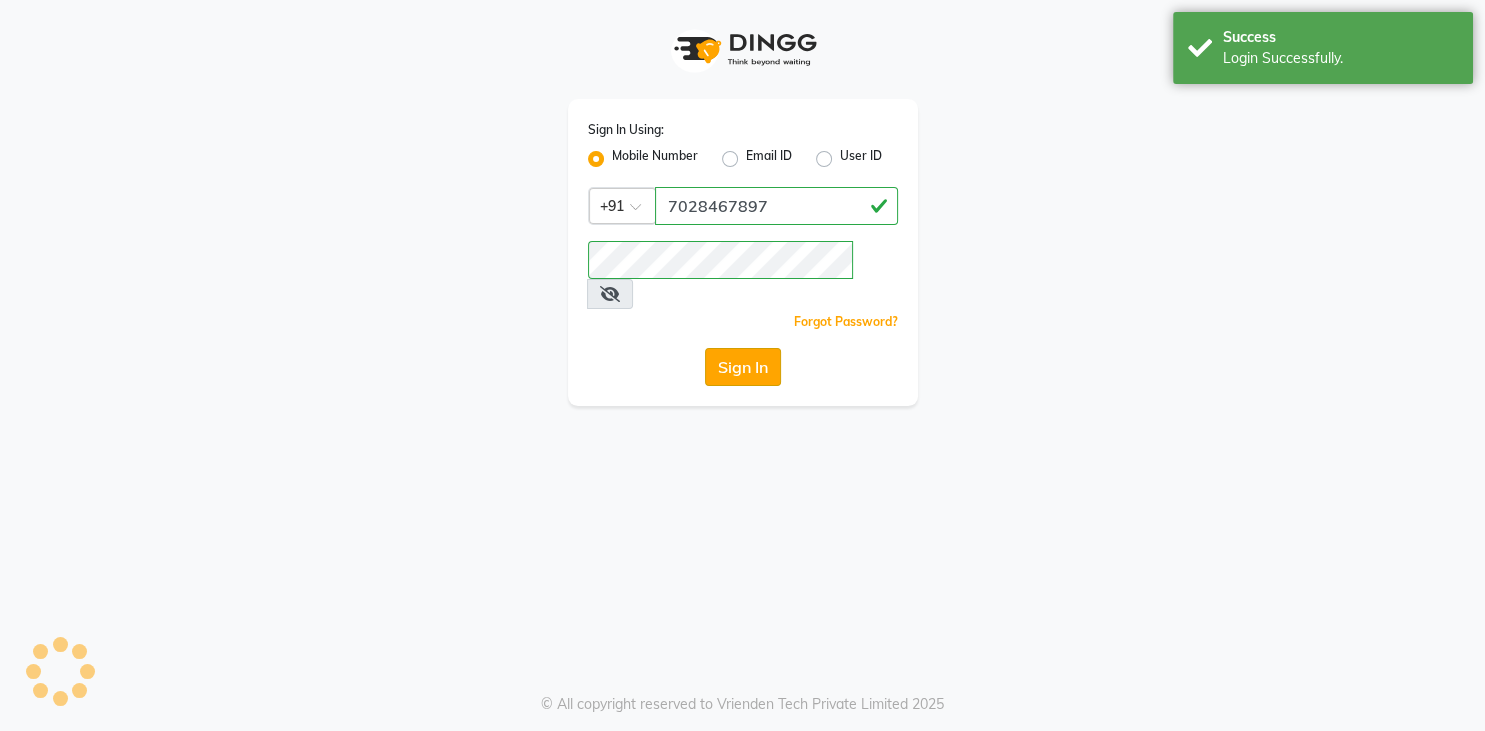 select on "service" 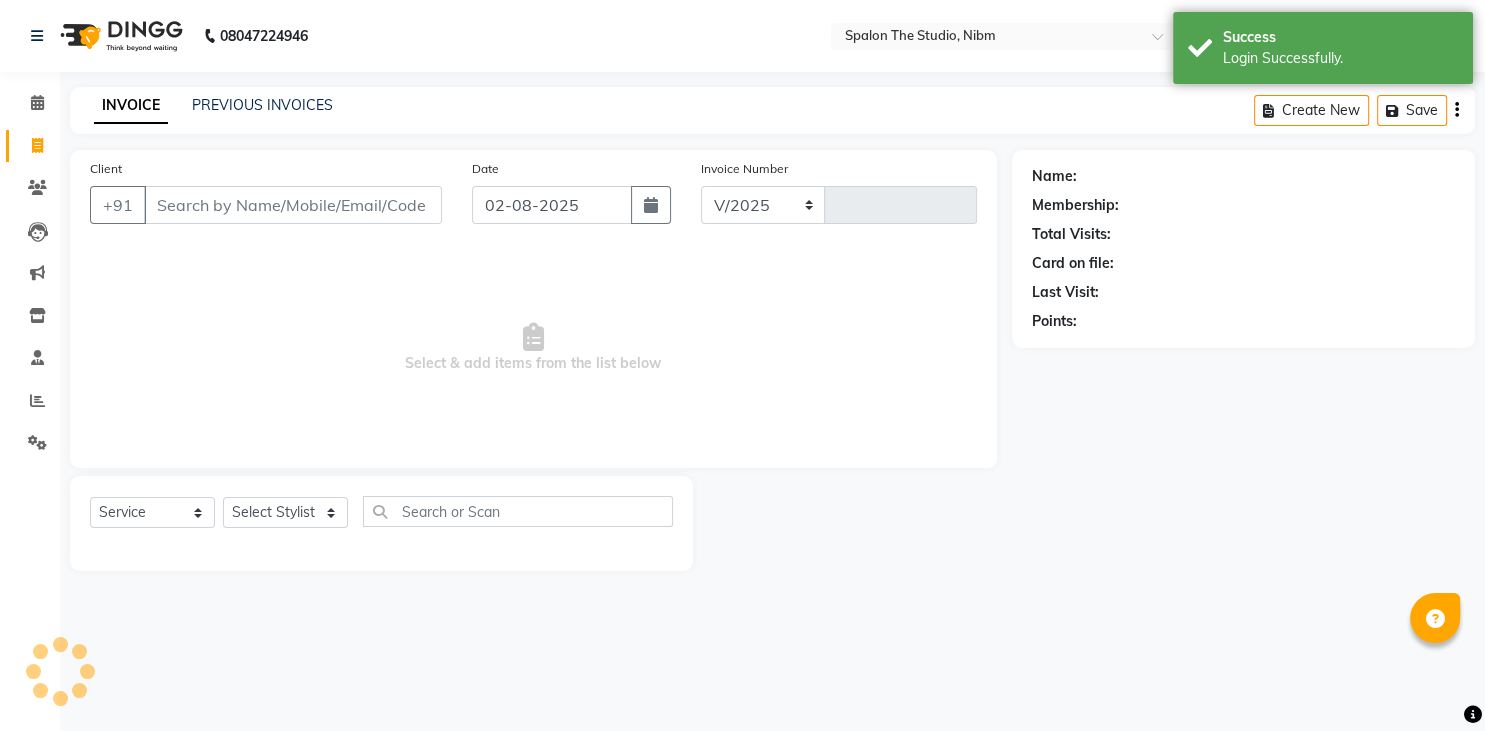 select on "6119" 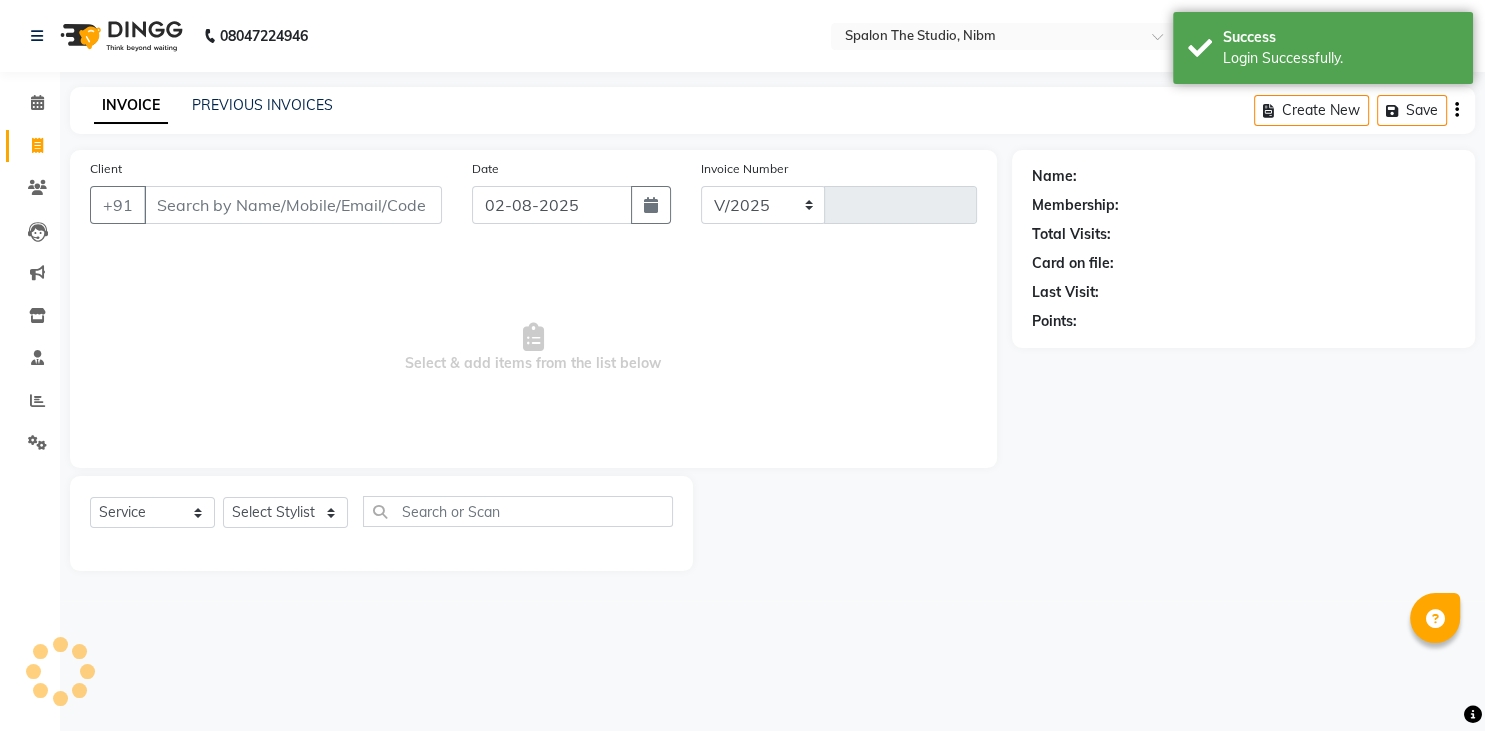 type on "0909" 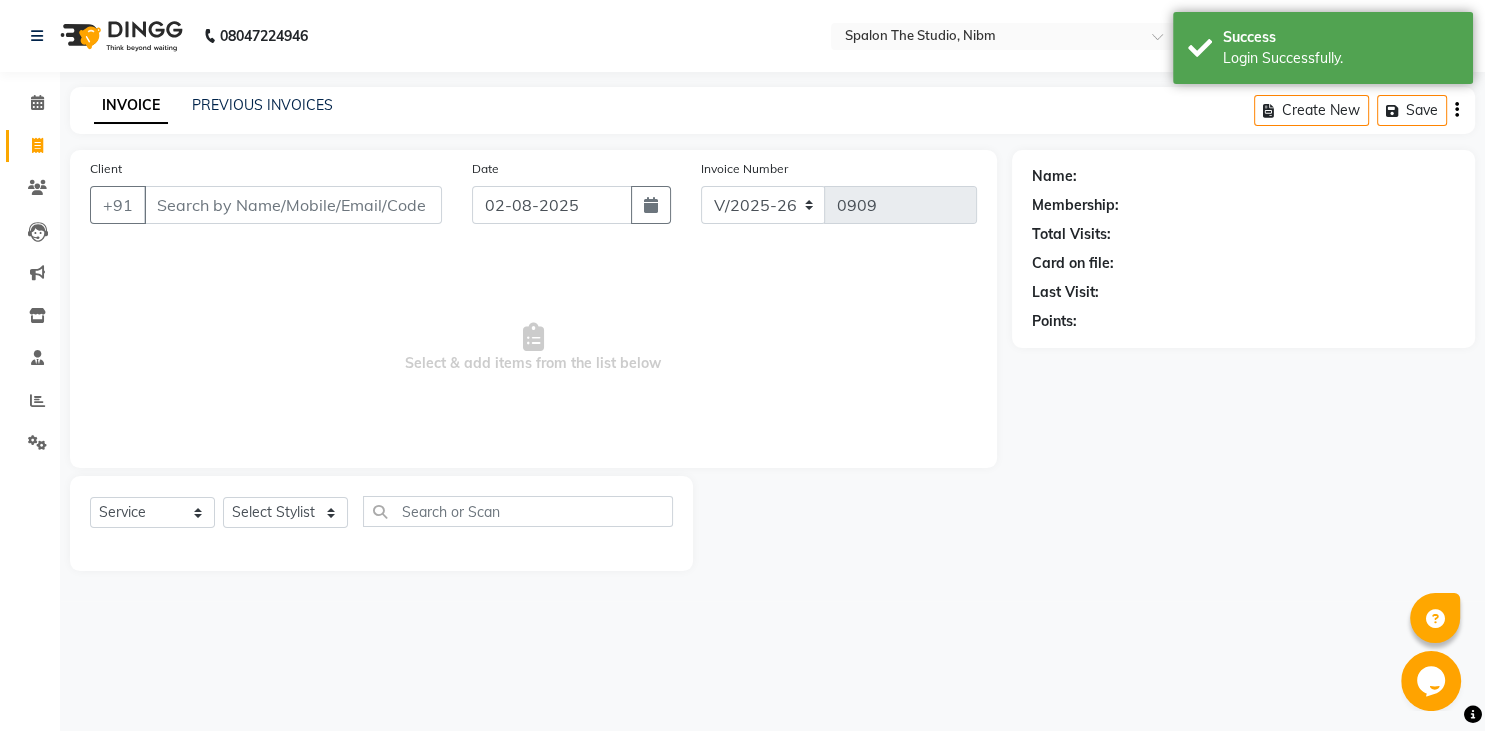 scroll, scrollTop: 0, scrollLeft: 0, axis: both 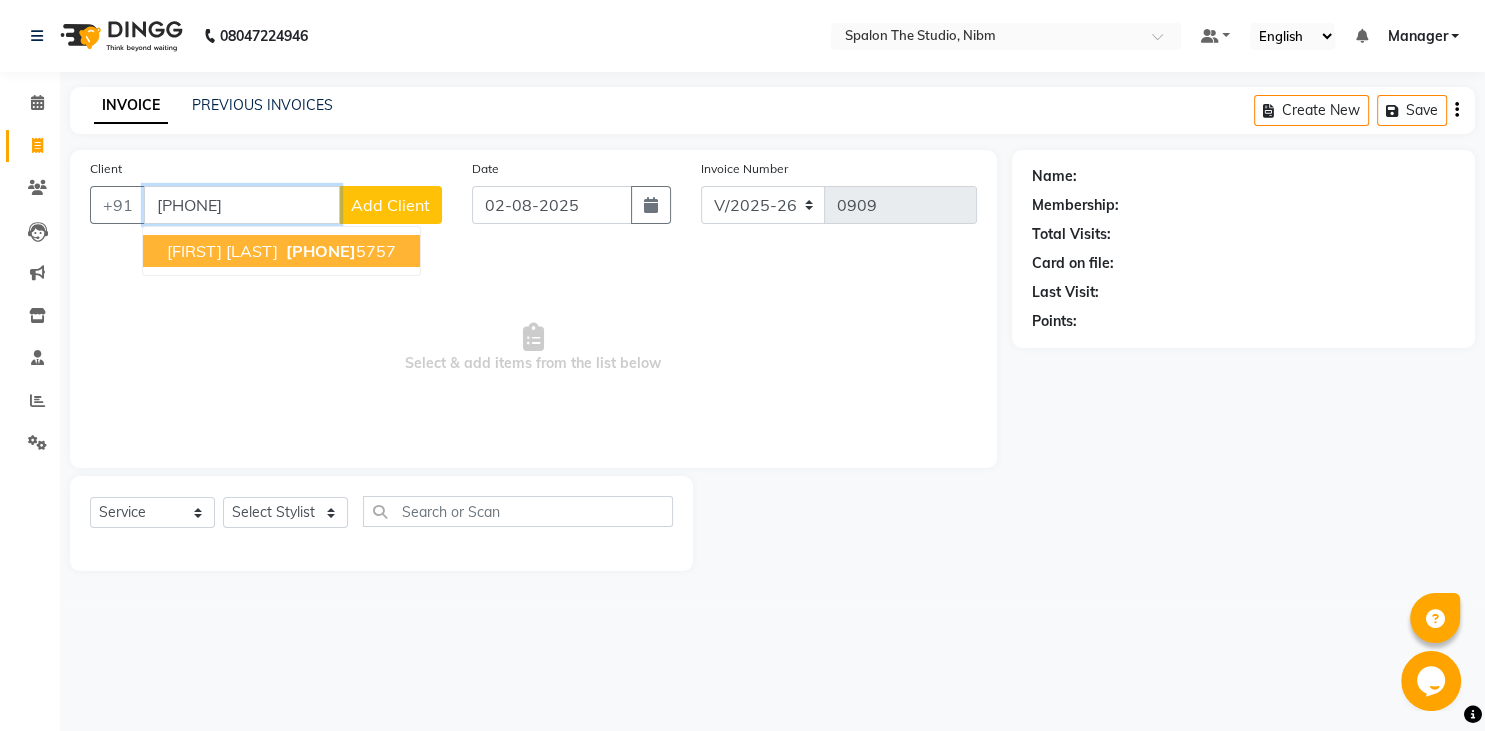 click on "[FIRST] [LAST]" at bounding box center [222, 251] 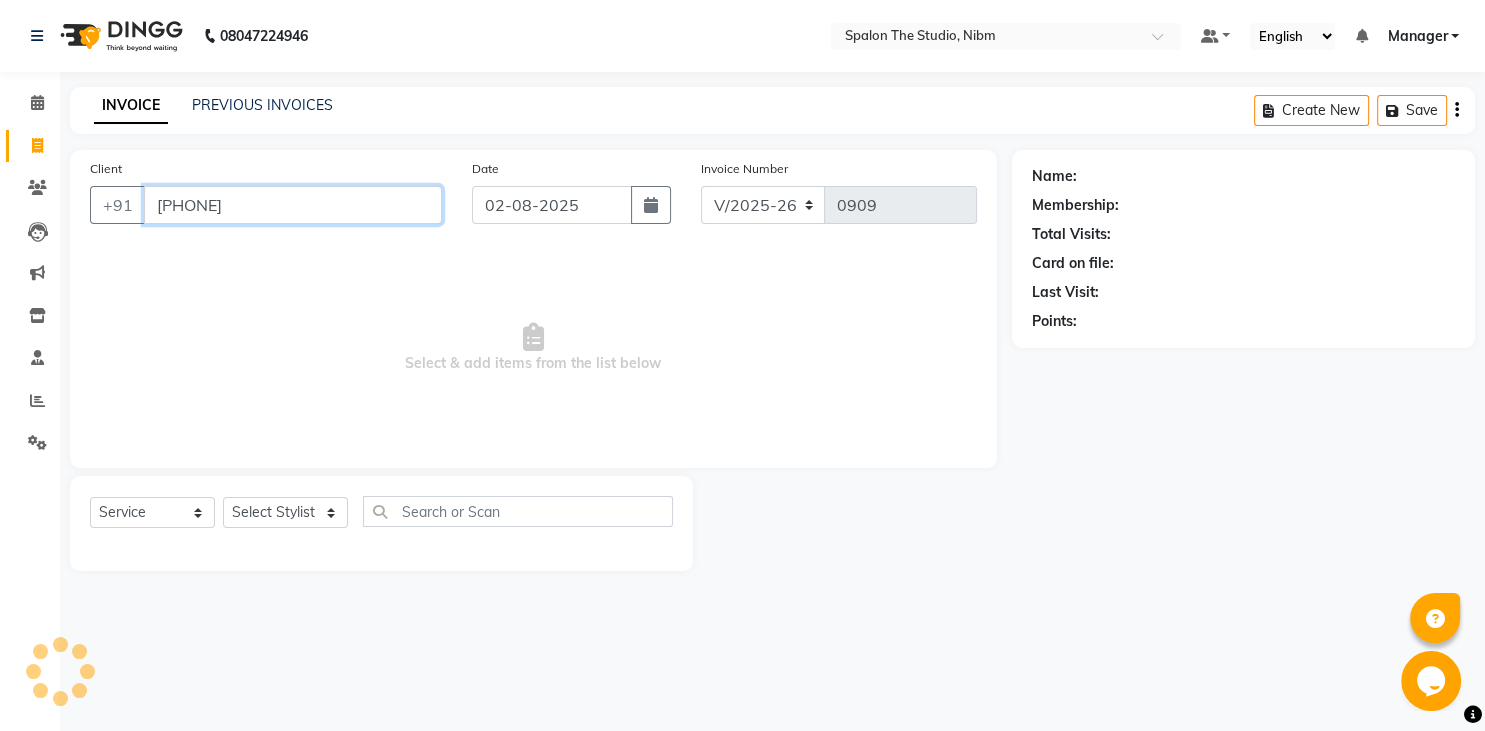 type on "[PHONE]" 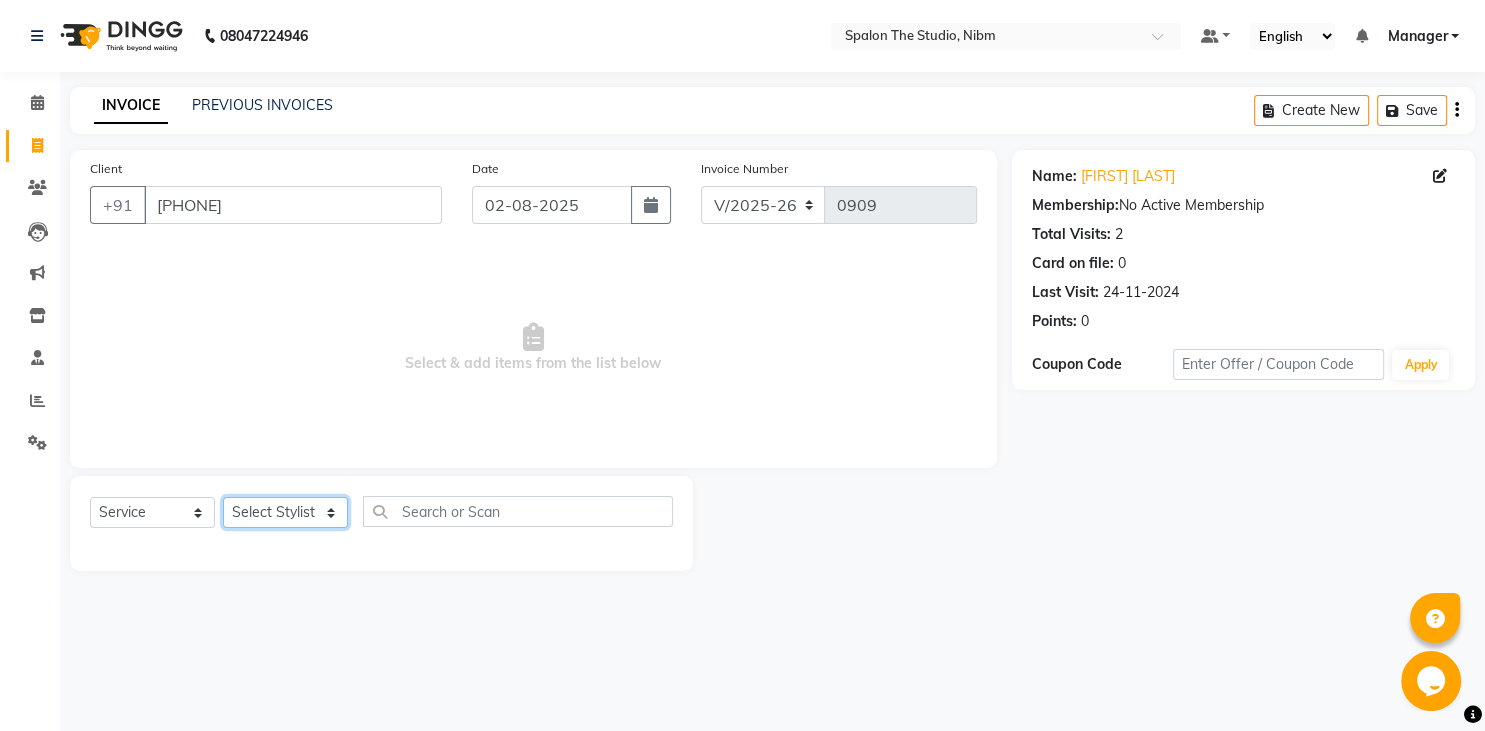 click on "Select Stylist [FIRST] [LAST] [FIRST] [LAST] [FIRST] [LAST] [FIRST] [LAST] [FIRST] [LAST] [FIRST] [LAST] [FIRST] [LAST] [FIRST] [LAST] [FIRST] [LAST] [FIRST] [LAST] [FIRST] [LAST]" 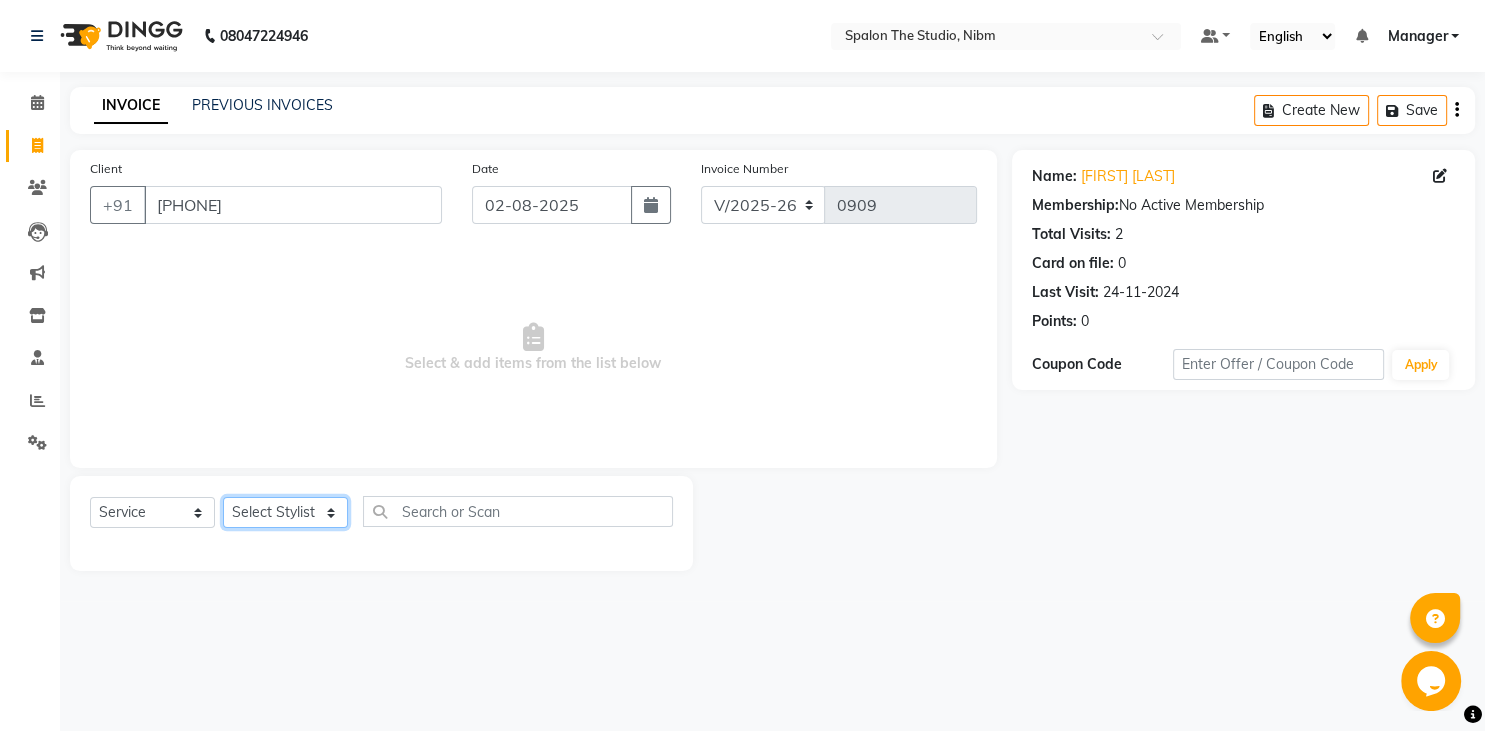 select on "62109" 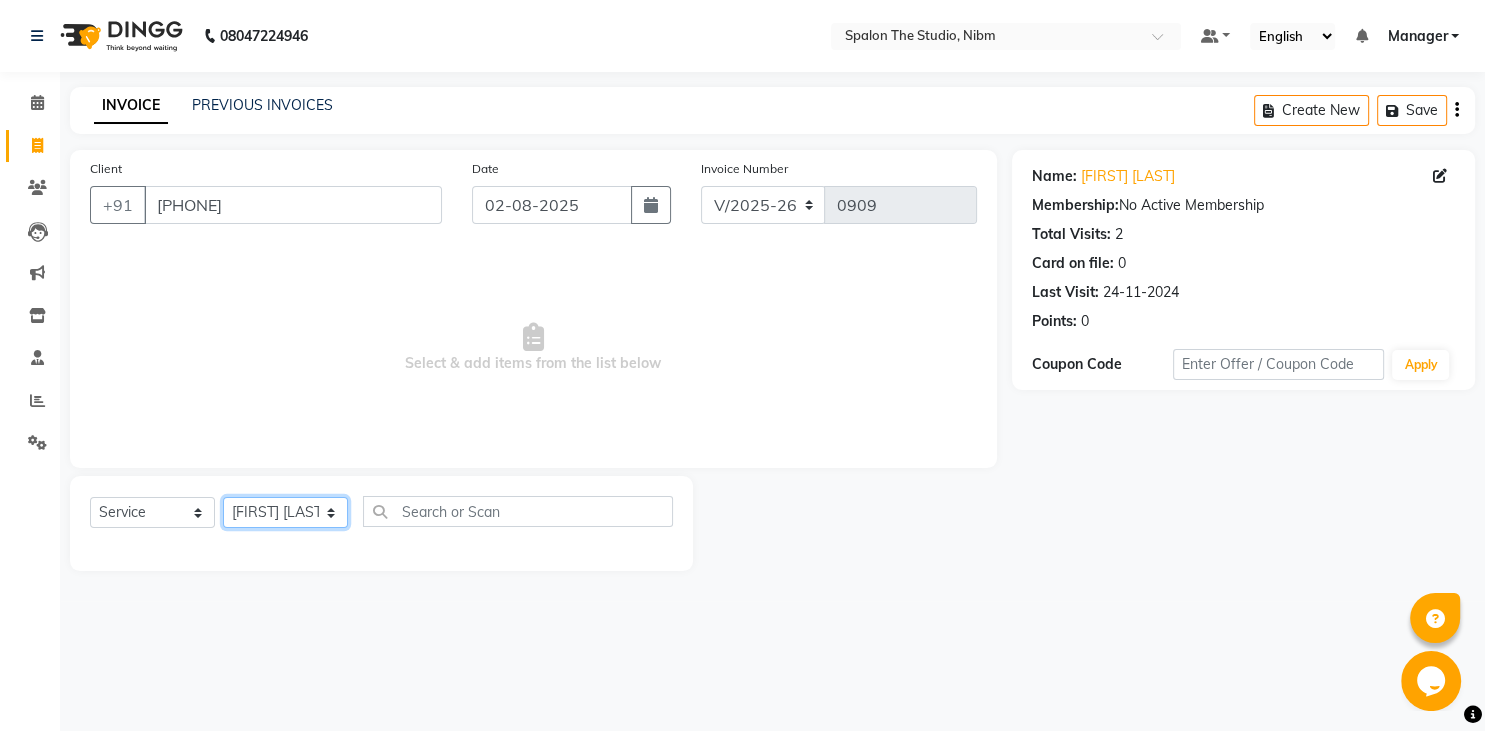 click on "[FIRST] [LAST]" 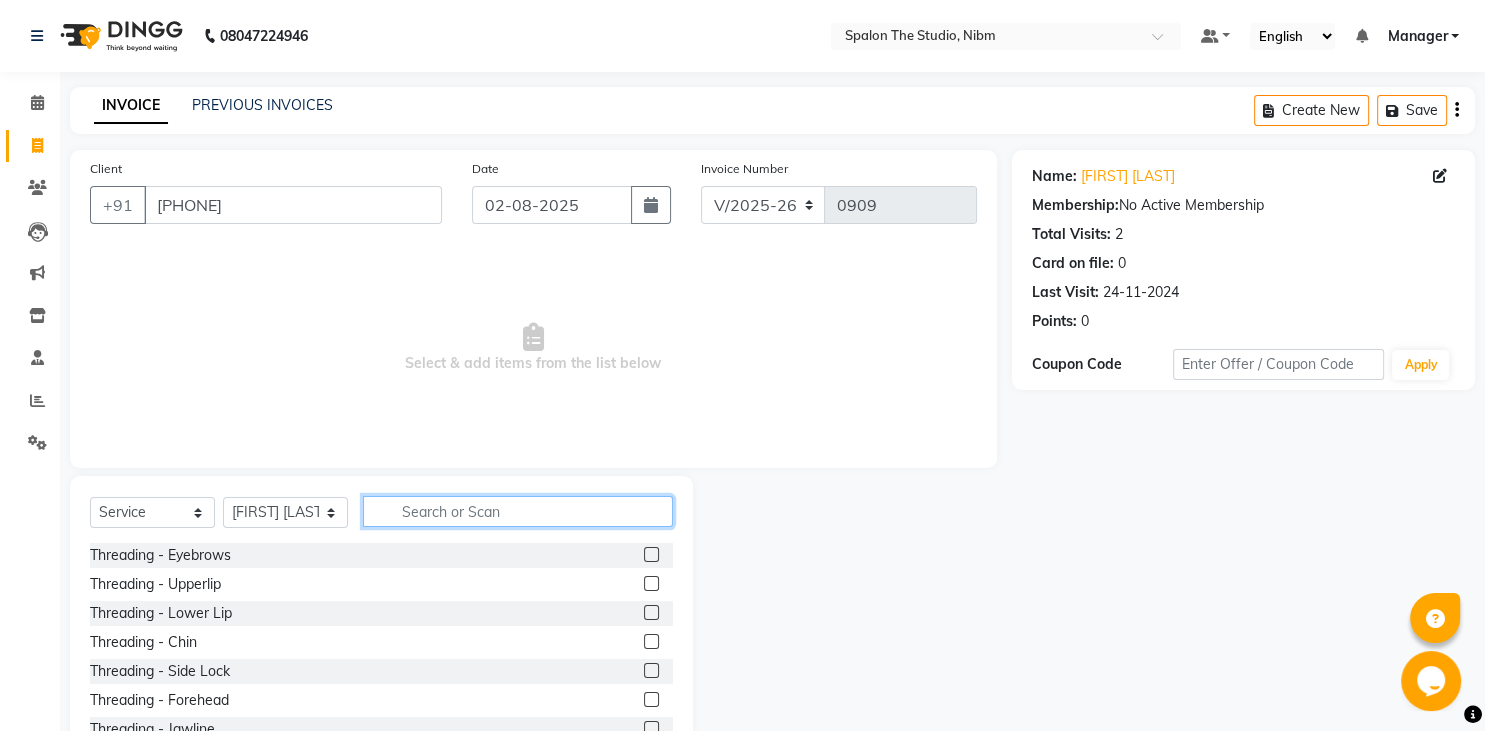click 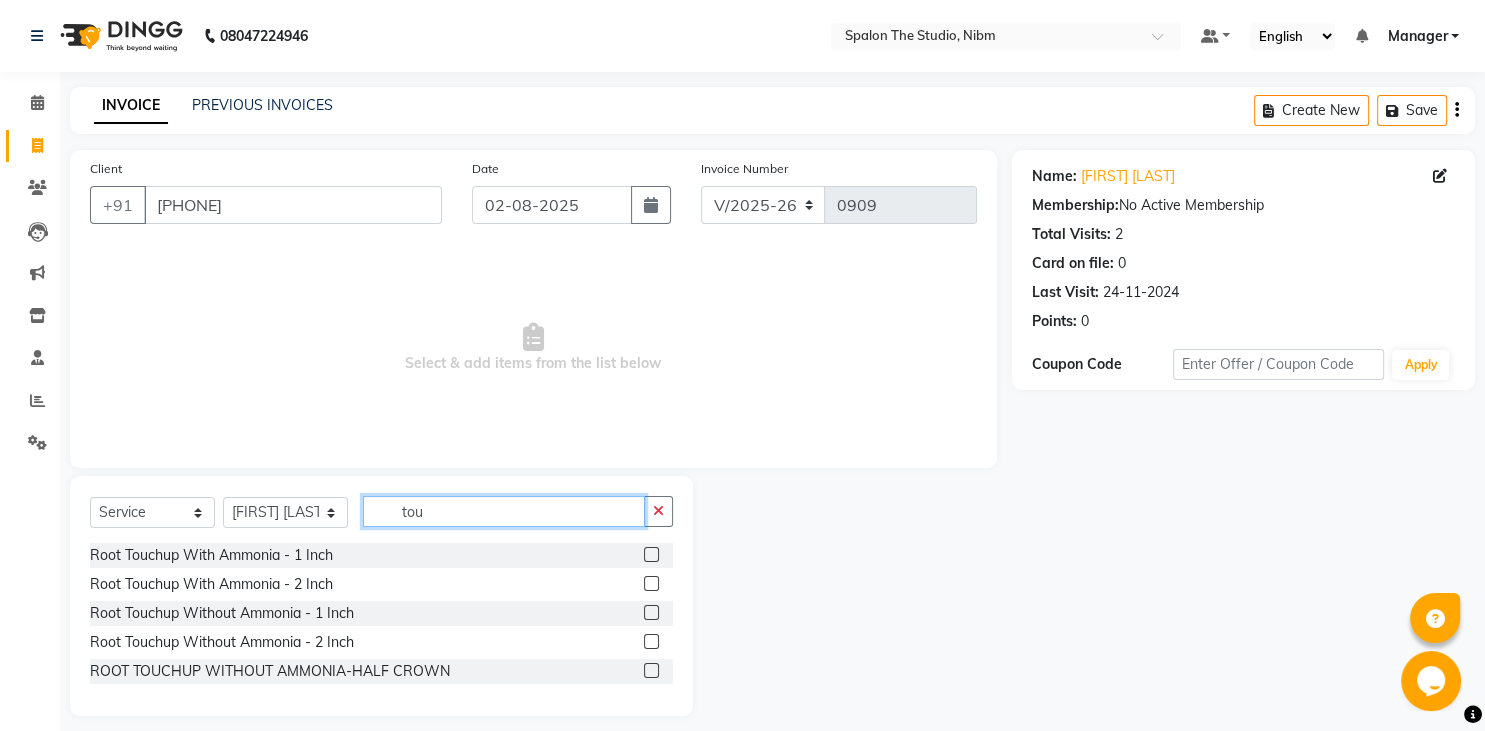 type on "tou" 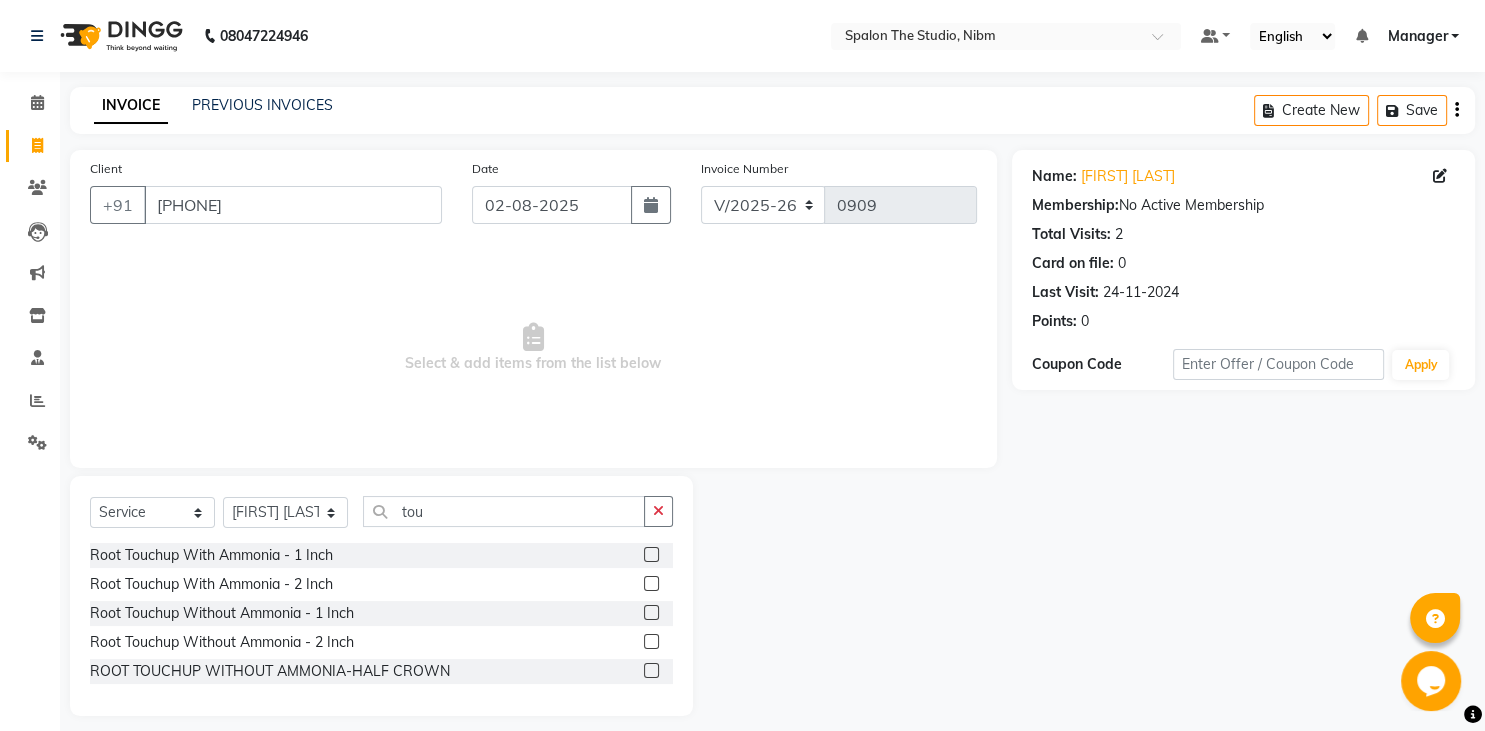 click 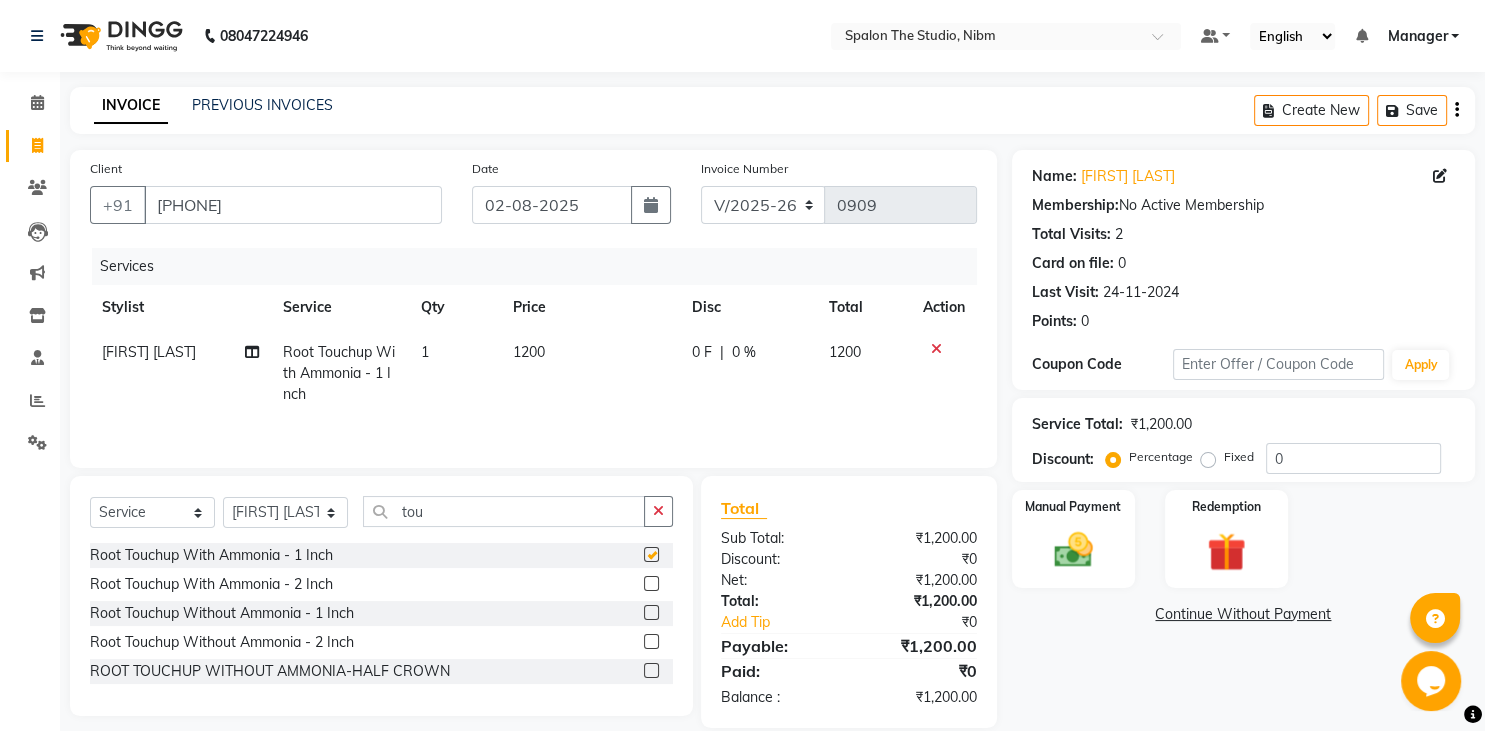 checkbox on "false" 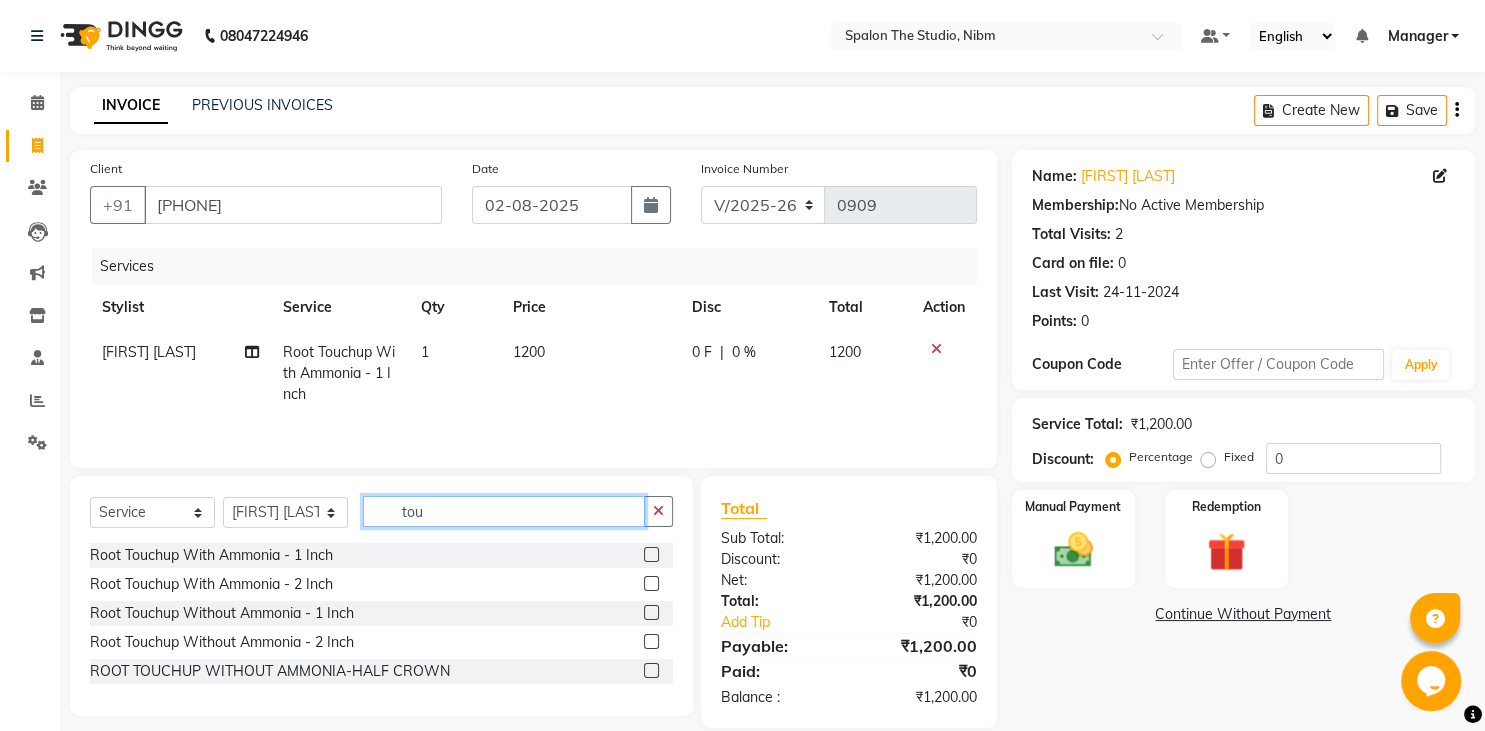 click on "tou" 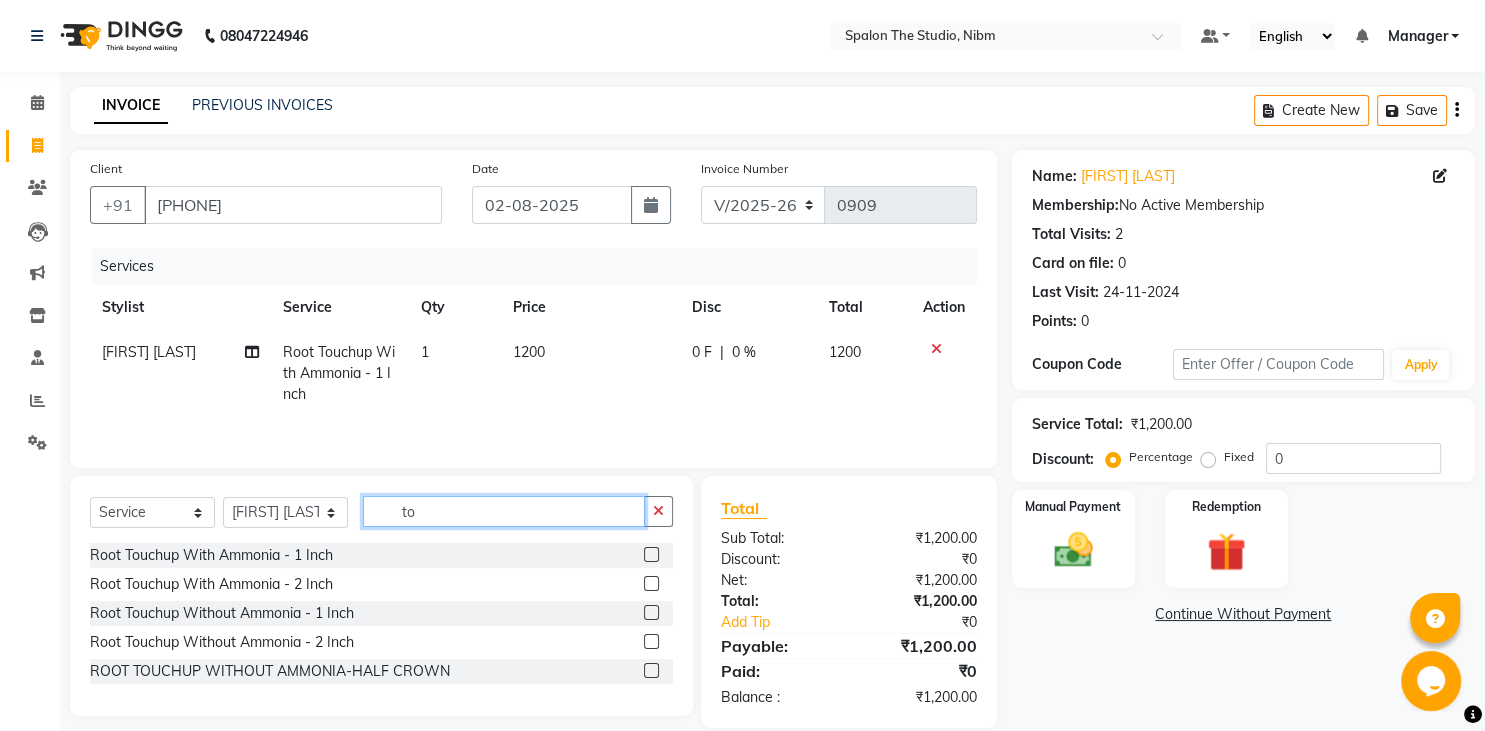 type on "t" 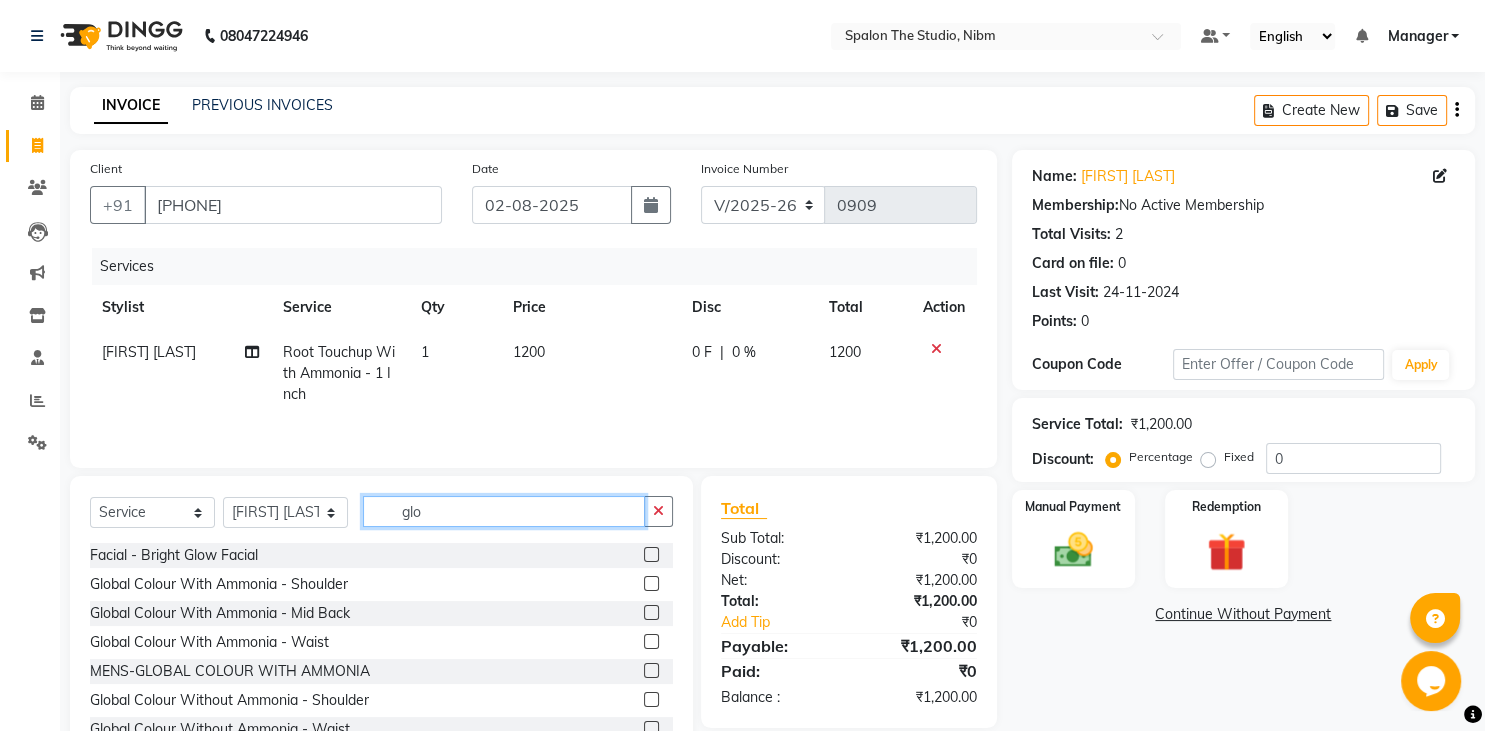 type on "glo" 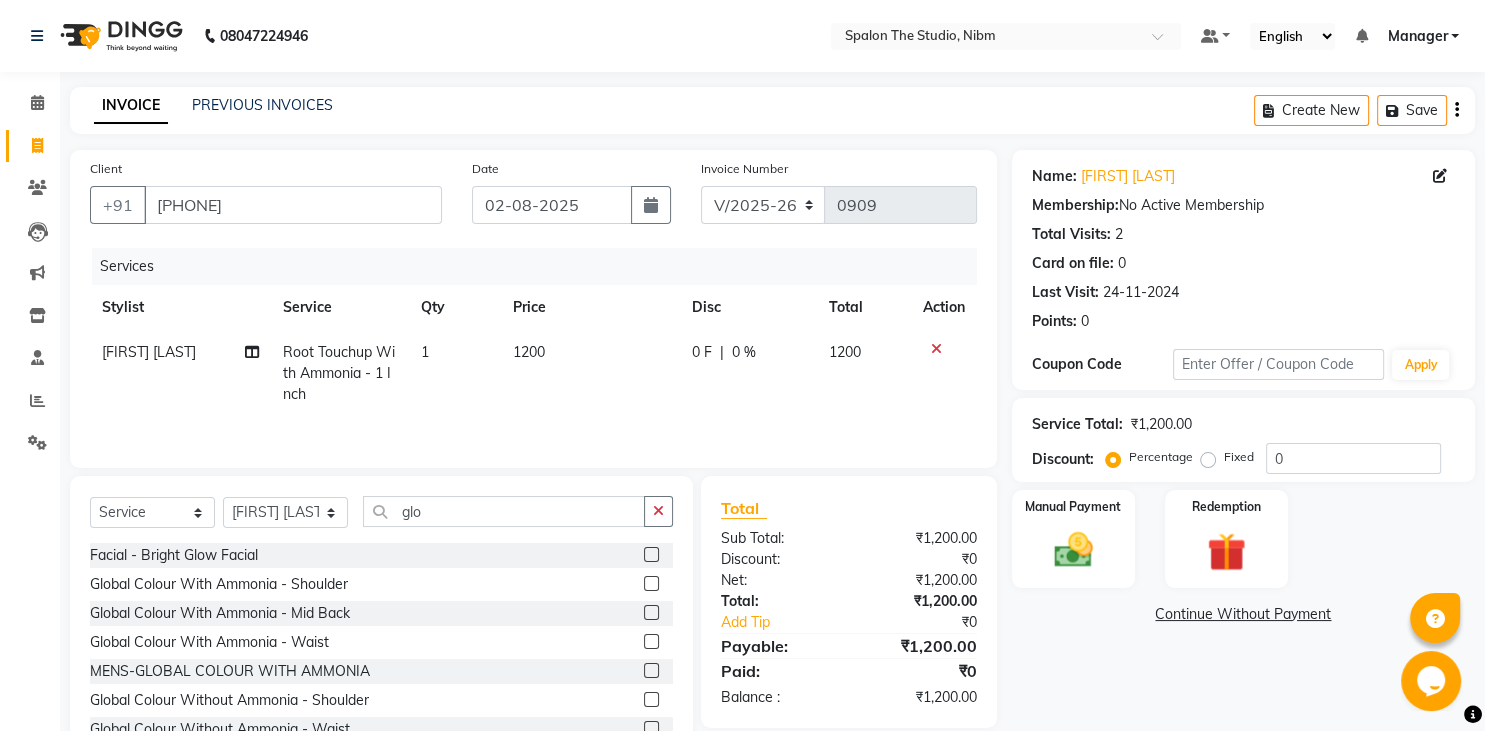click 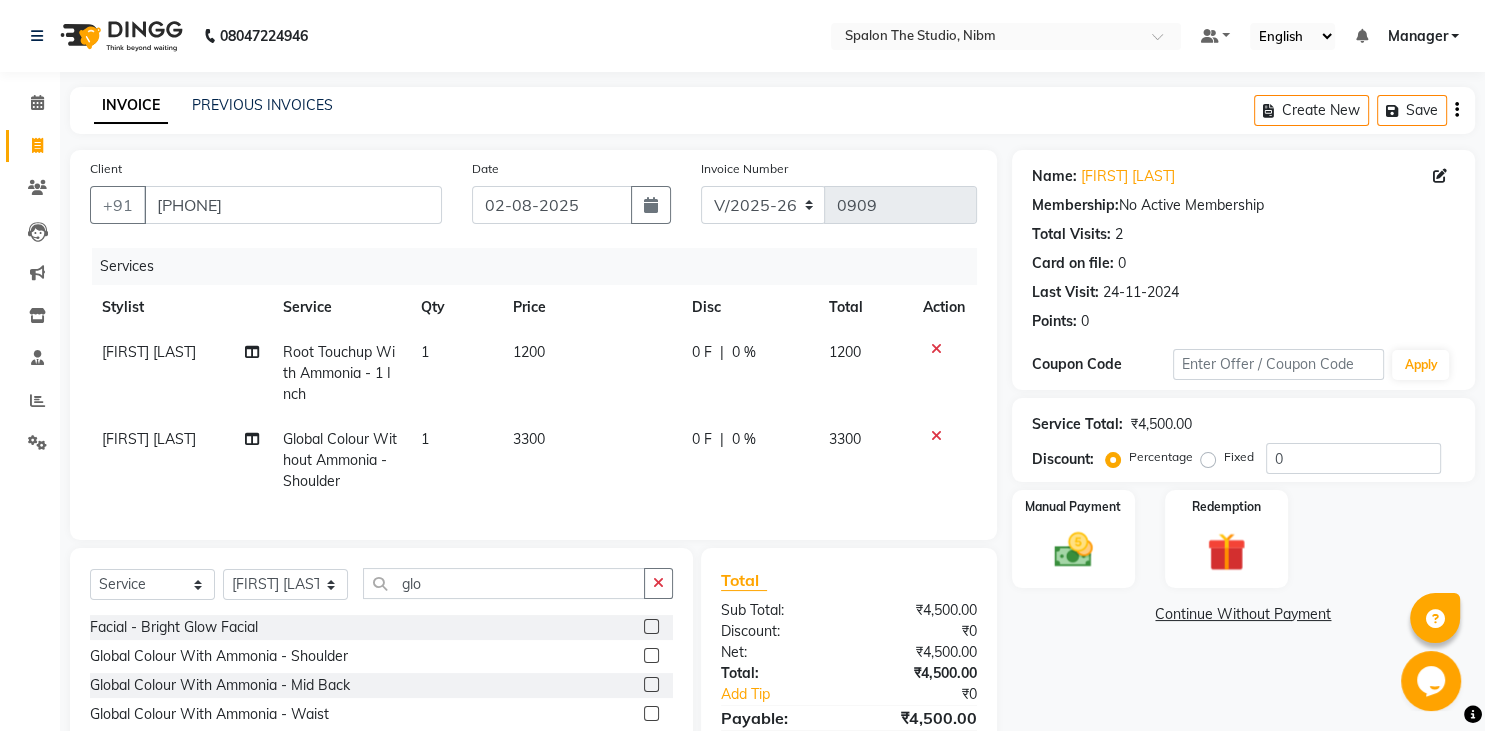 checkbox on "false" 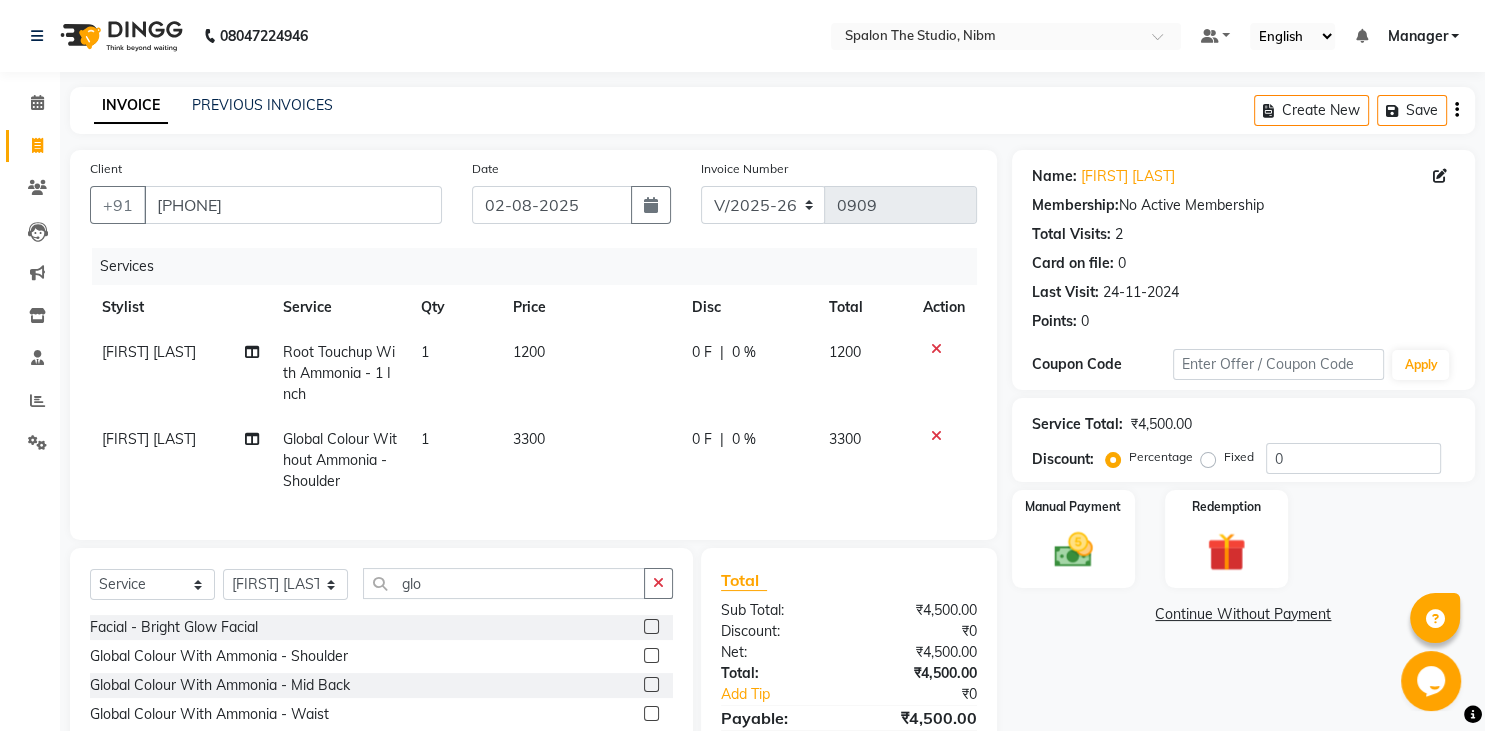 click on "[FIRST] [LAST]" 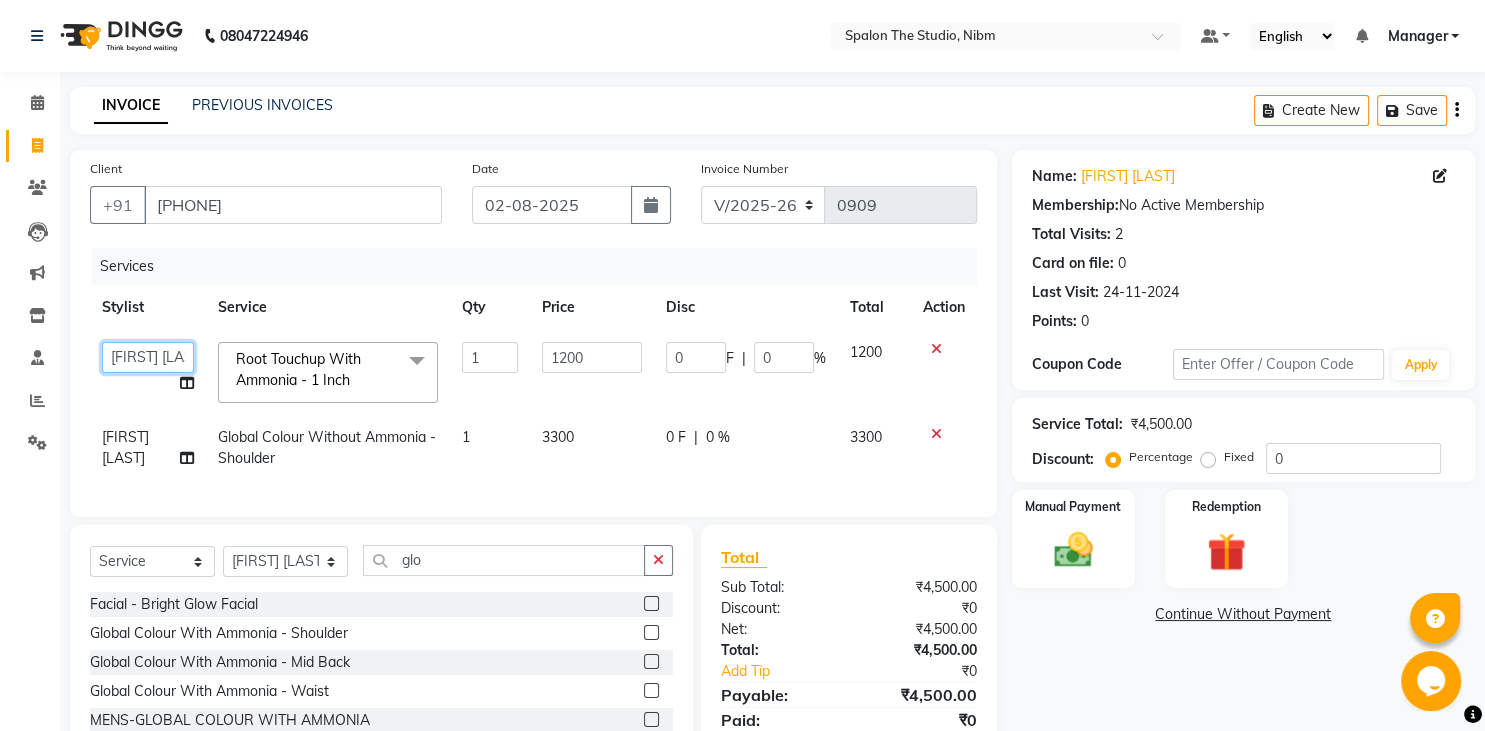 click on "[FIRST] [LAST] [FIRST] [LAST] [FIRST] [LAST] [FIRST] [LAST] [FIRST] [LAST] [FIRST] [LAST] [FIRST] [LAST] [FIRST] [LAST] [FIRST] [LAST] [FIRST] [LAST] [FIRST] [LAST] [FIRST] [LAST]" 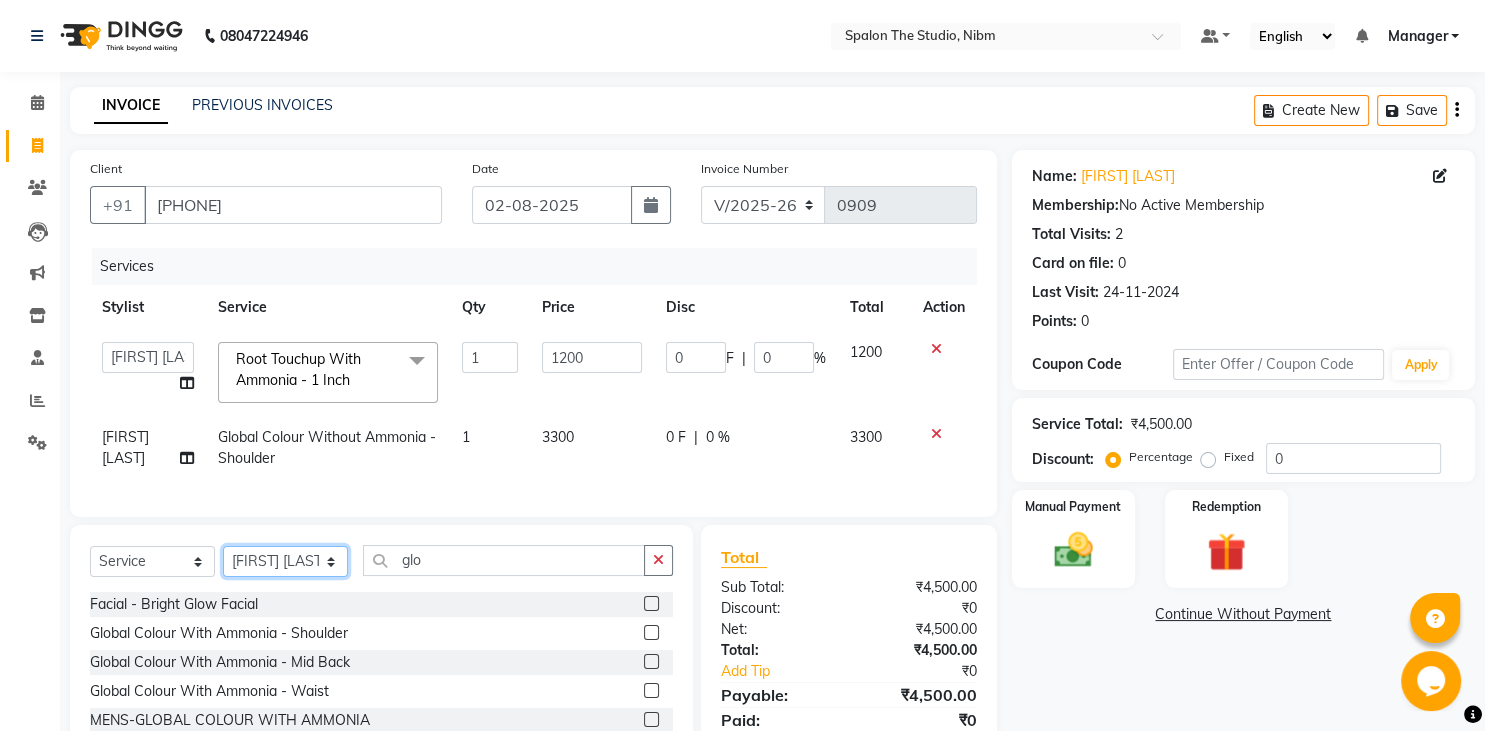 click on "Select Stylist [FIRST] [LAST] [FIRST] [LAST] [FIRST] [LAST] [FIRST] [LAST] [FIRST] [LAST] [FIRST] [LAST] [FIRST] [LAST] [FIRST] [LAST] [FIRST] [LAST] [FIRST] [LAST] [FIRST] [LAST]" 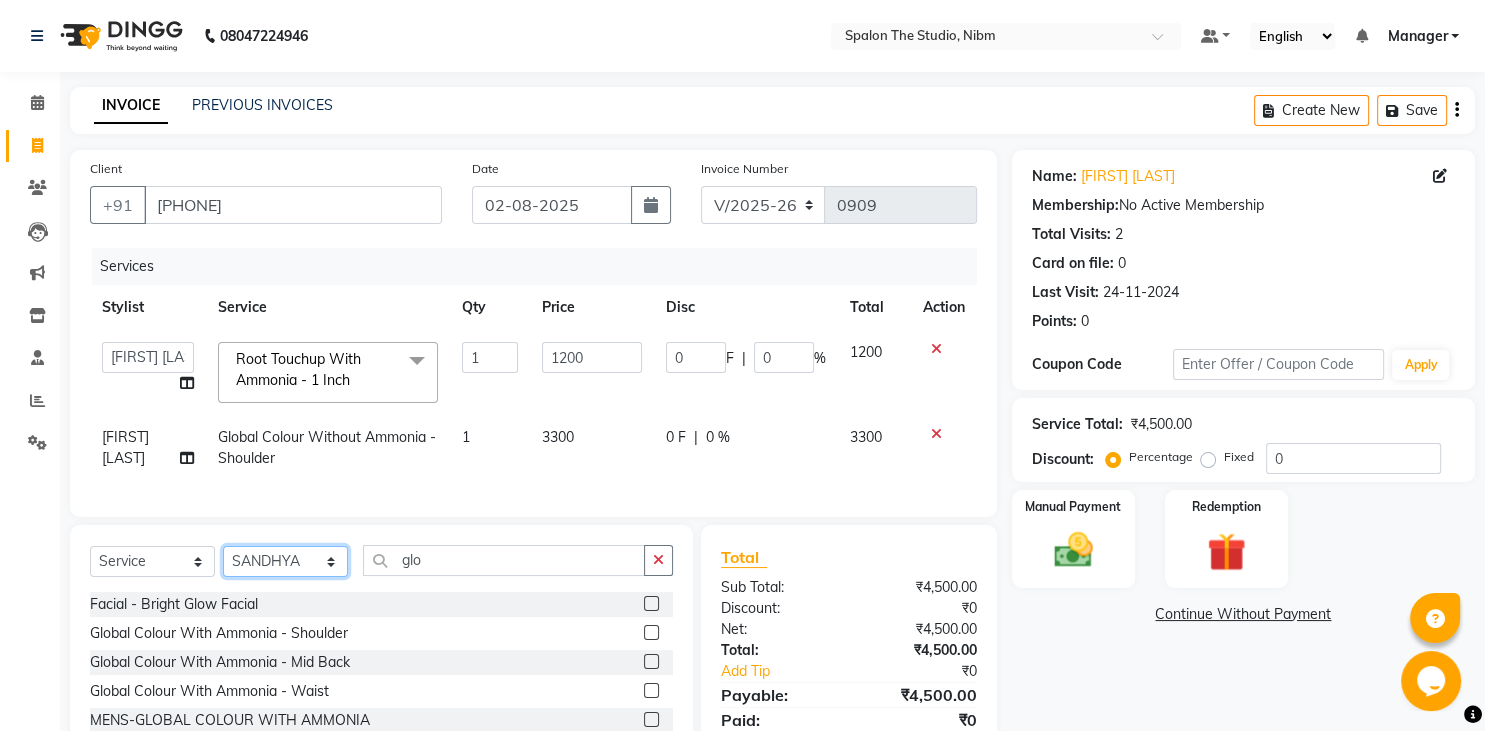 click on "SANDHYA" 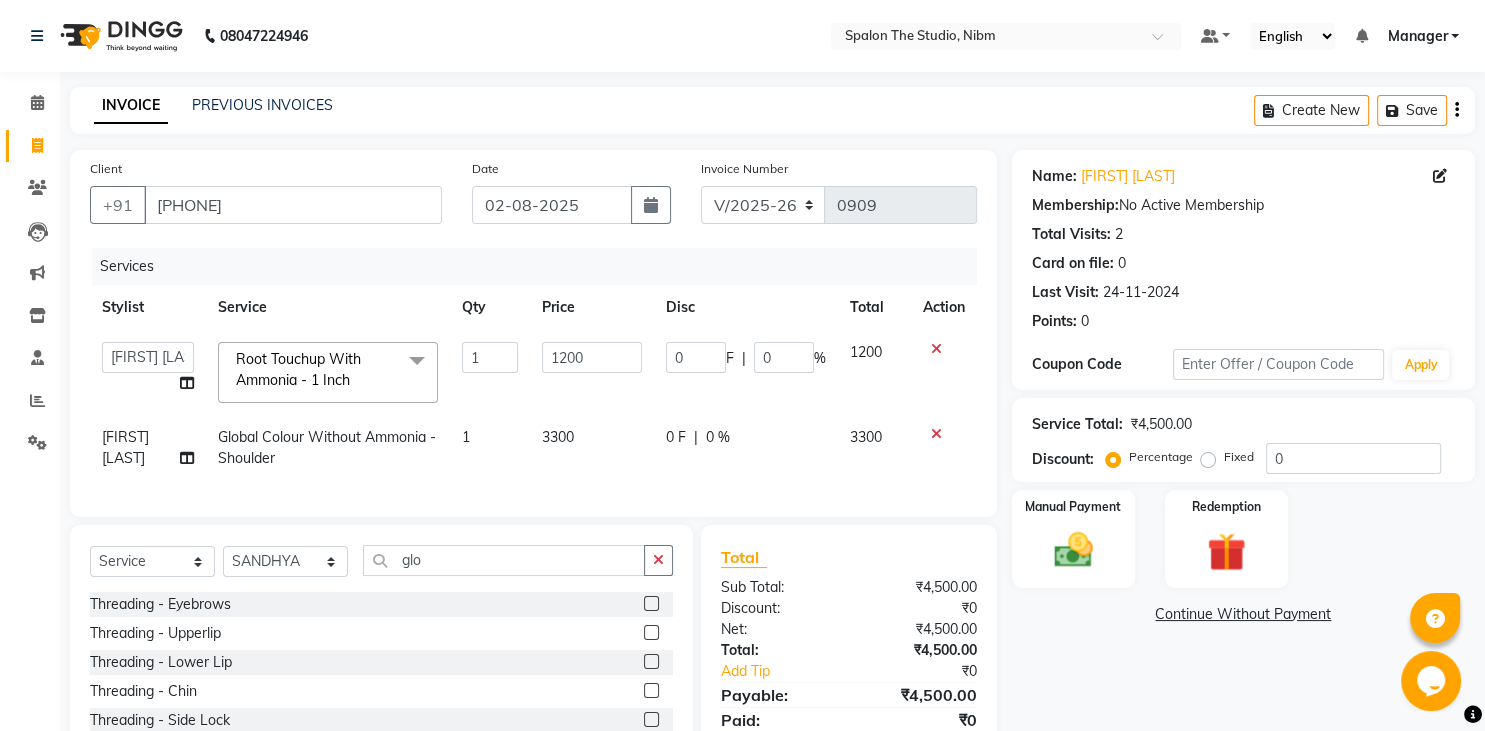click 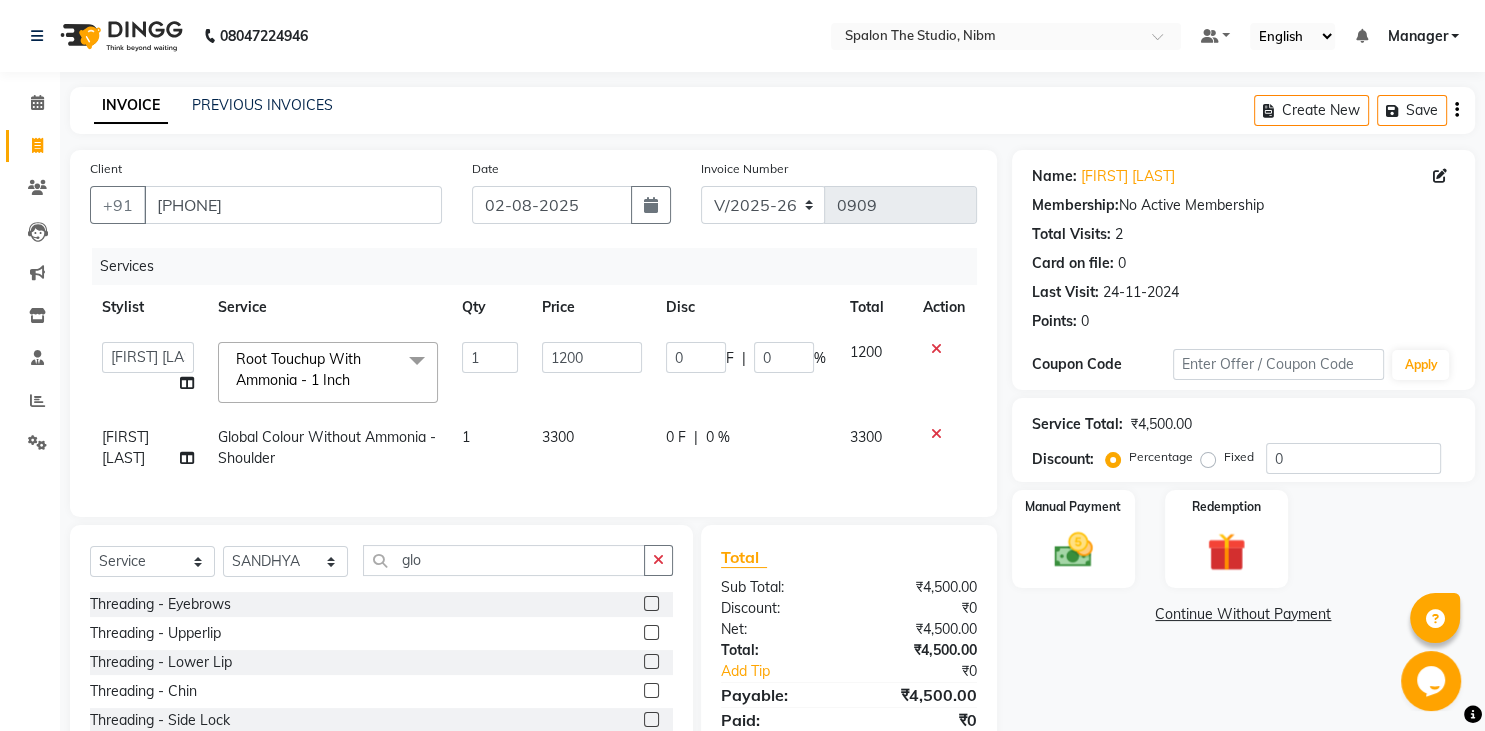 click at bounding box center [650, 604] 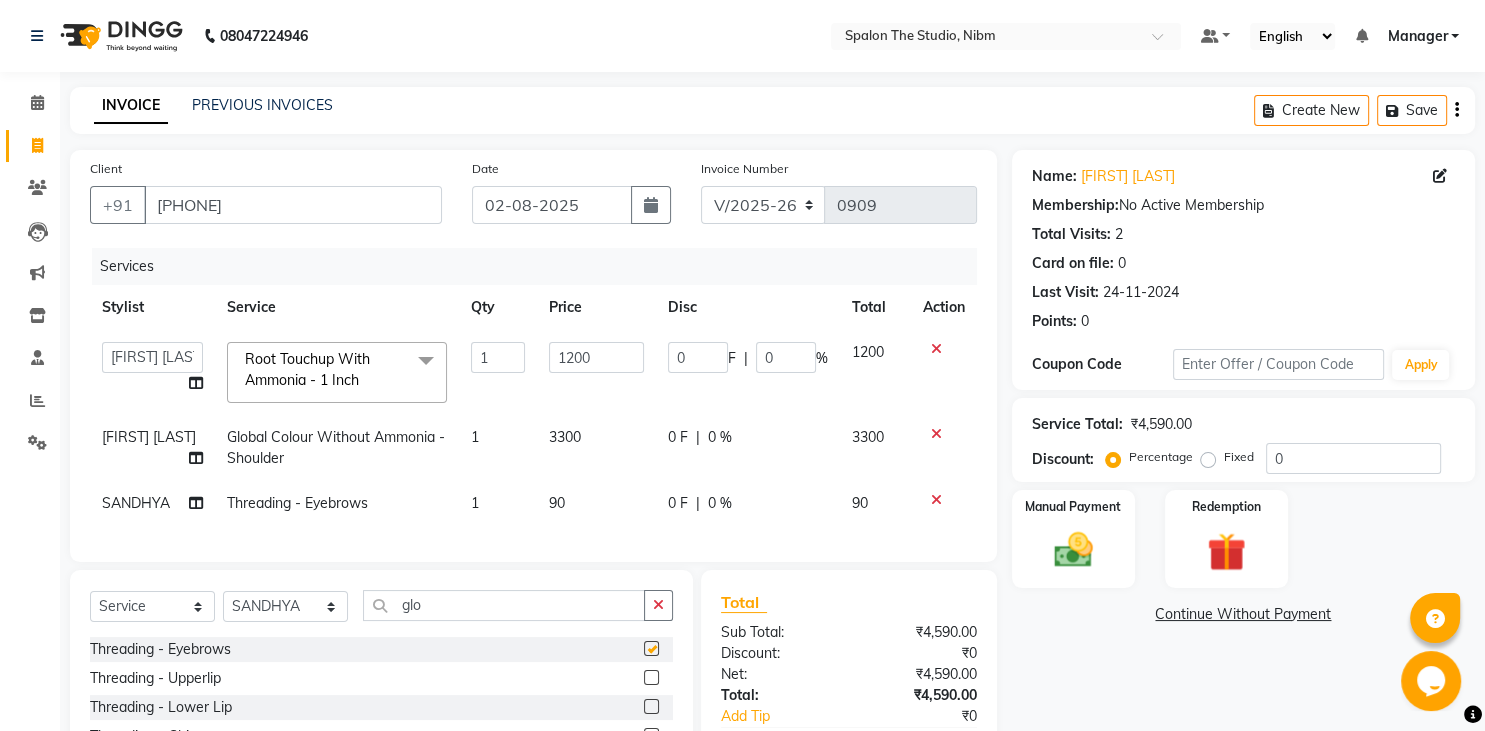 checkbox on "false" 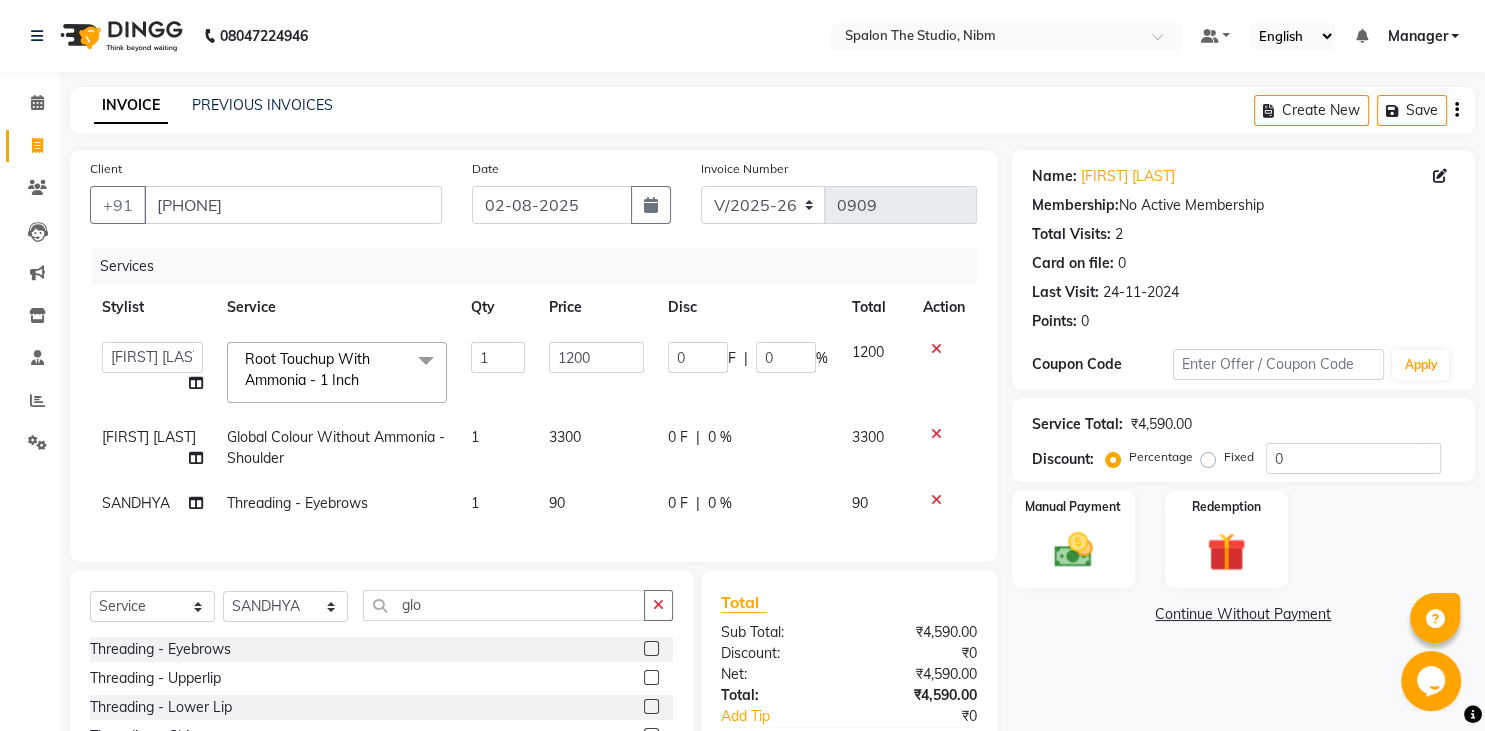 click 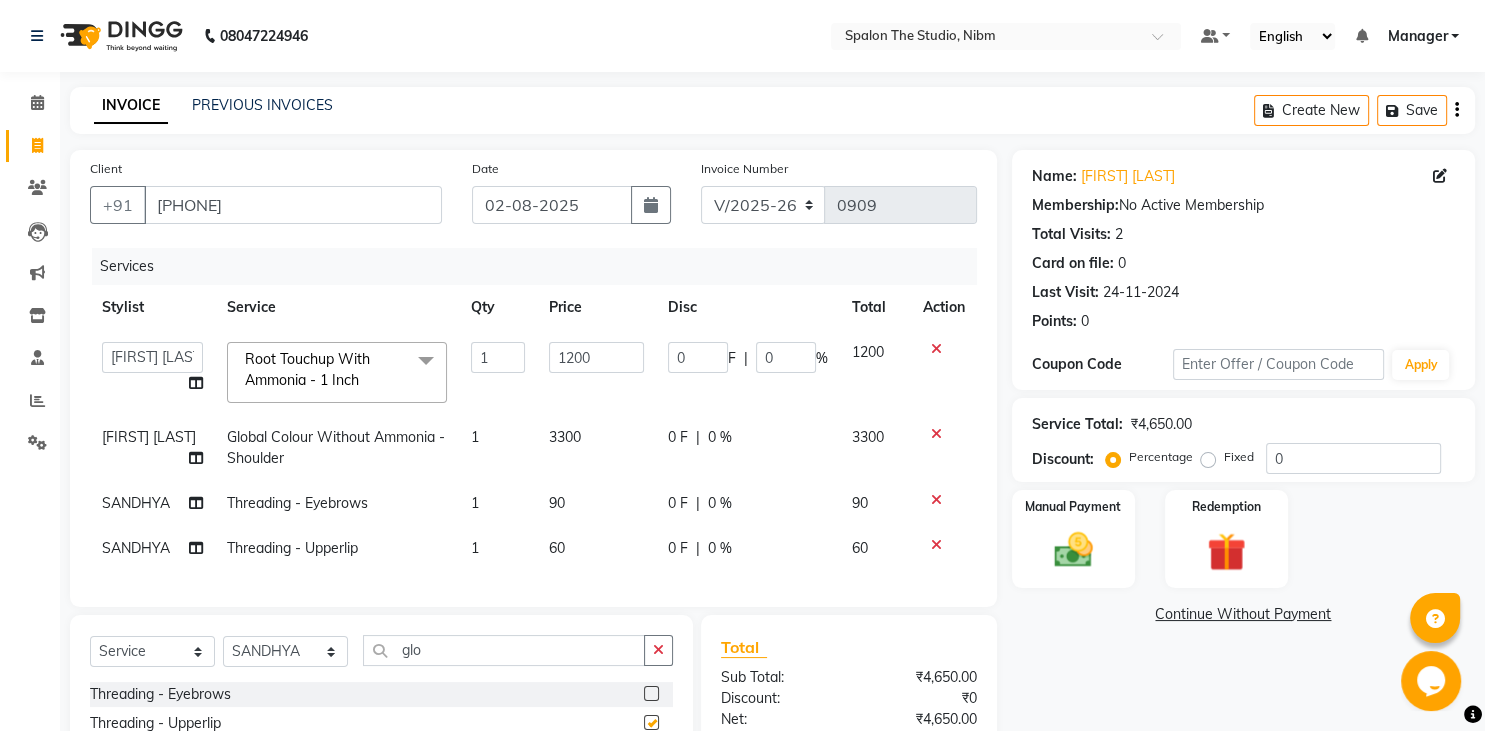 checkbox on "false" 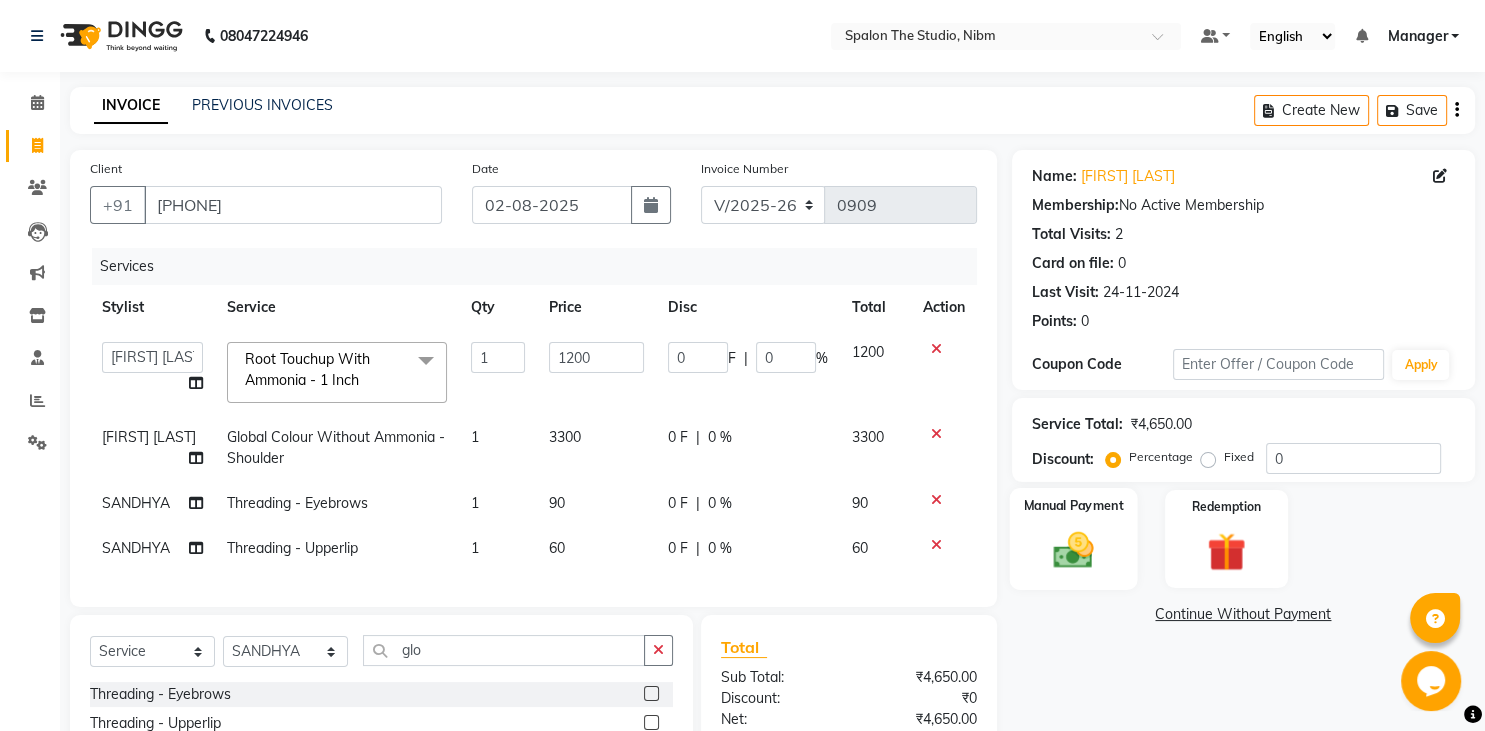 click 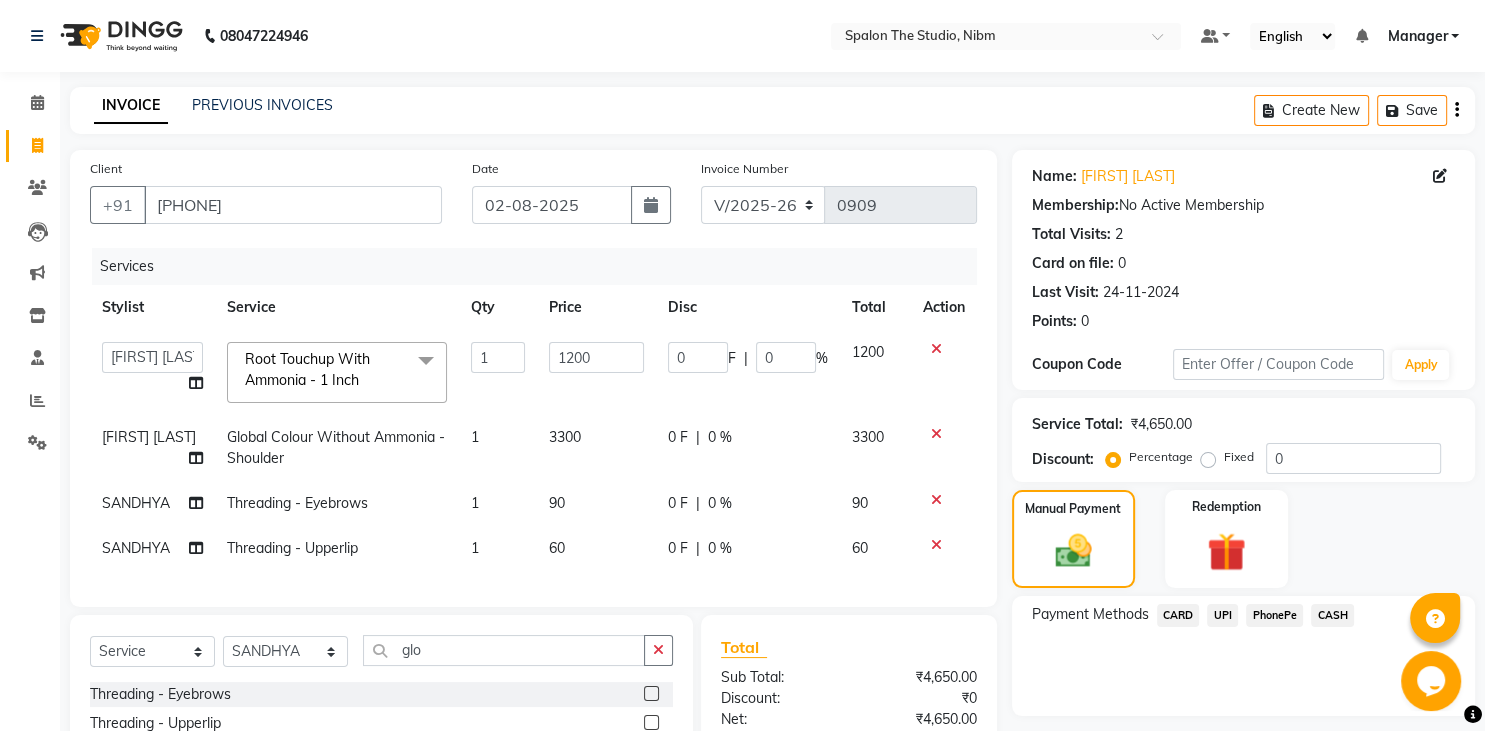 click on "CARD" 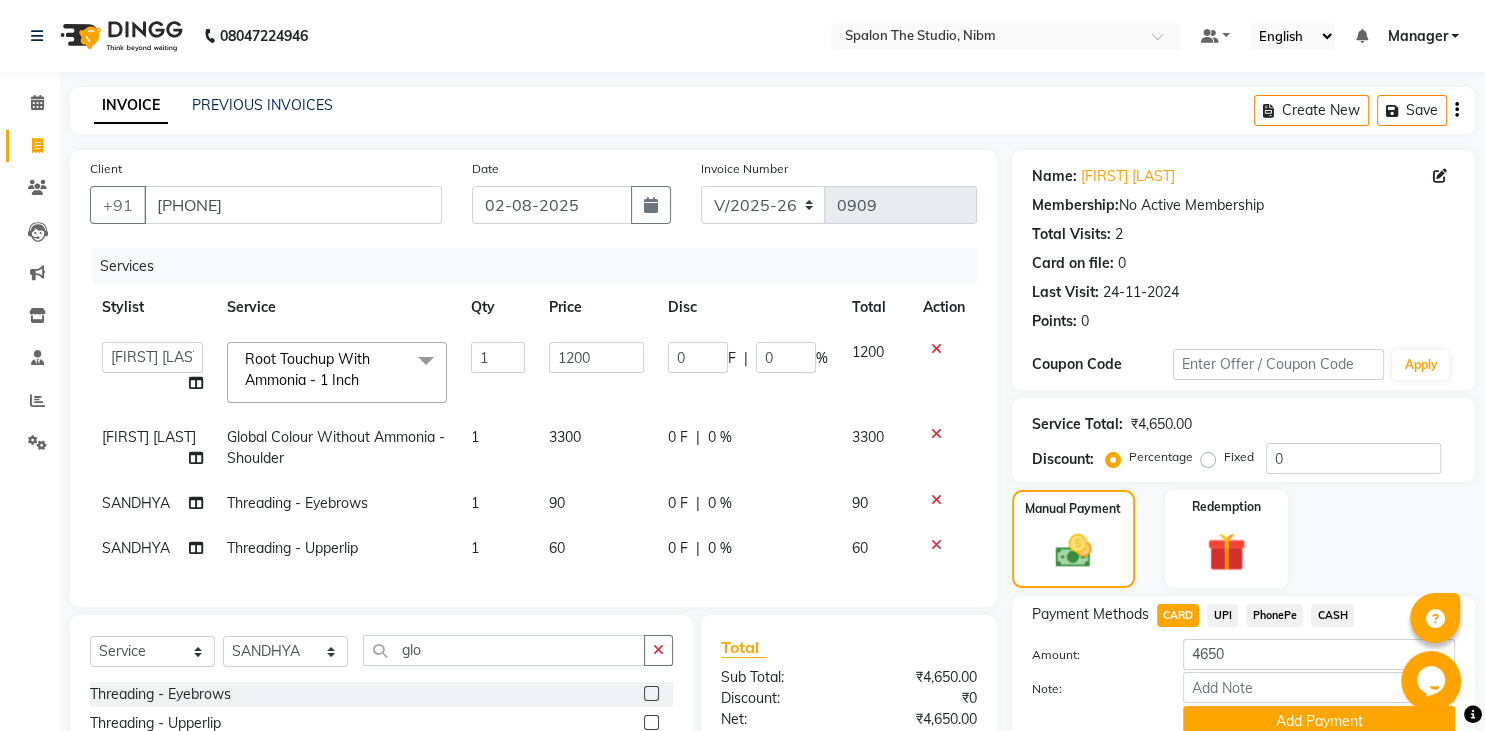 scroll, scrollTop: 208, scrollLeft: 0, axis: vertical 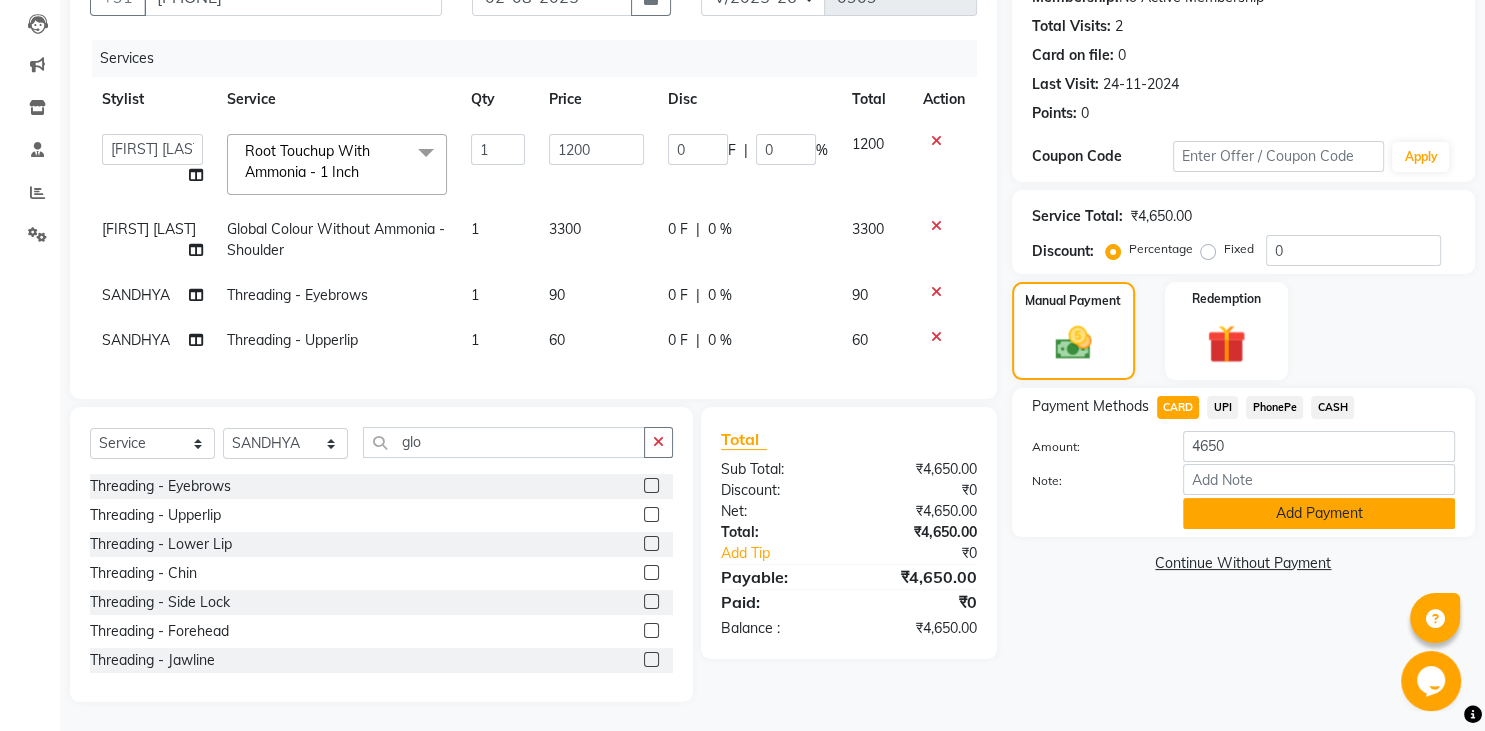 click on "Add Payment" 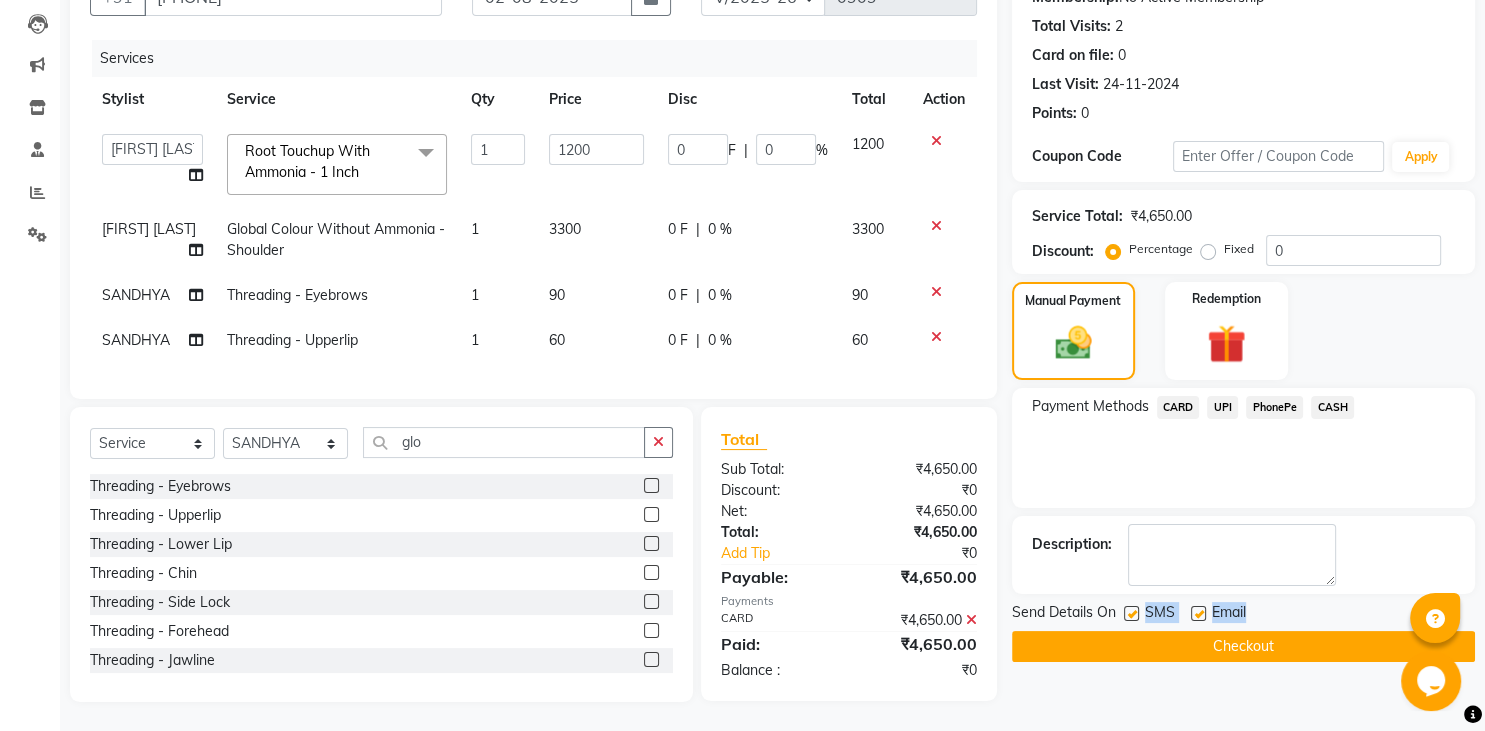 drag, startPoint x: 1127, startPoint y: 634, endPoint x: 1140, endPoint y: 673, distance: 41.109608 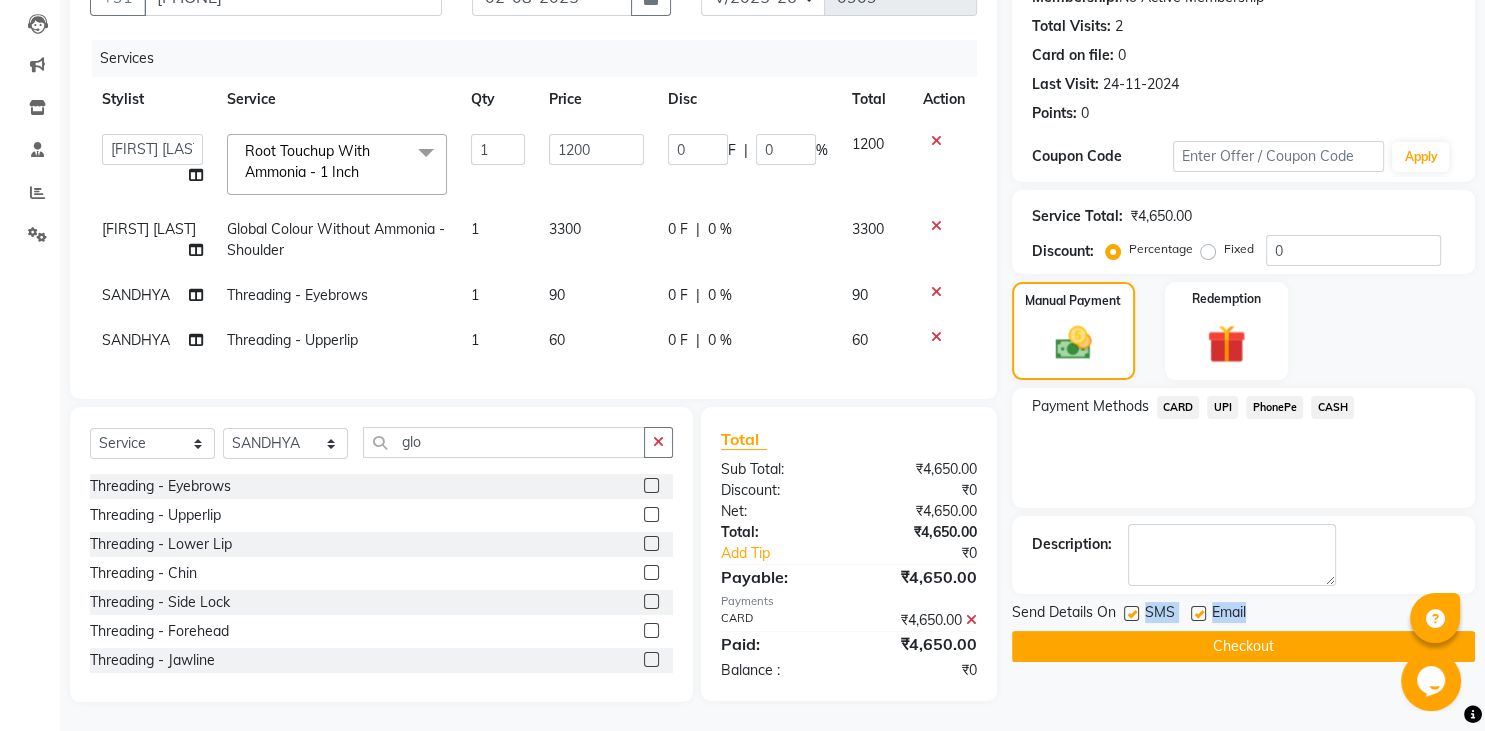 click on "Send Details On SMS Email  Checkout" 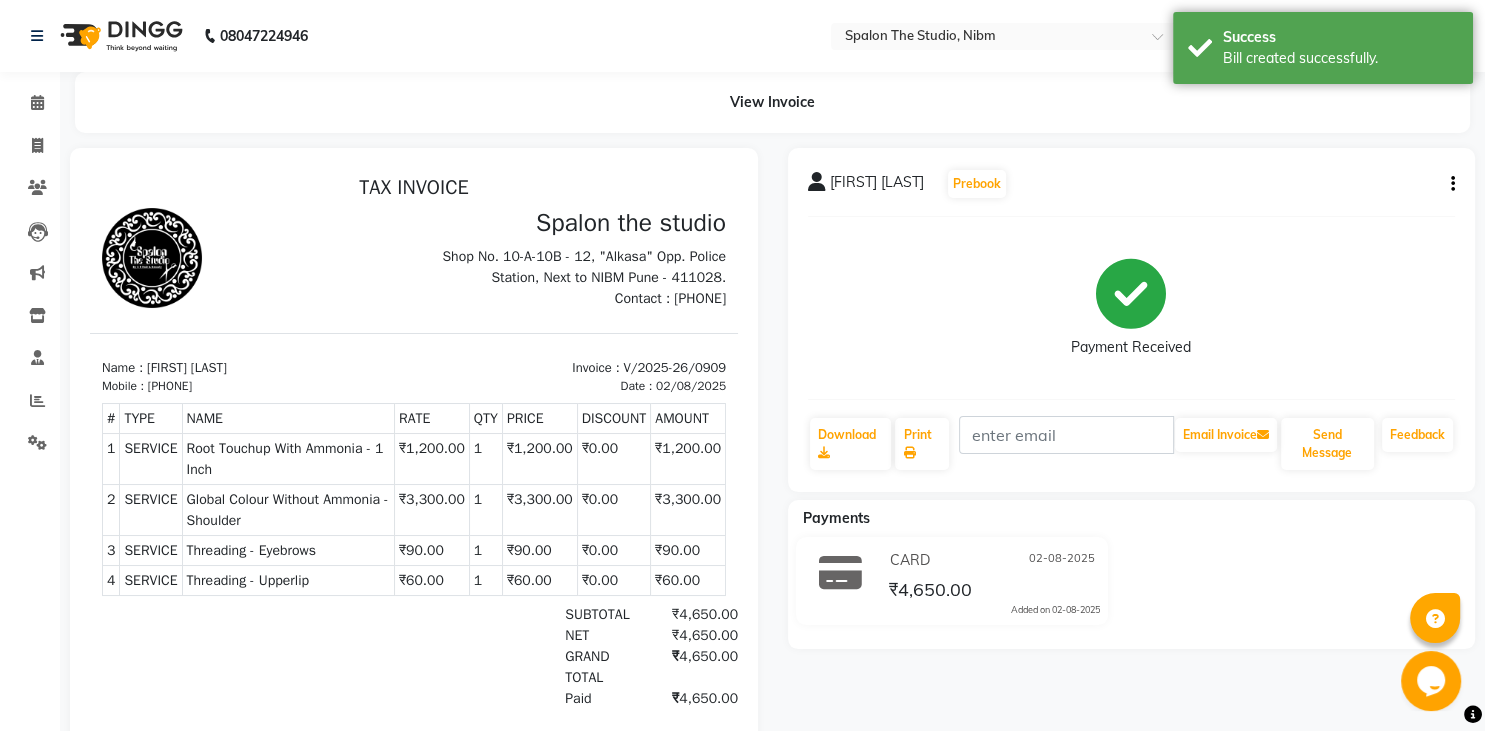 scroll, scrollTop: 0, scrollLeft: 0, axis: both 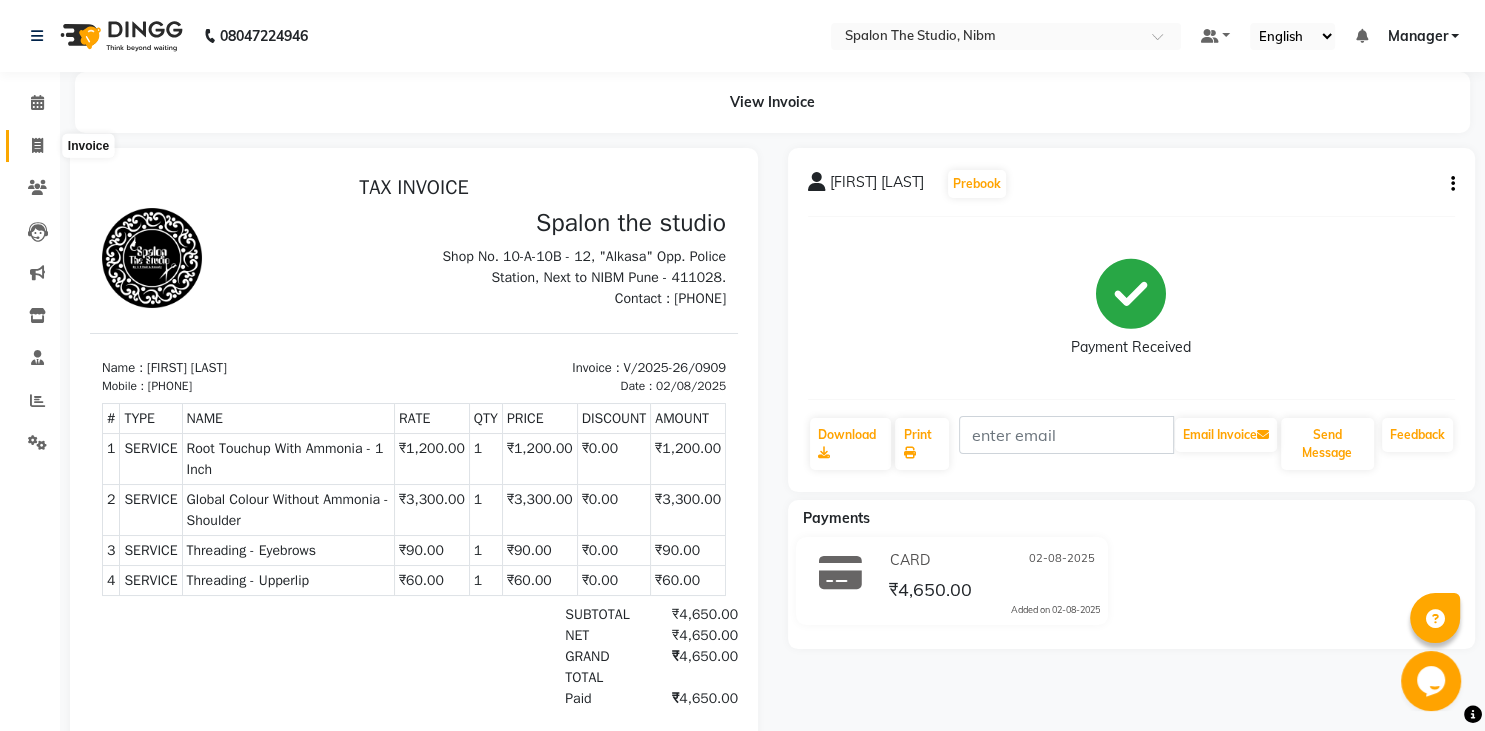 click 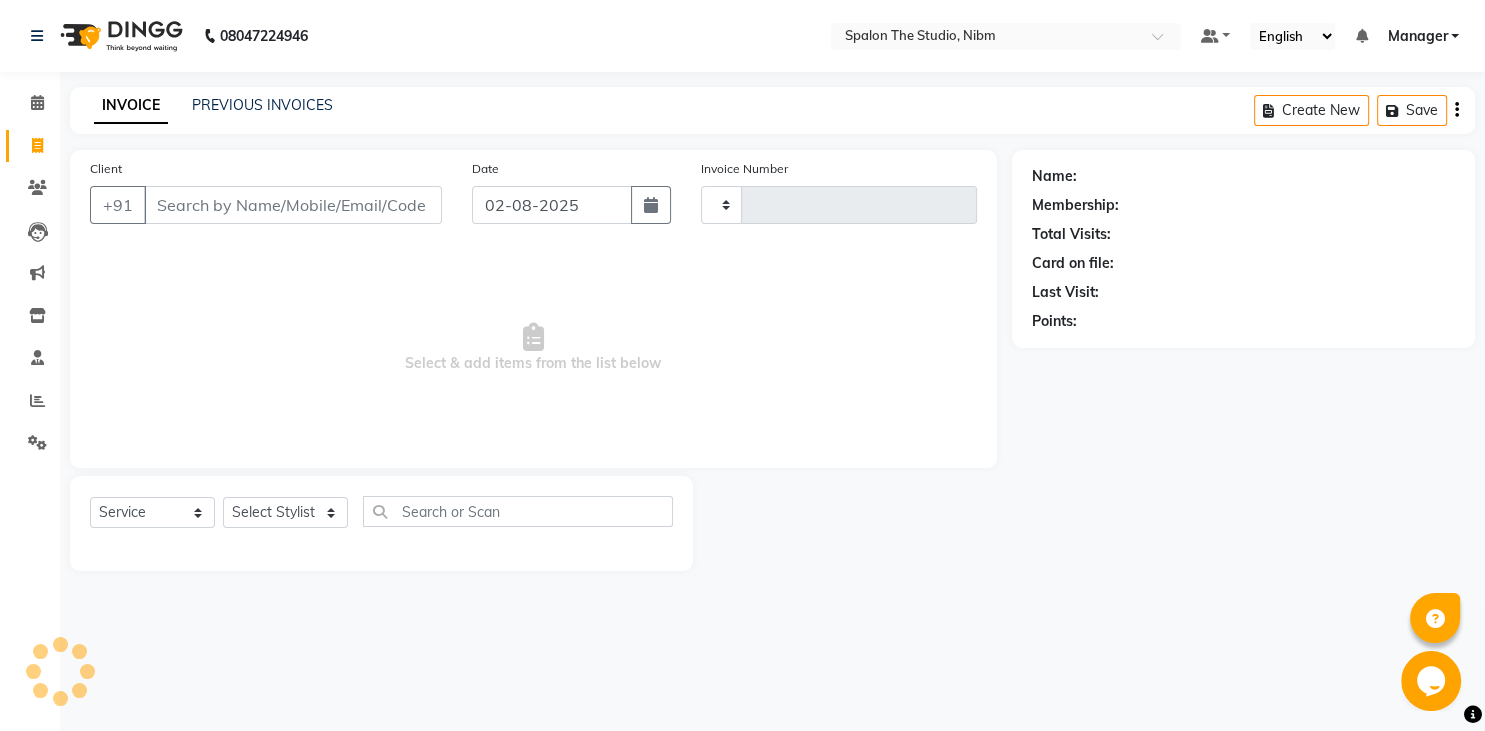 type on "0910" 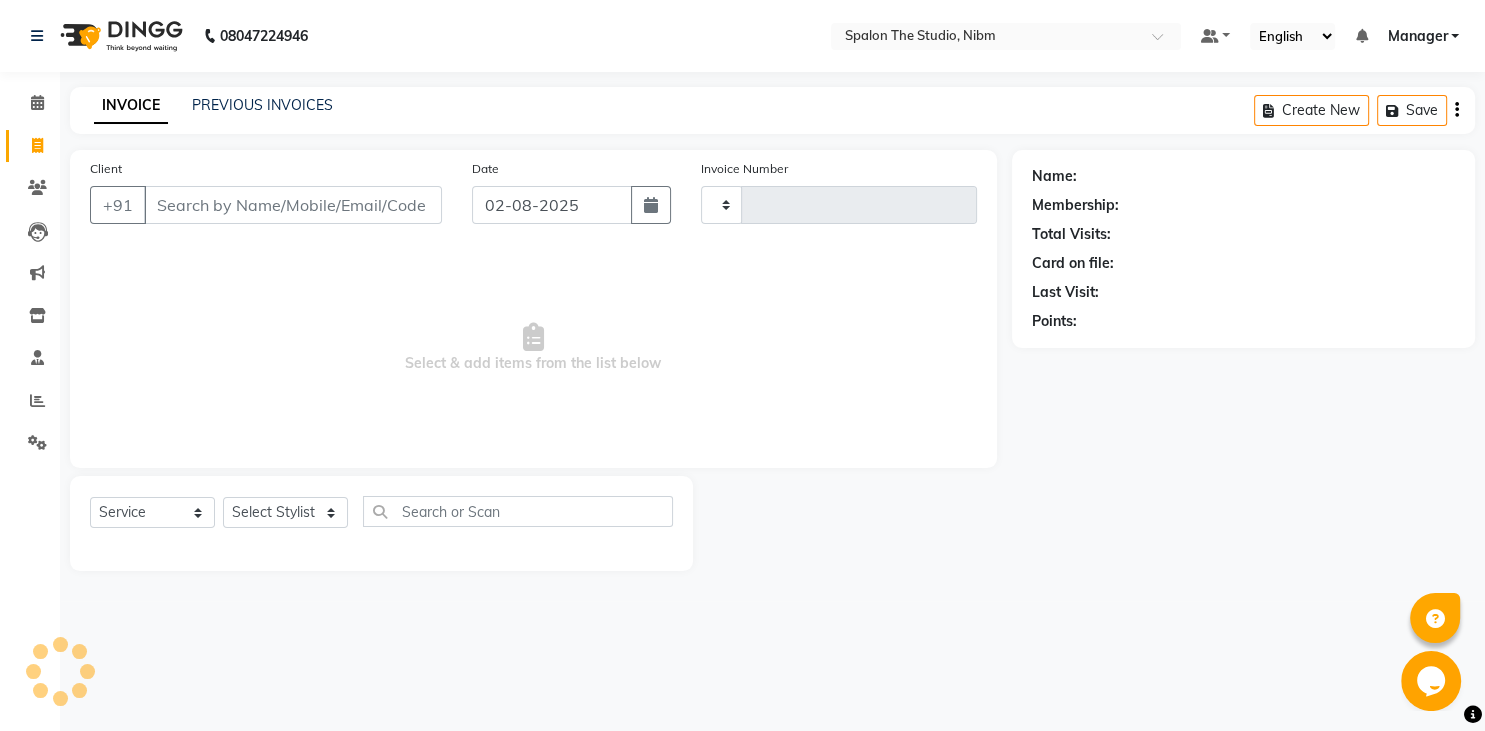 select on "6119" 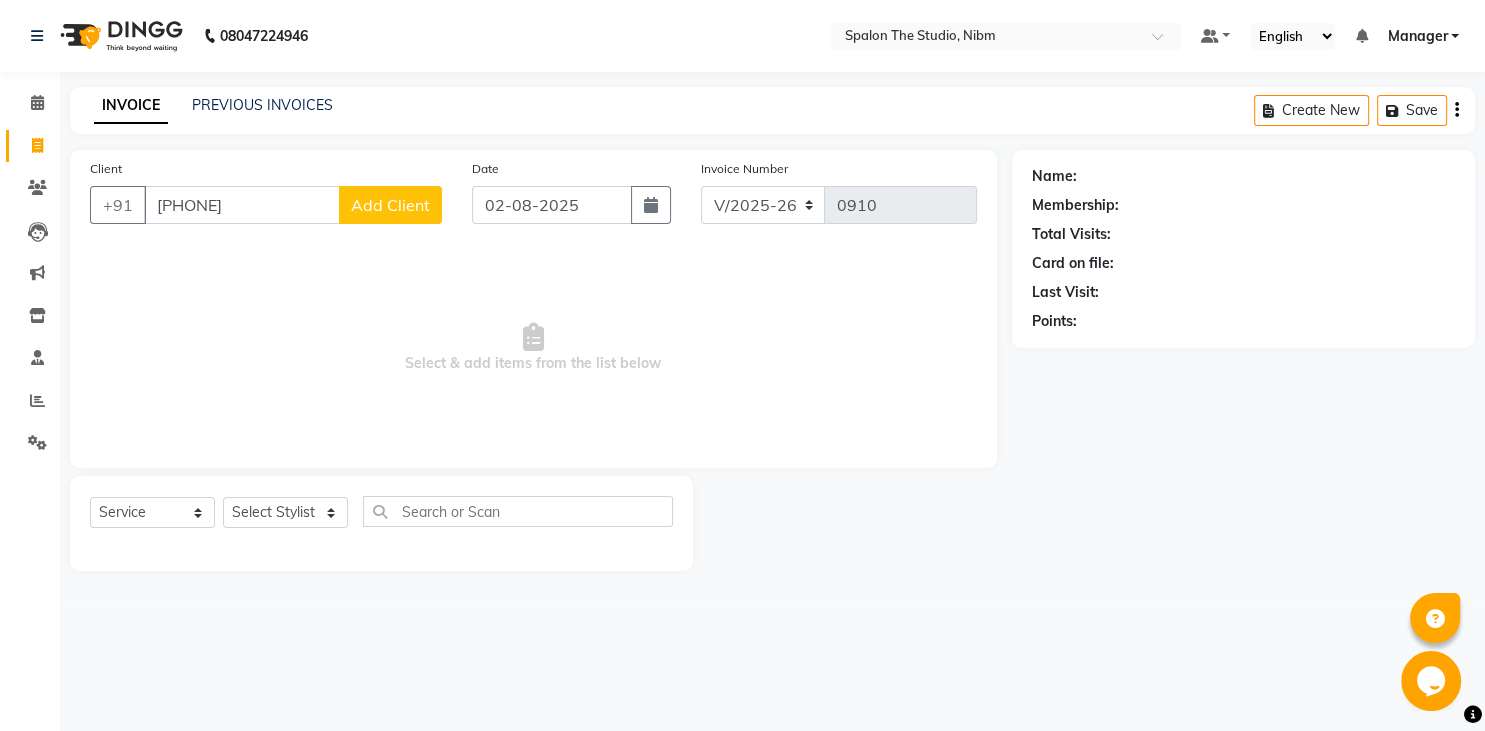 type on "[PHONE]" 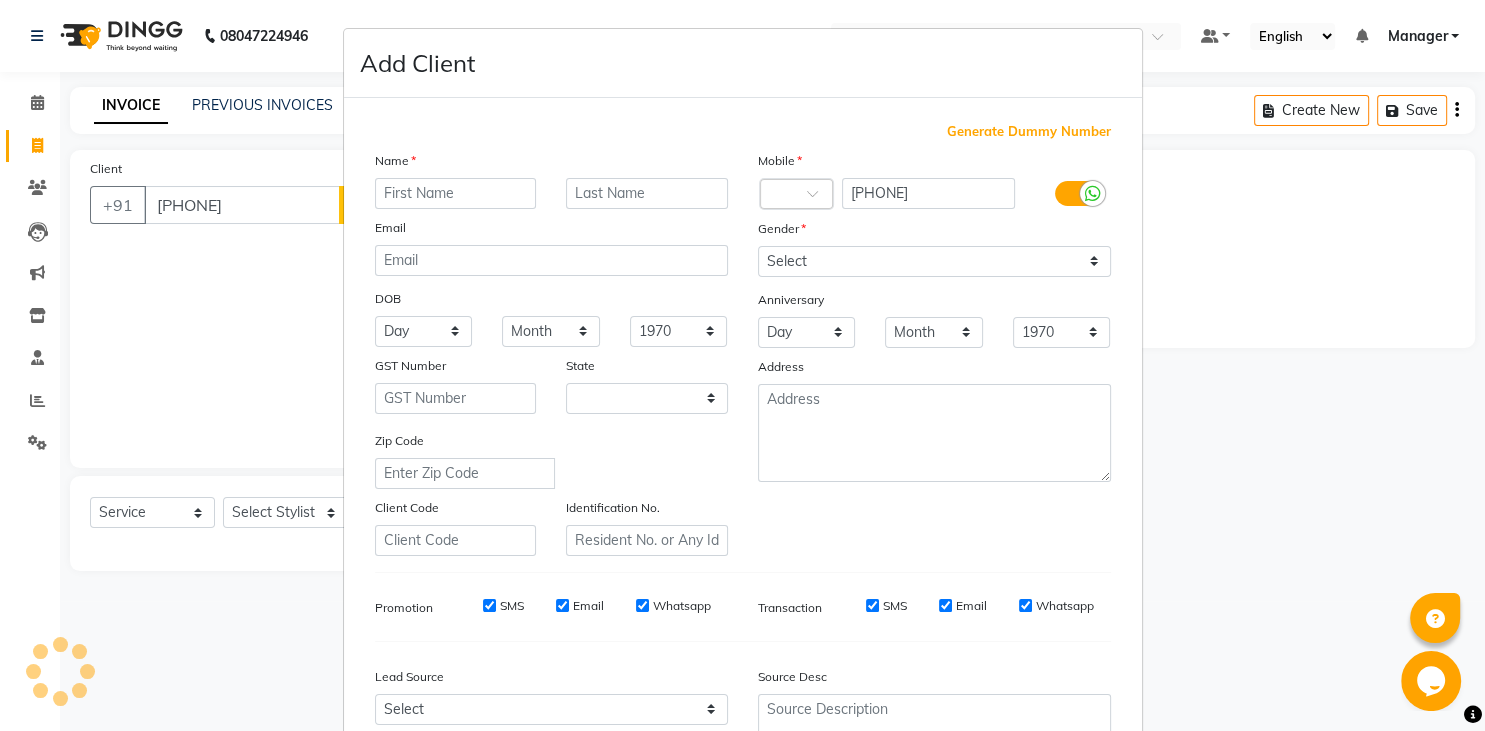select on "22" 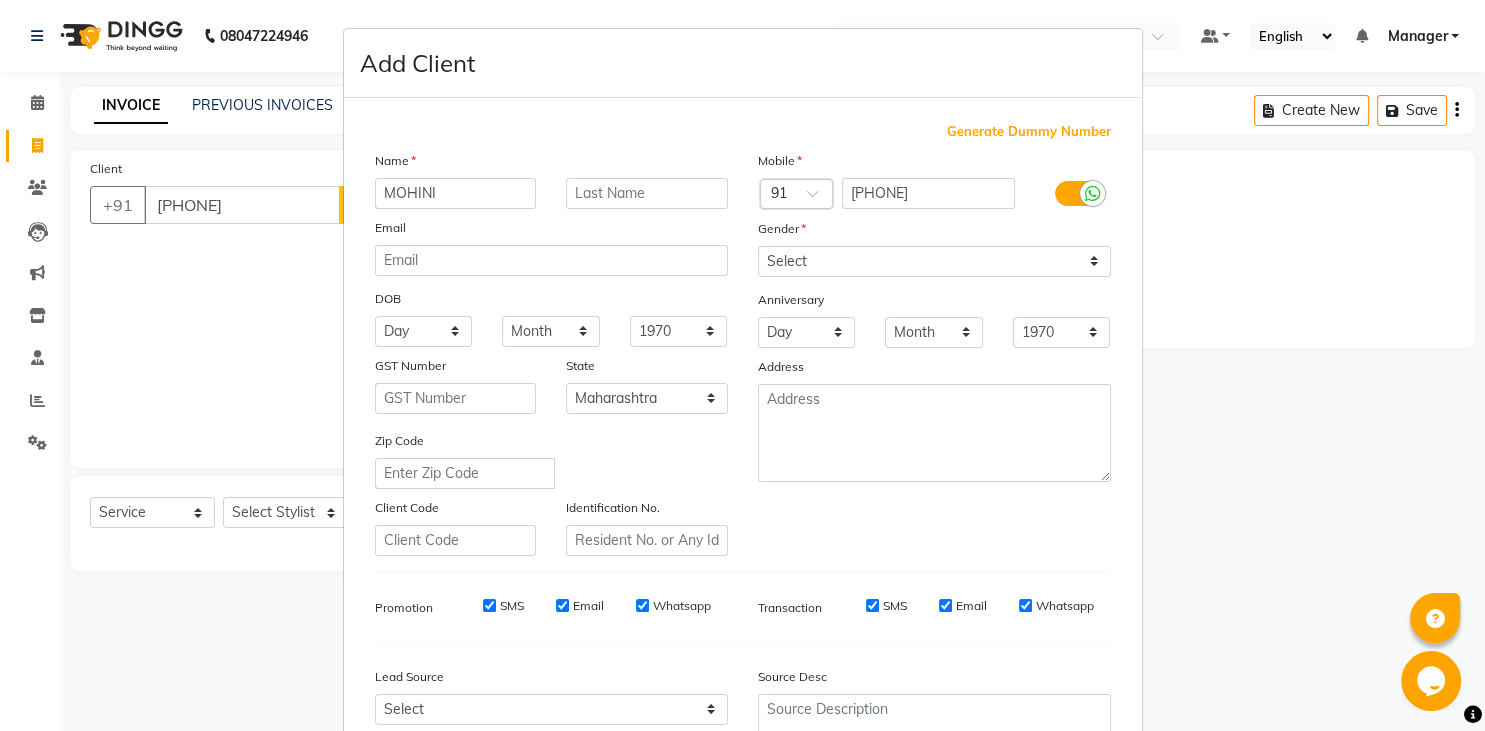type on "MOHINI" 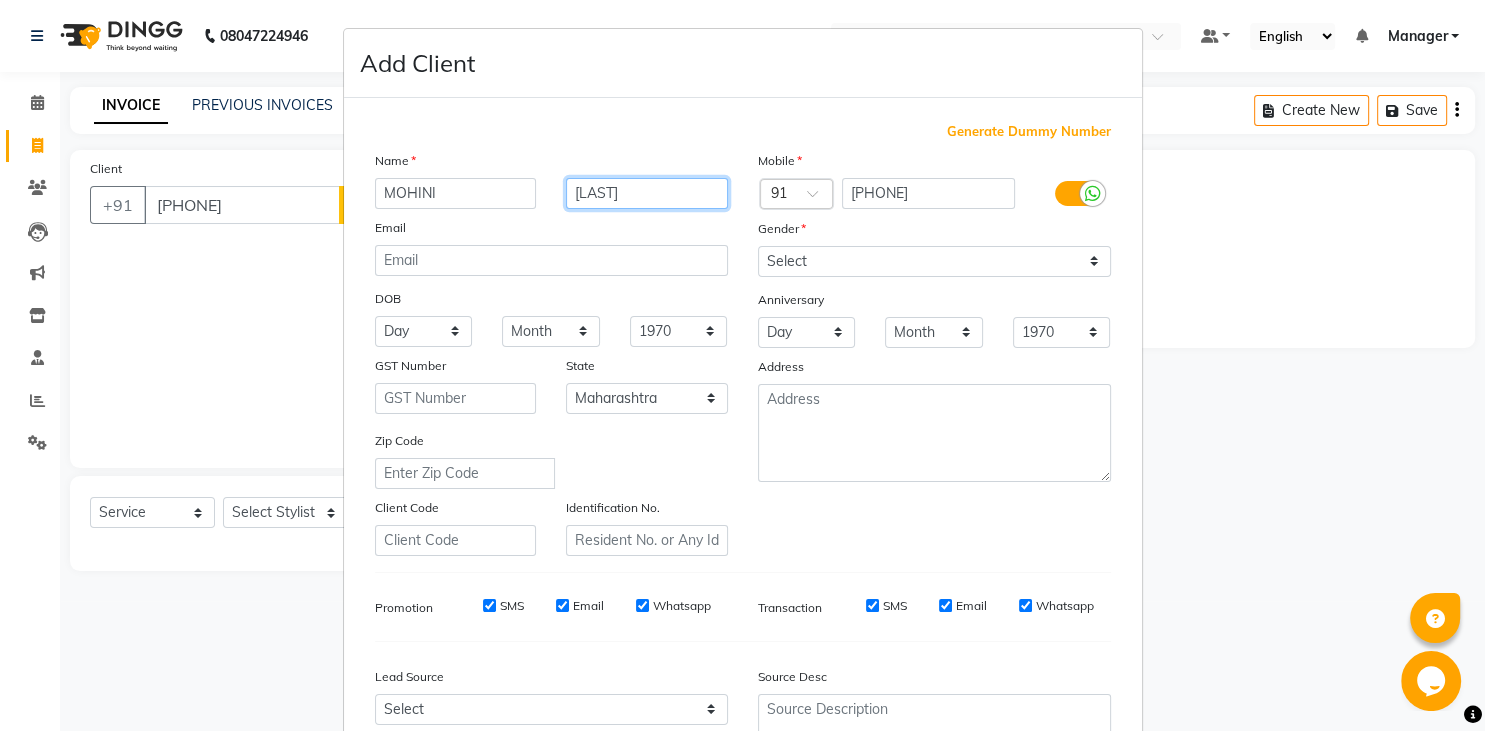 type on "[LAST]" 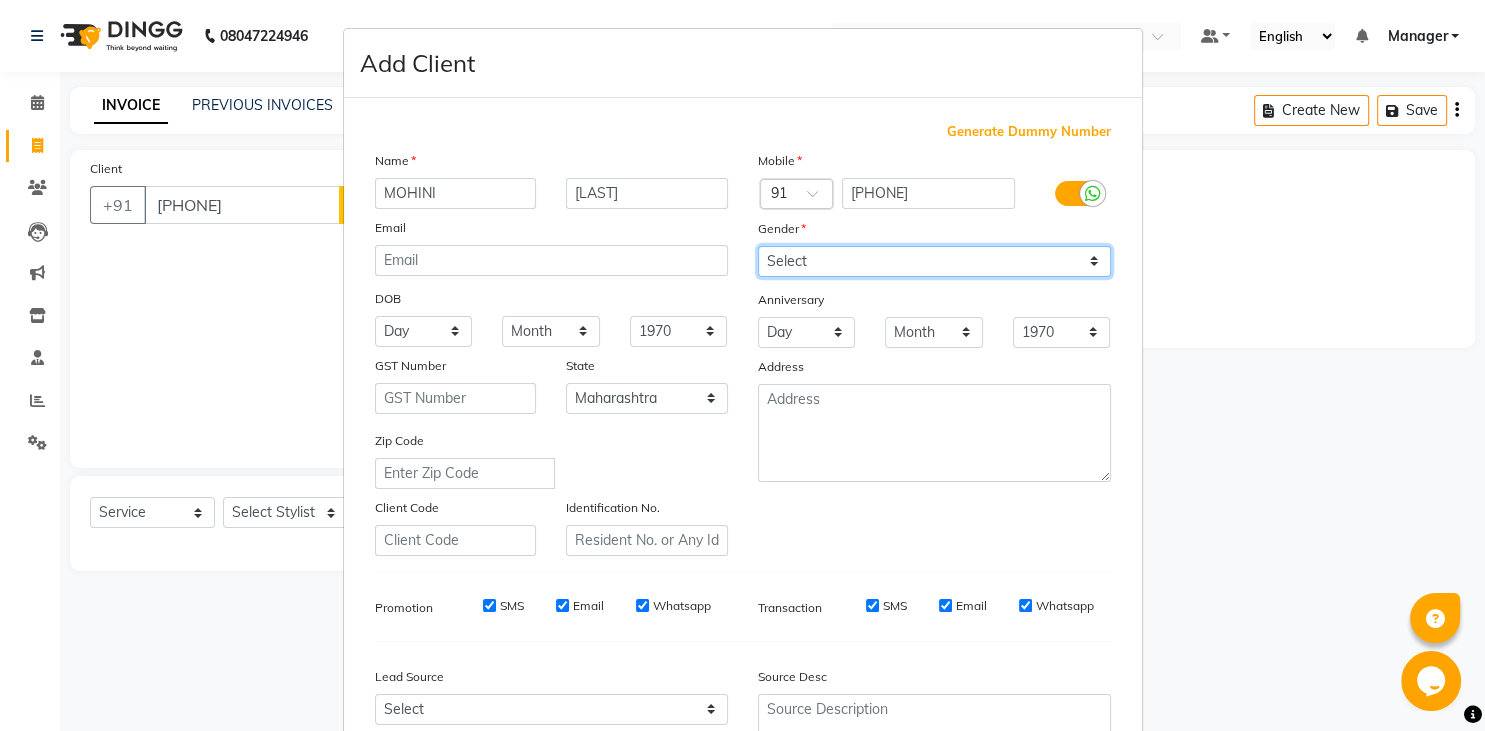 click on "Select Male Female Other Prefer Not To Say" at bounding box center [934, 261] 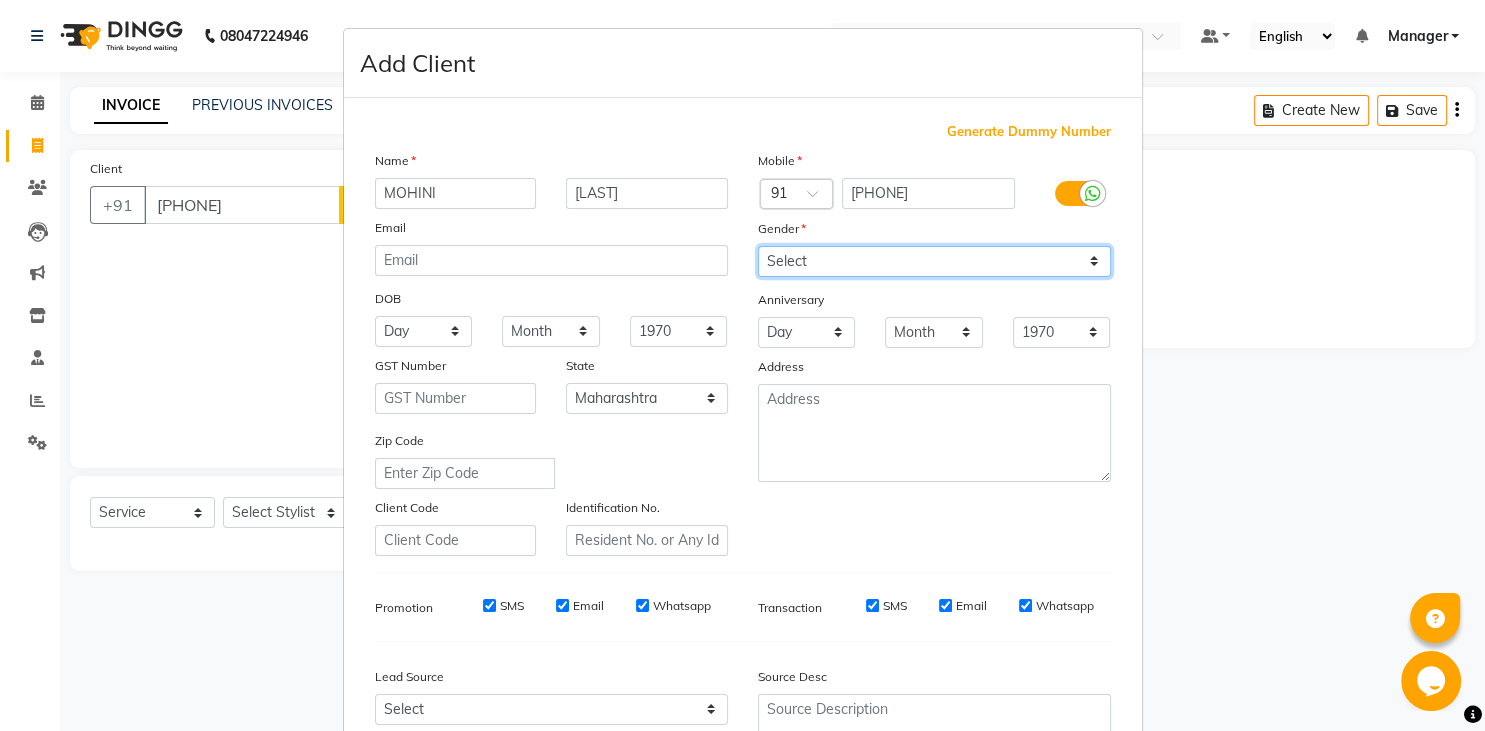select on "female" 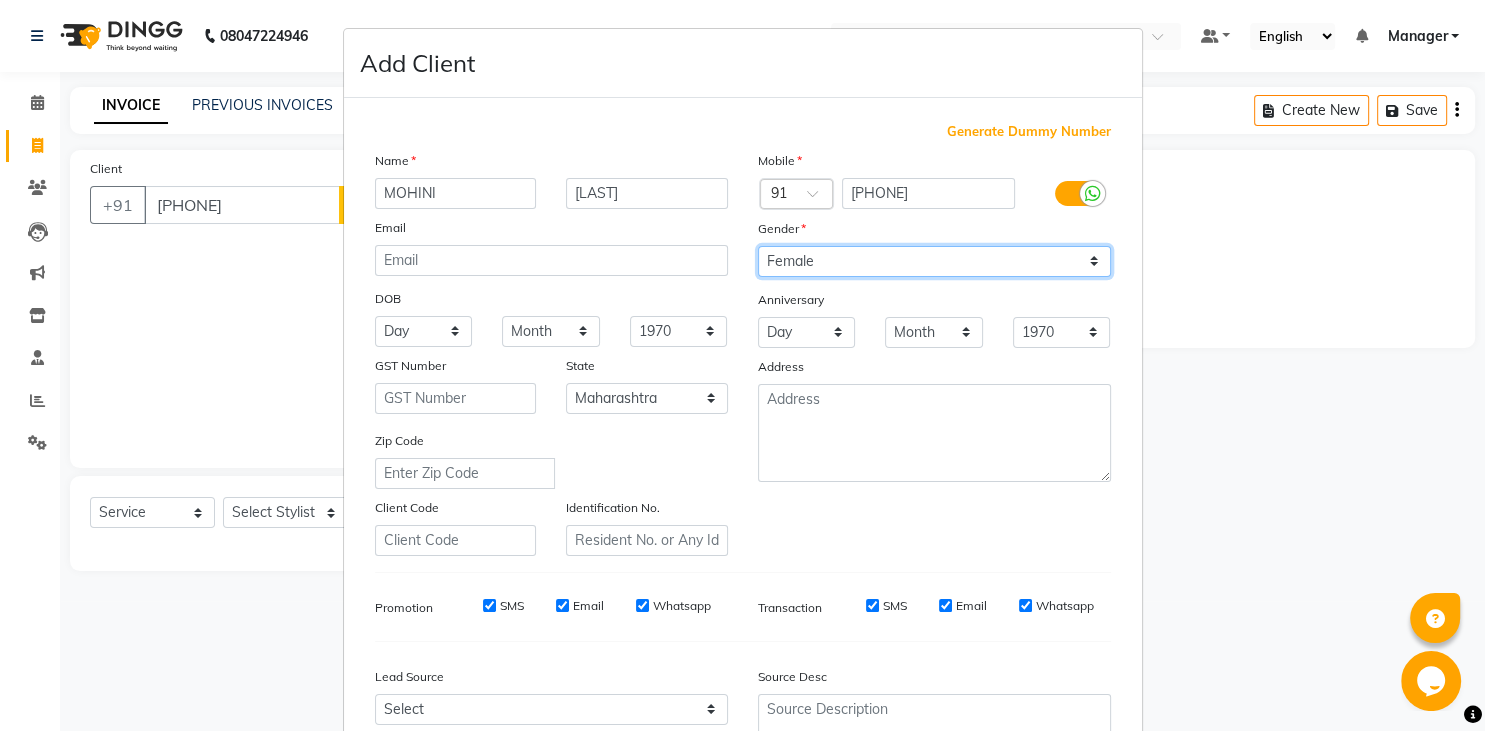 click on "Female" at bounding box center (0, 0) 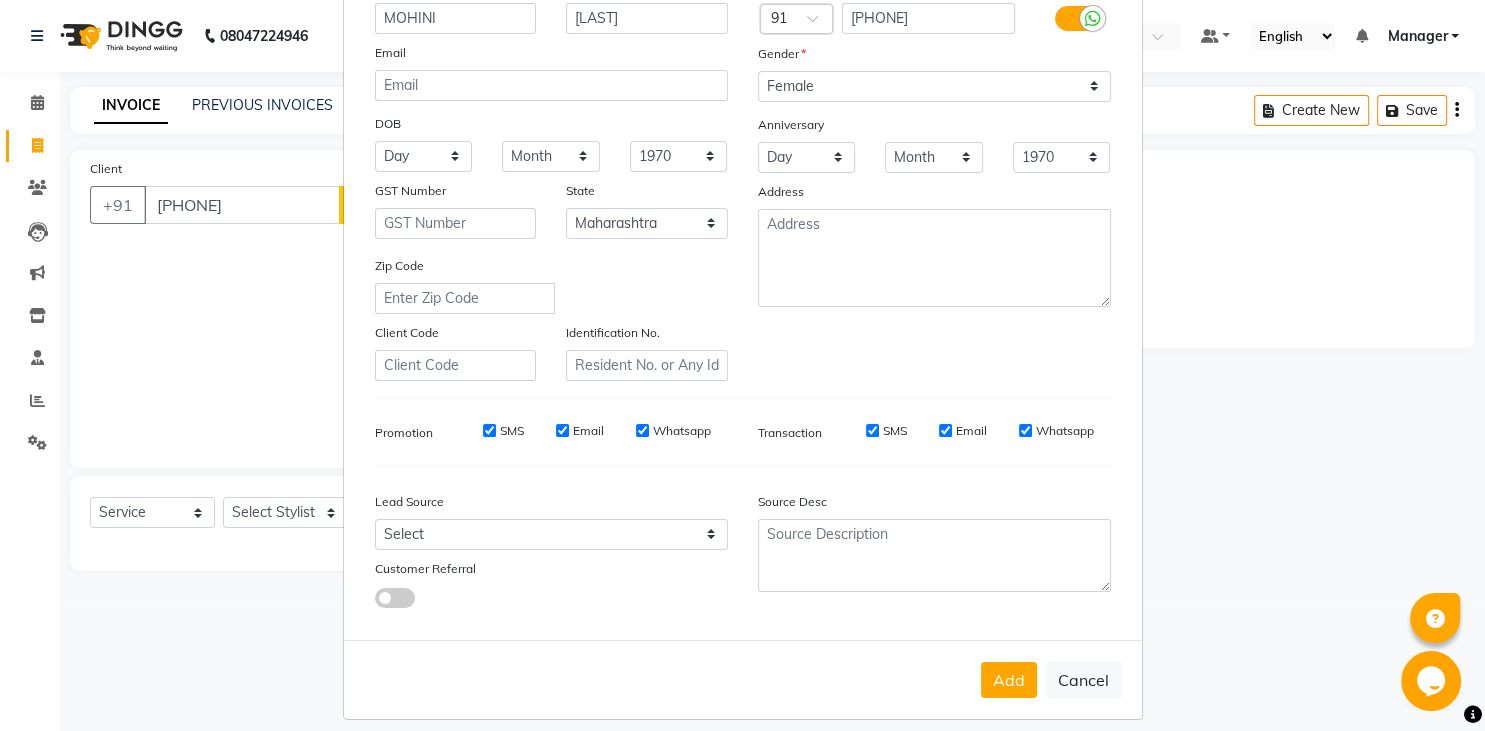 scroll, scrollTop: 196, scrollLeft: 0, axis: vertical 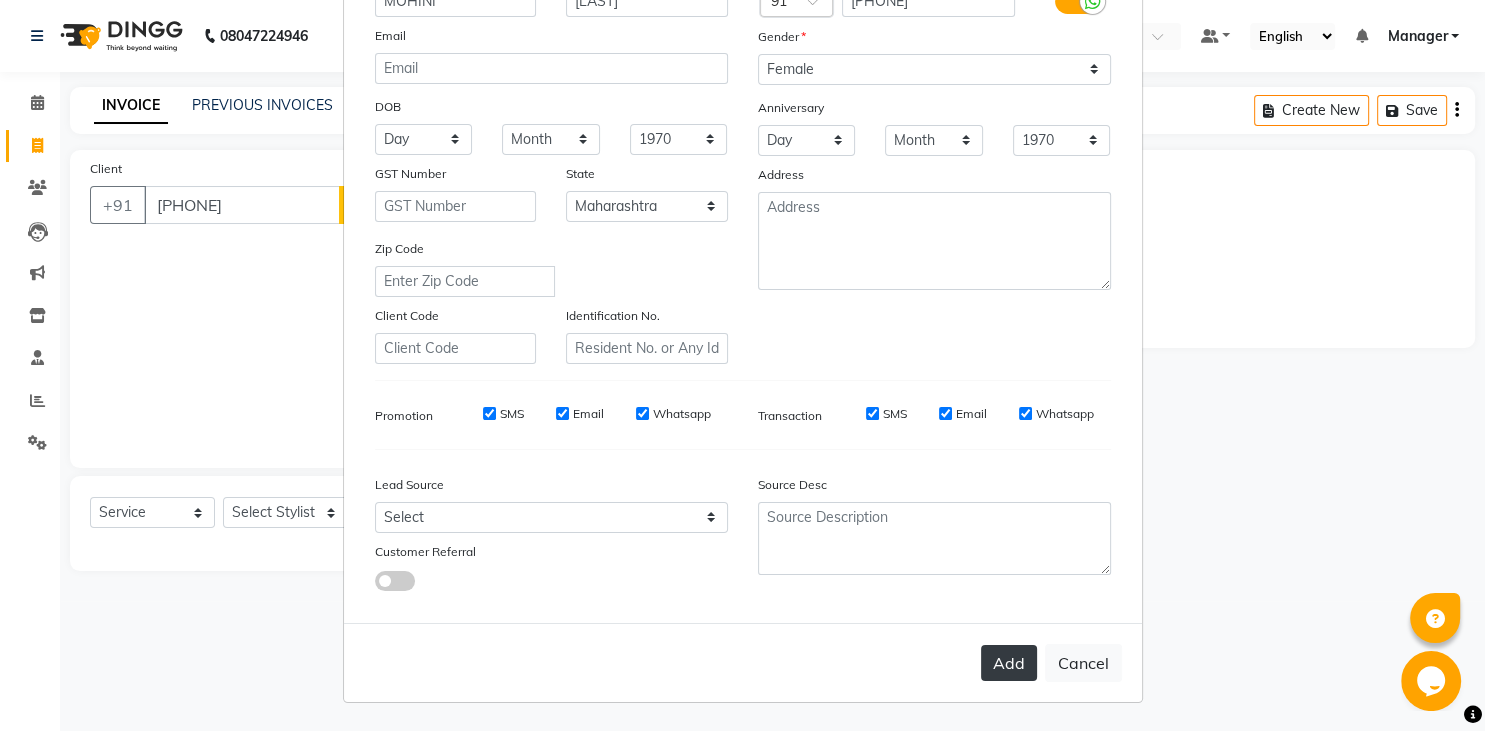 click on "Add" at bounding box center [1009, 663] 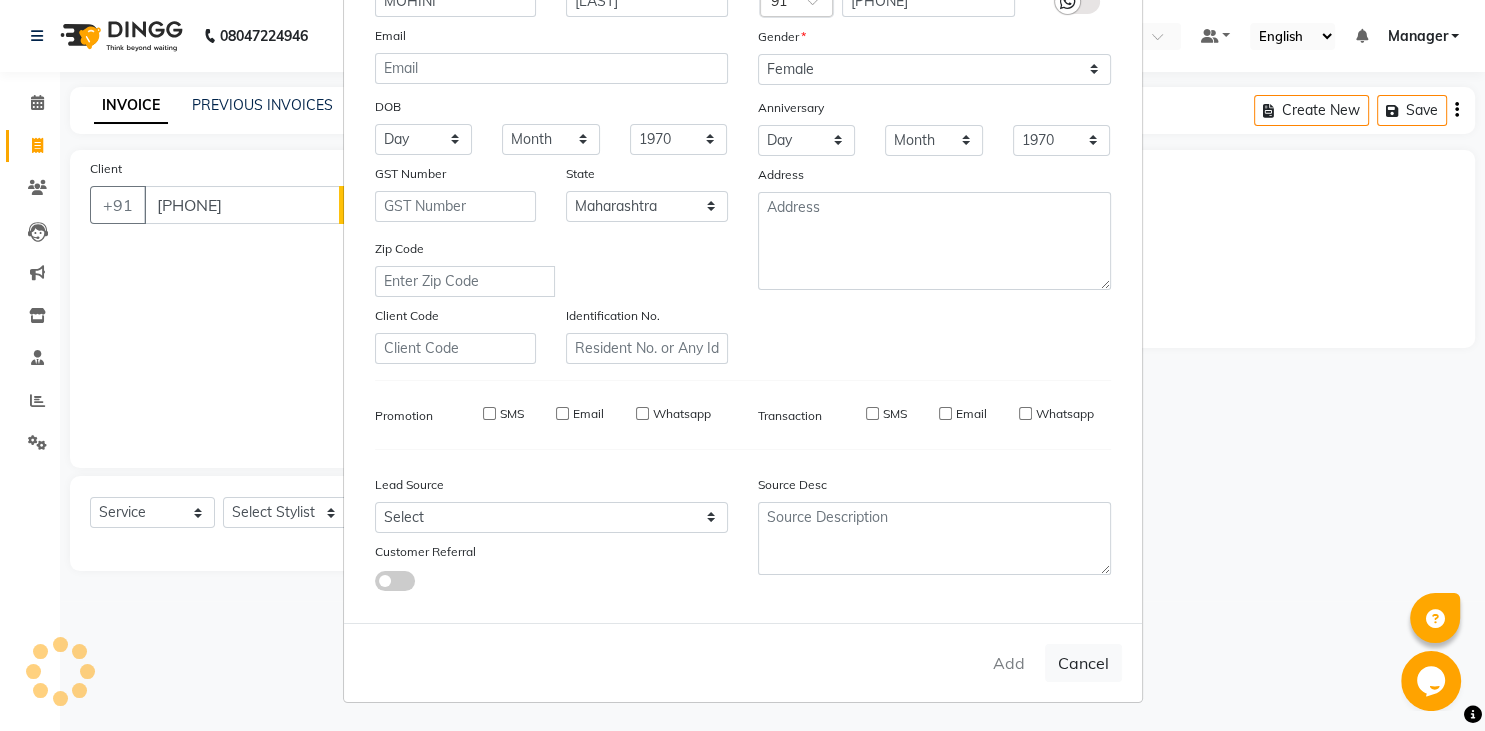 type 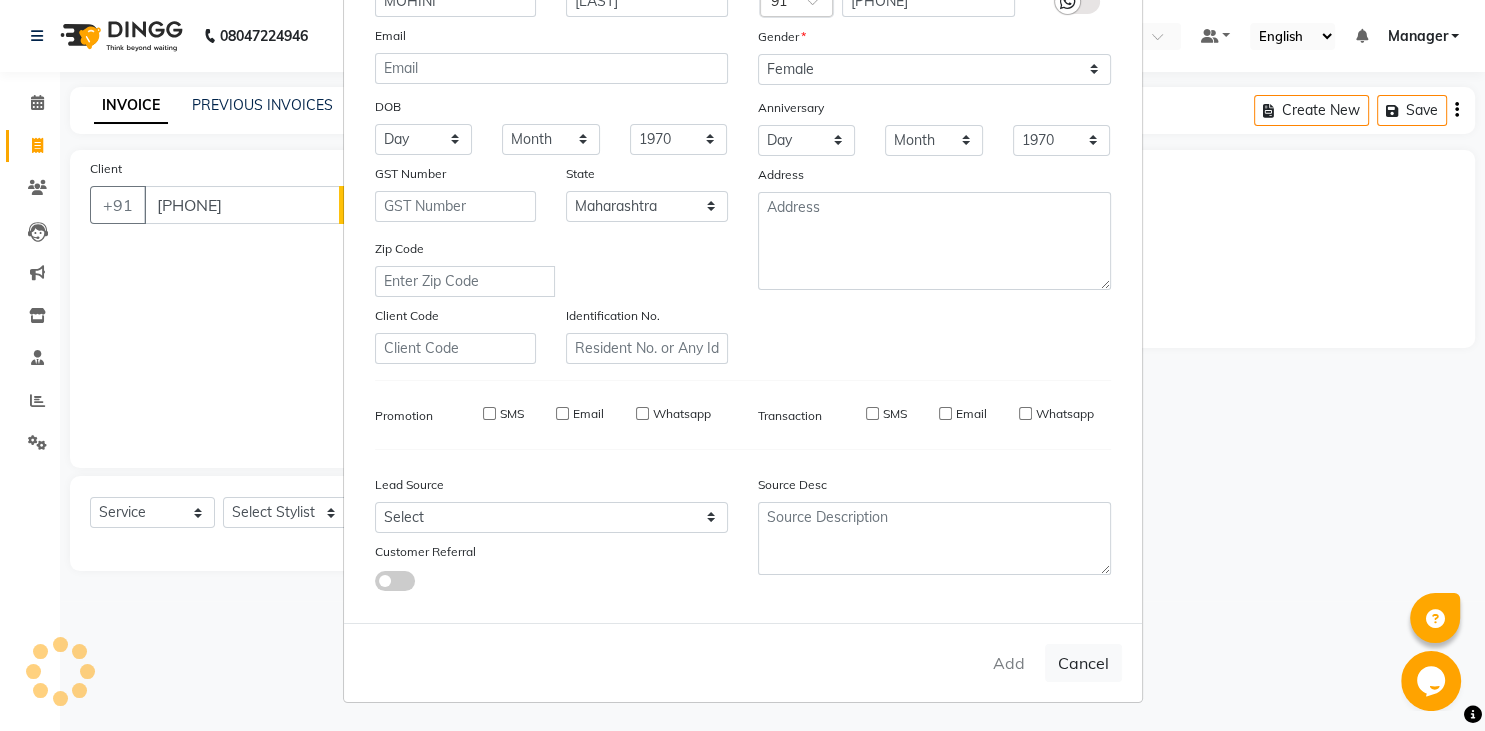 type 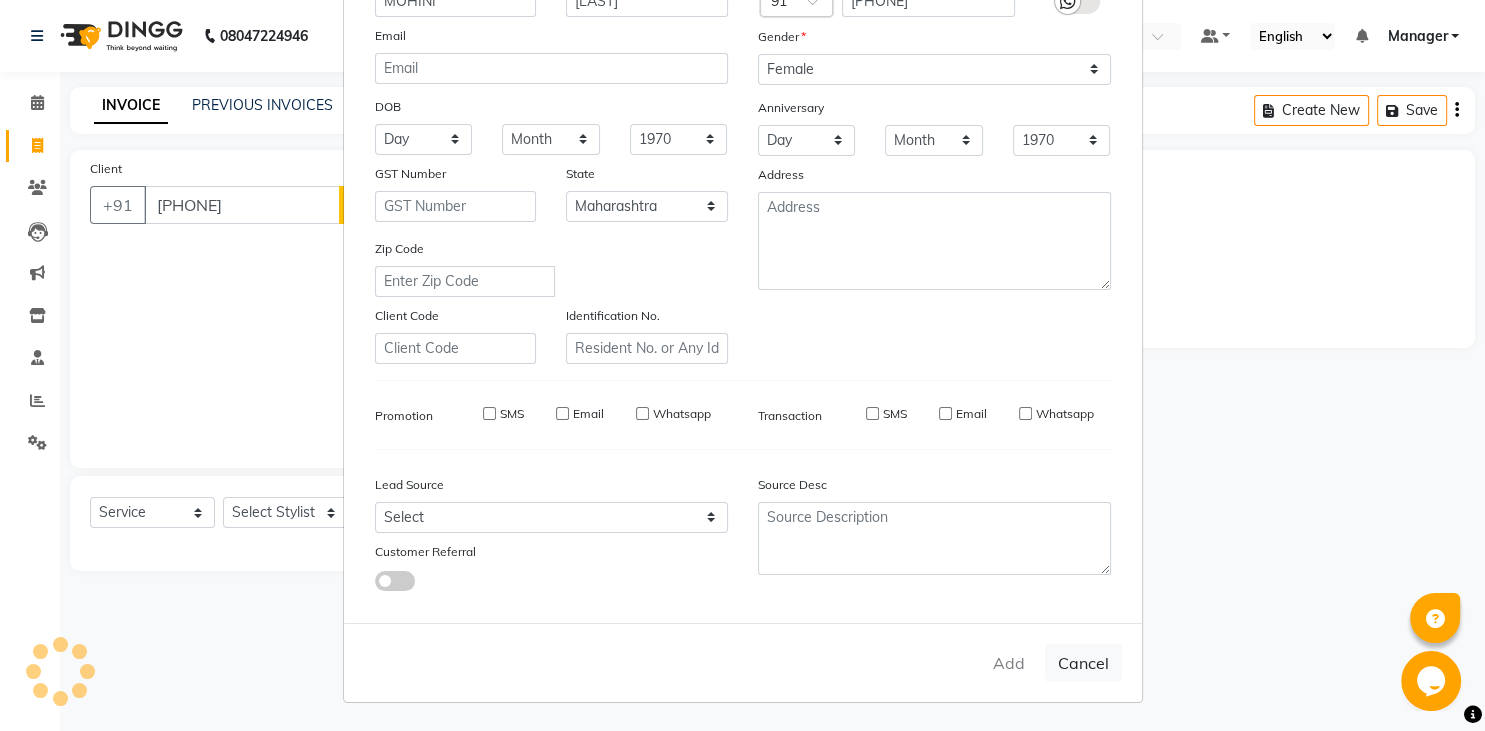 select 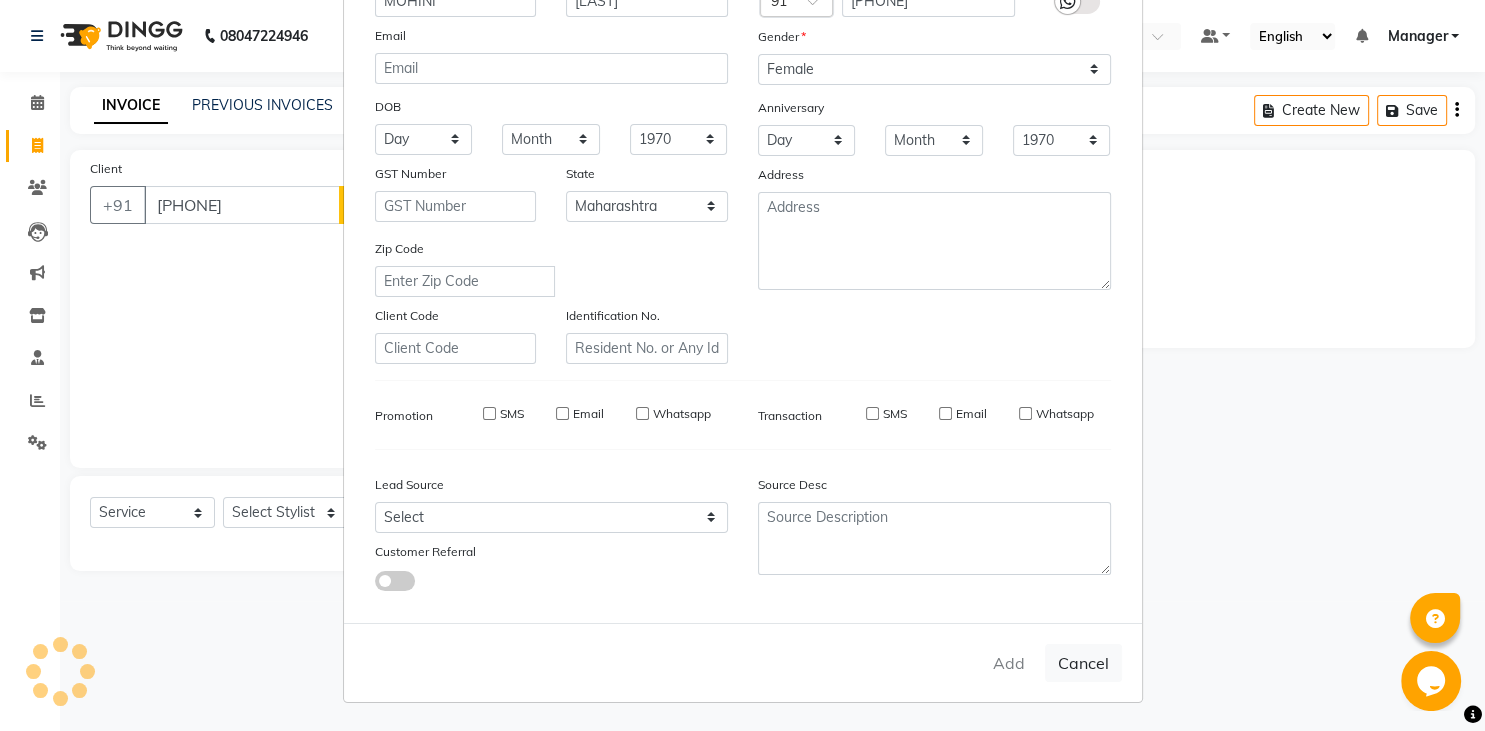 select 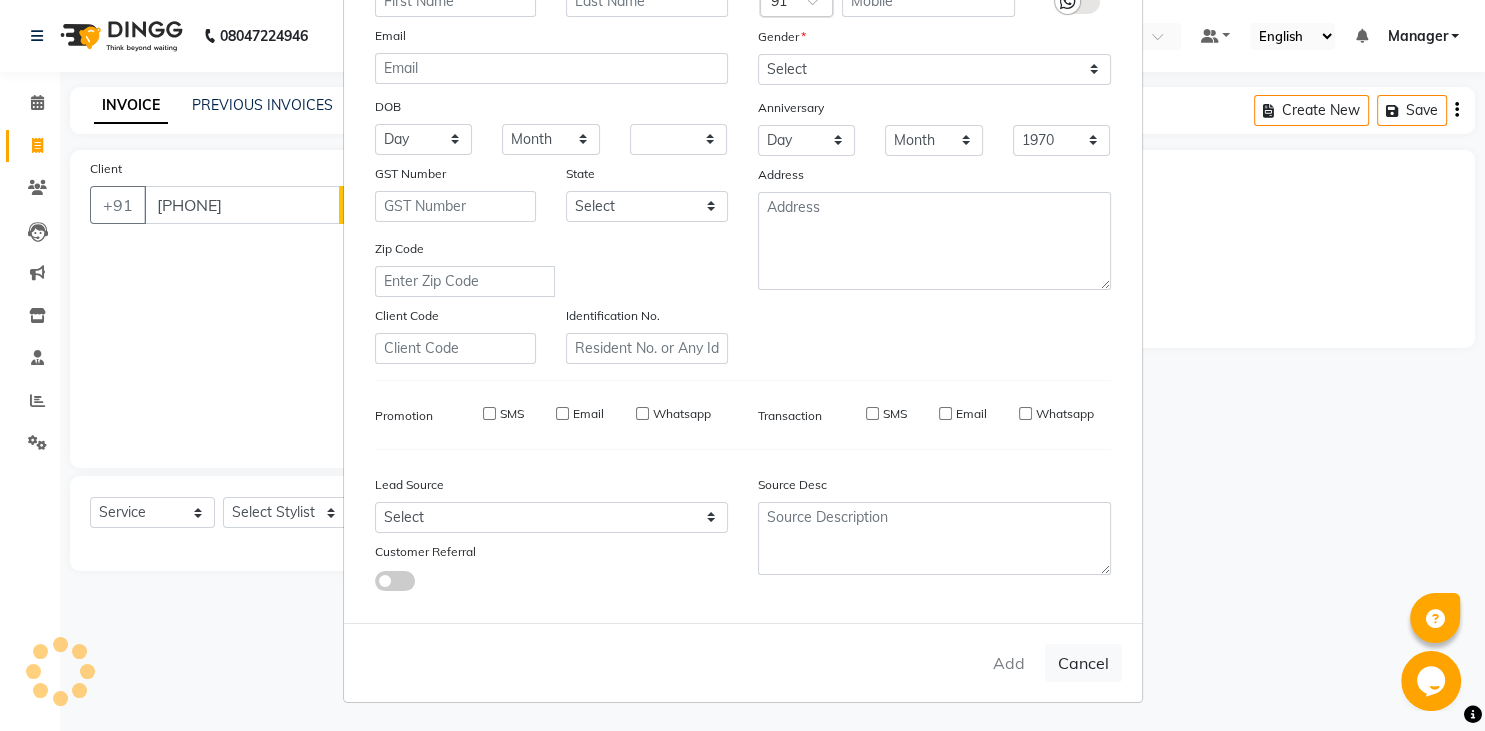 select 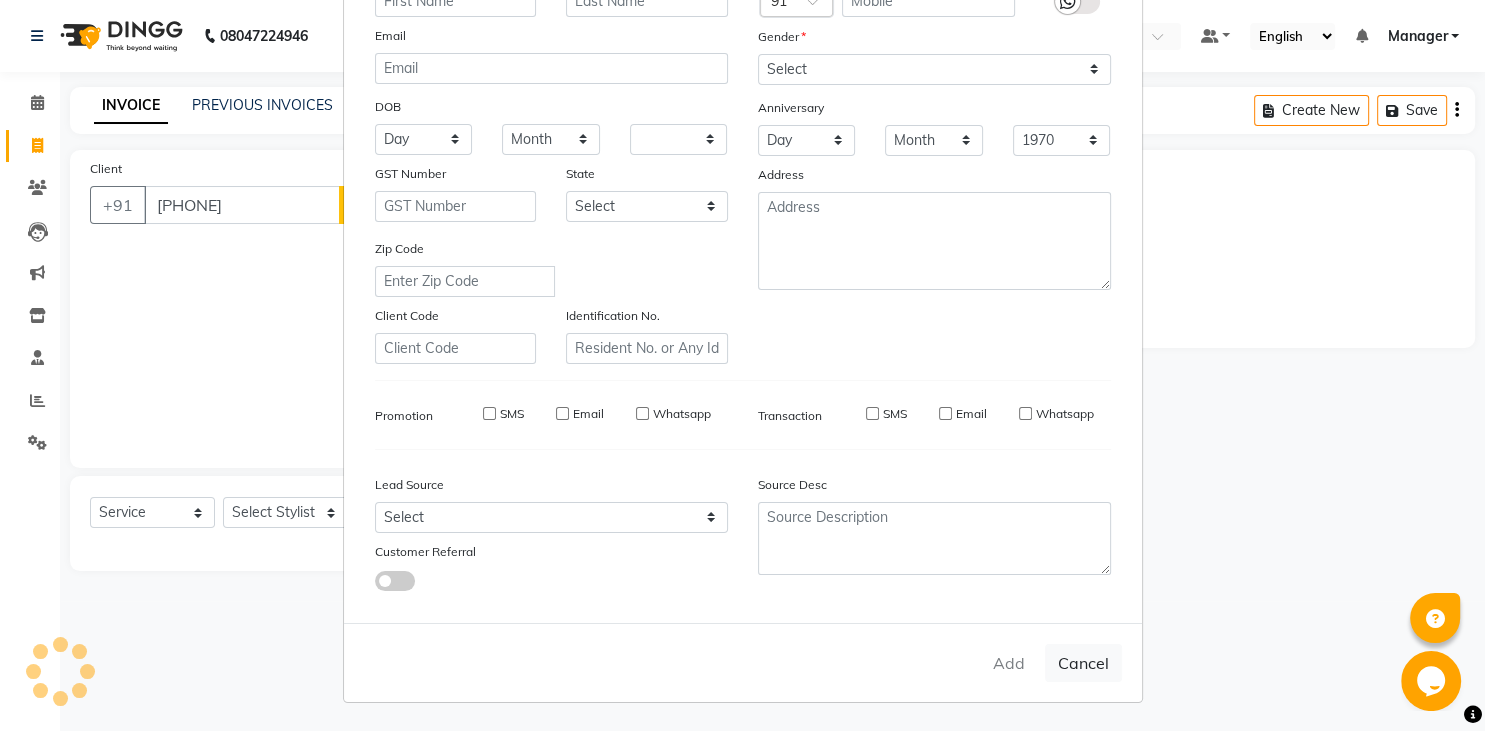 checkbox on "false" 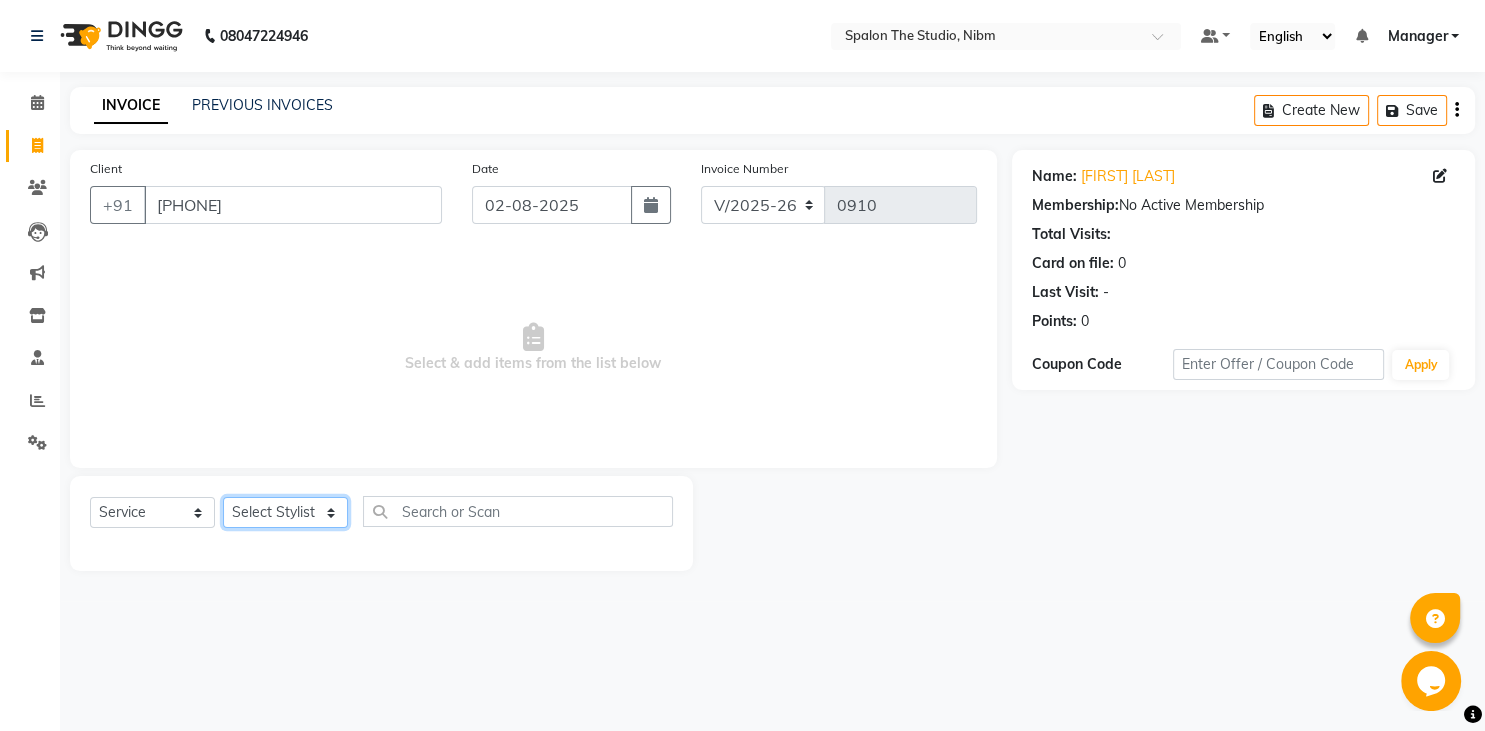 click on "Select Stylist [FIRST] [LAST] [FIRST] [LAST] [FIRST] [LAST] [FIRST] [LAST] [FIRST] [LAST] [FIRST] [LAST] [FIRST] [LAST] [FIRST] [LAST] [FIRST] [LAST] [FIRST] [LAST] [FIRST] [LAST]" 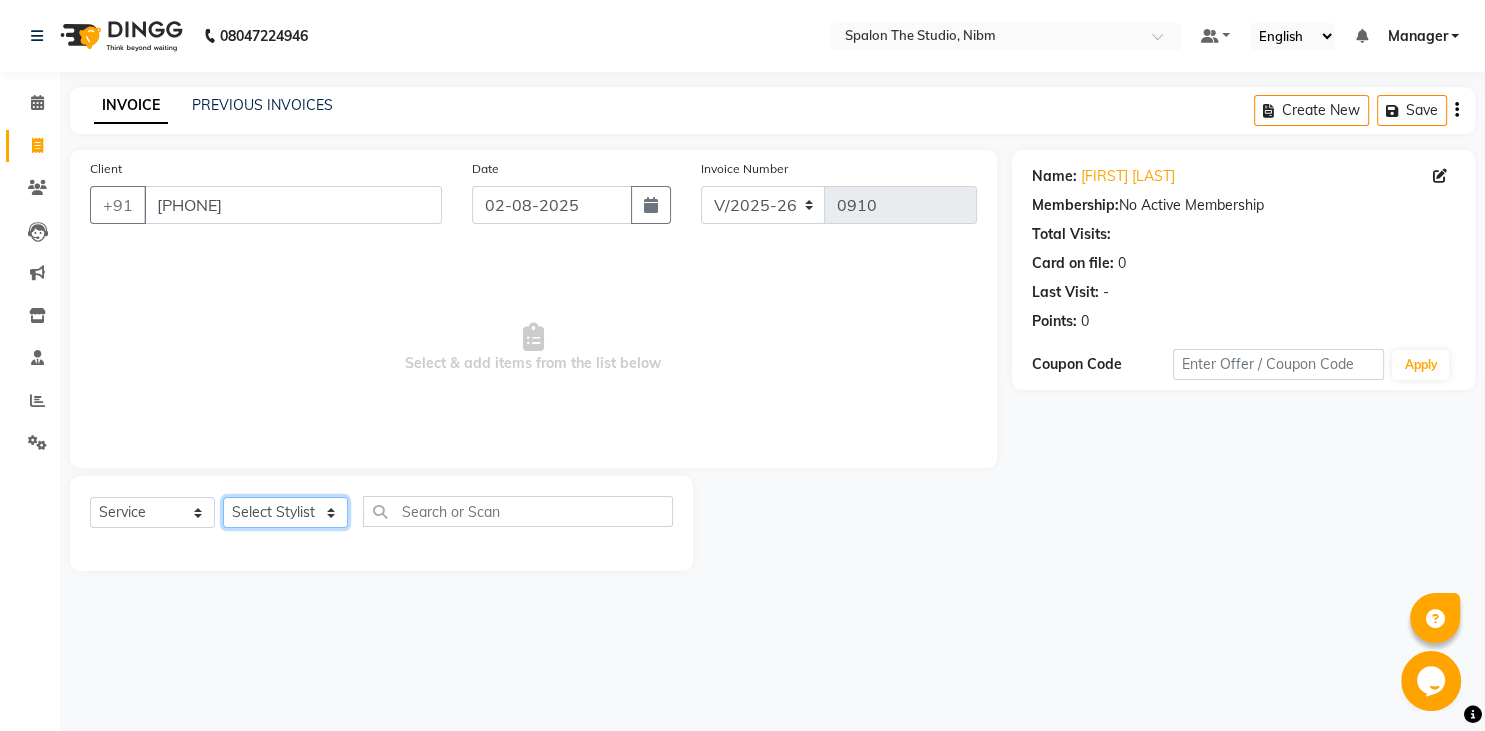 select on "44587" 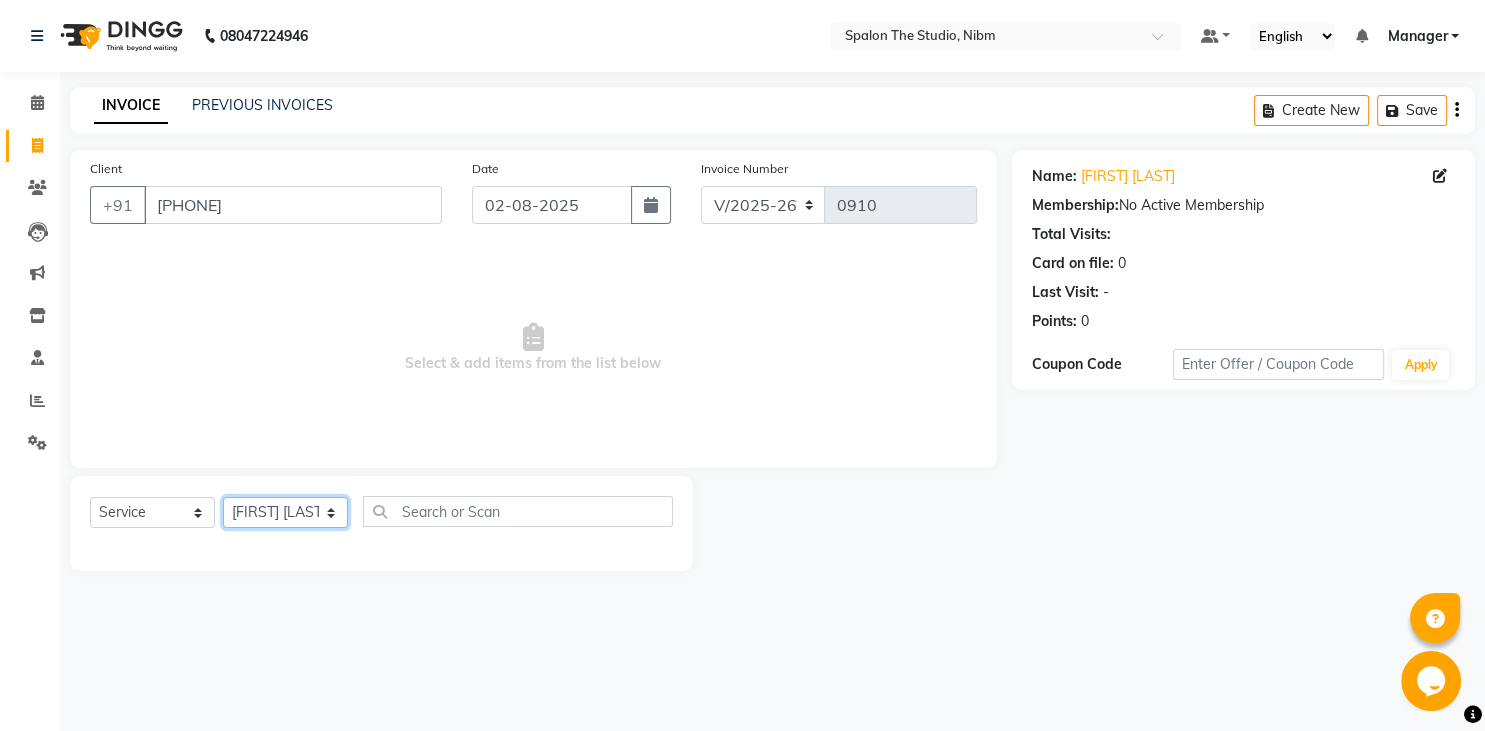 click on "[FIRST] [LAST]" 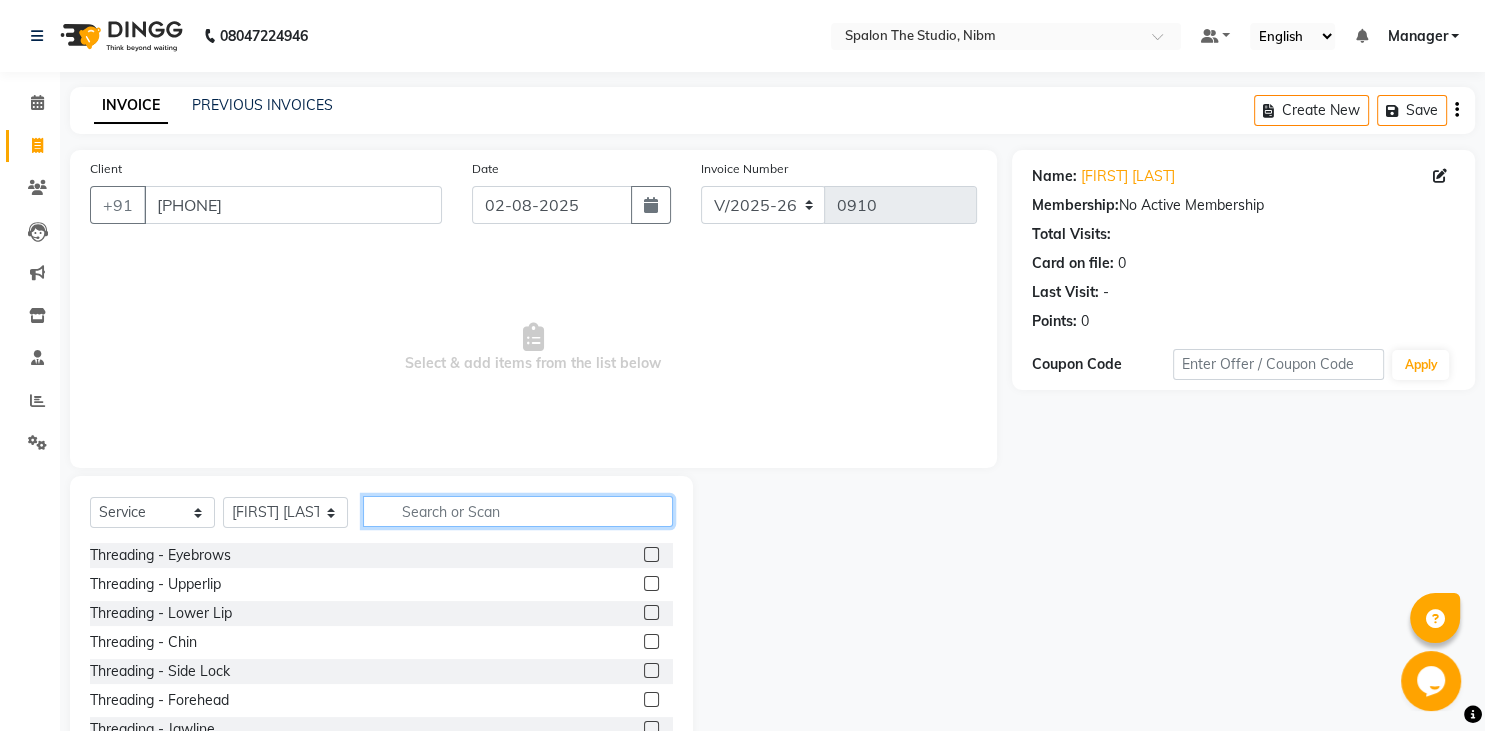 click 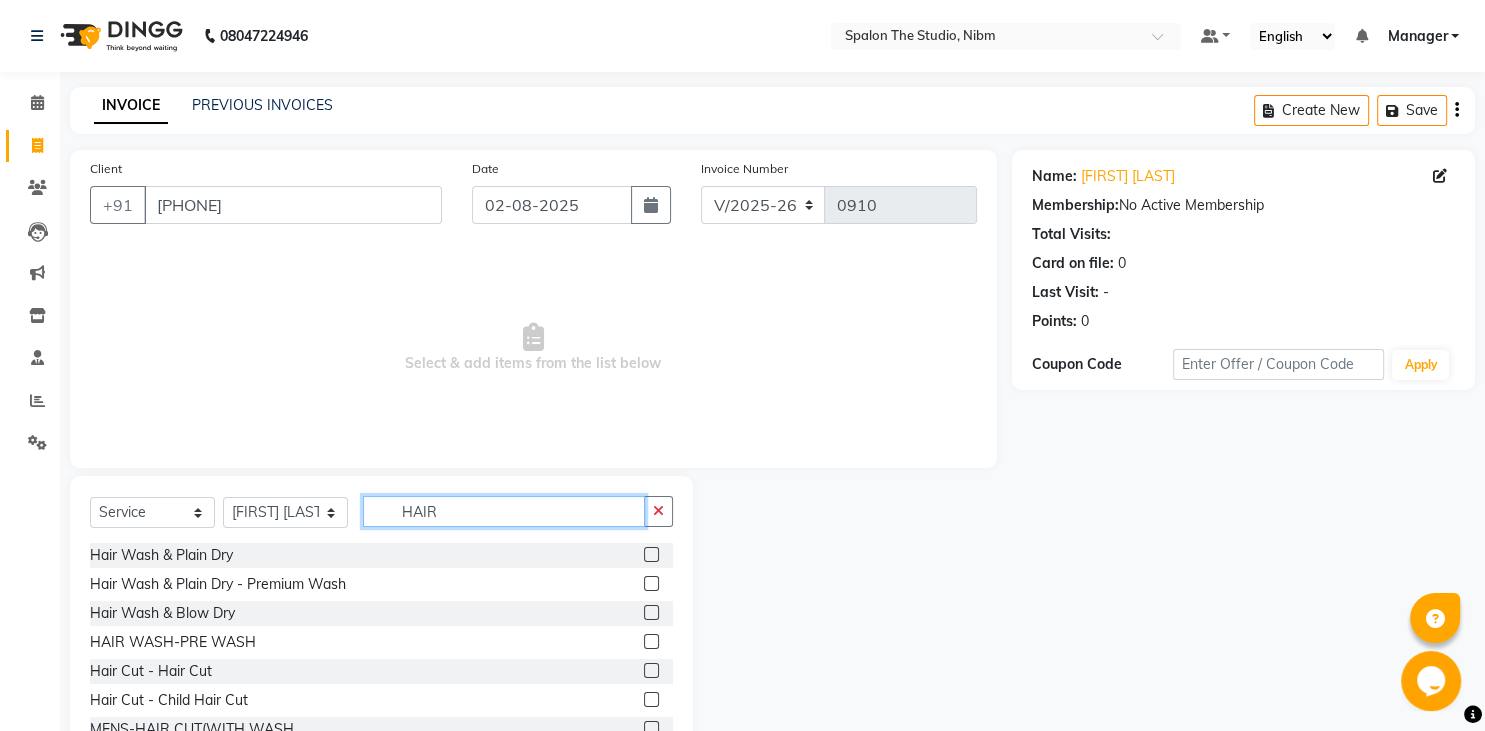 type on "HAIR" 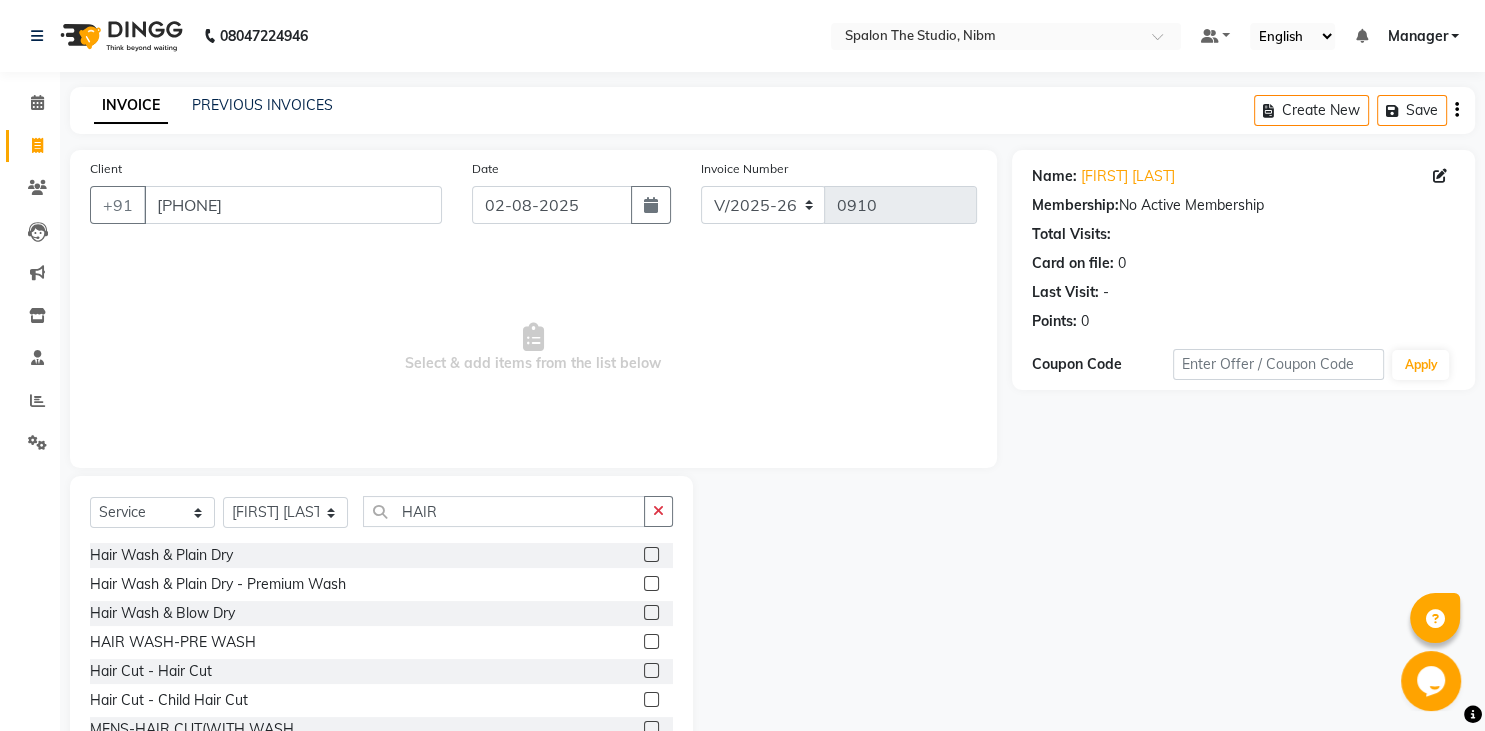 click 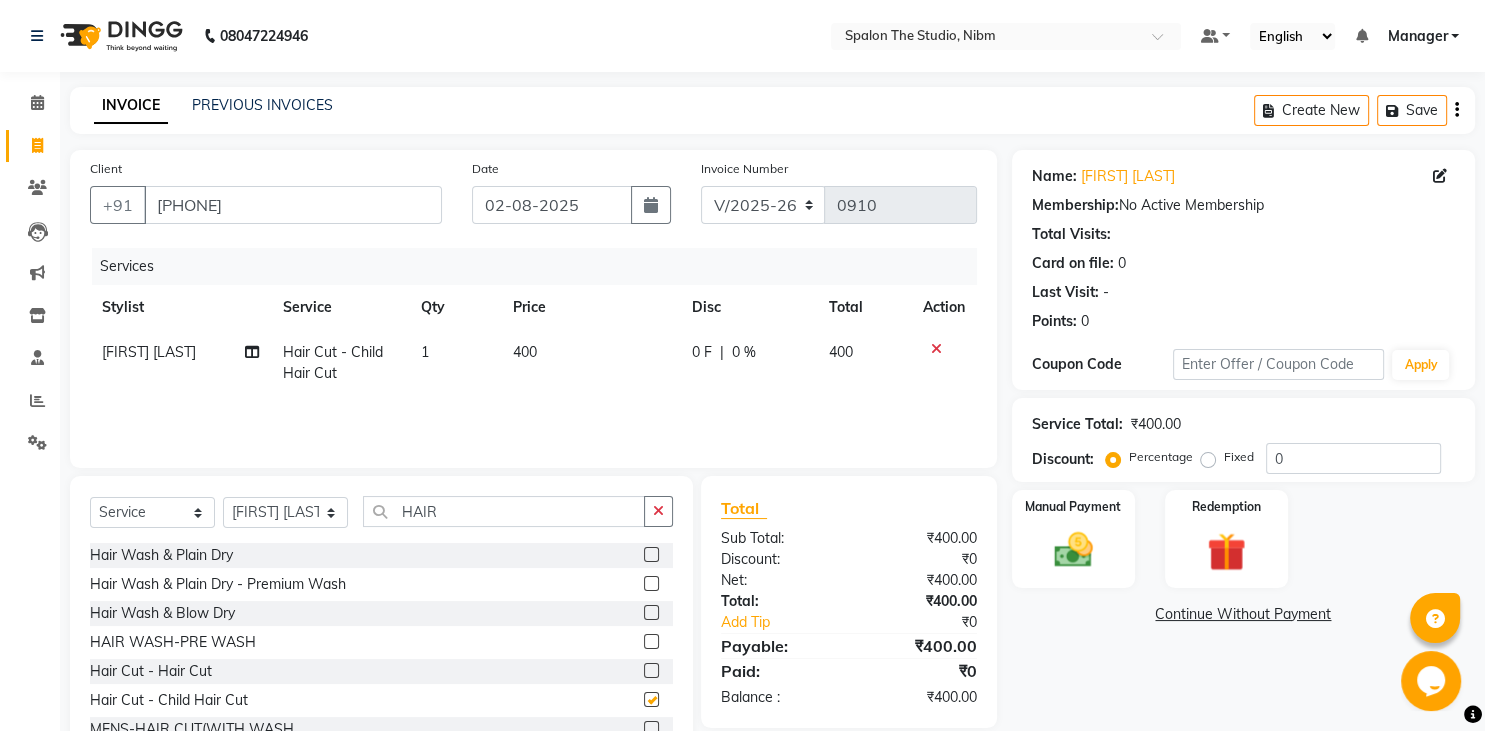 checkbox on "false" 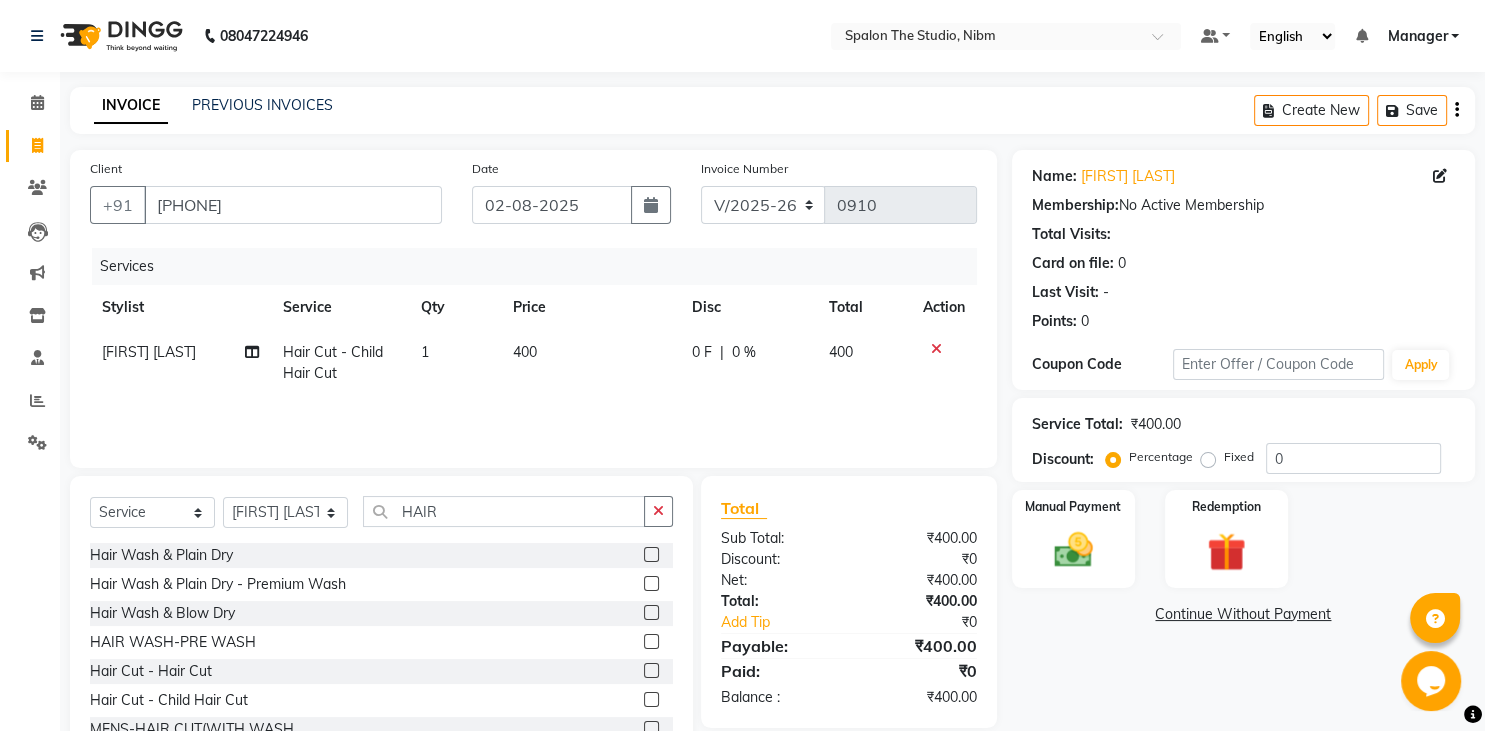 click 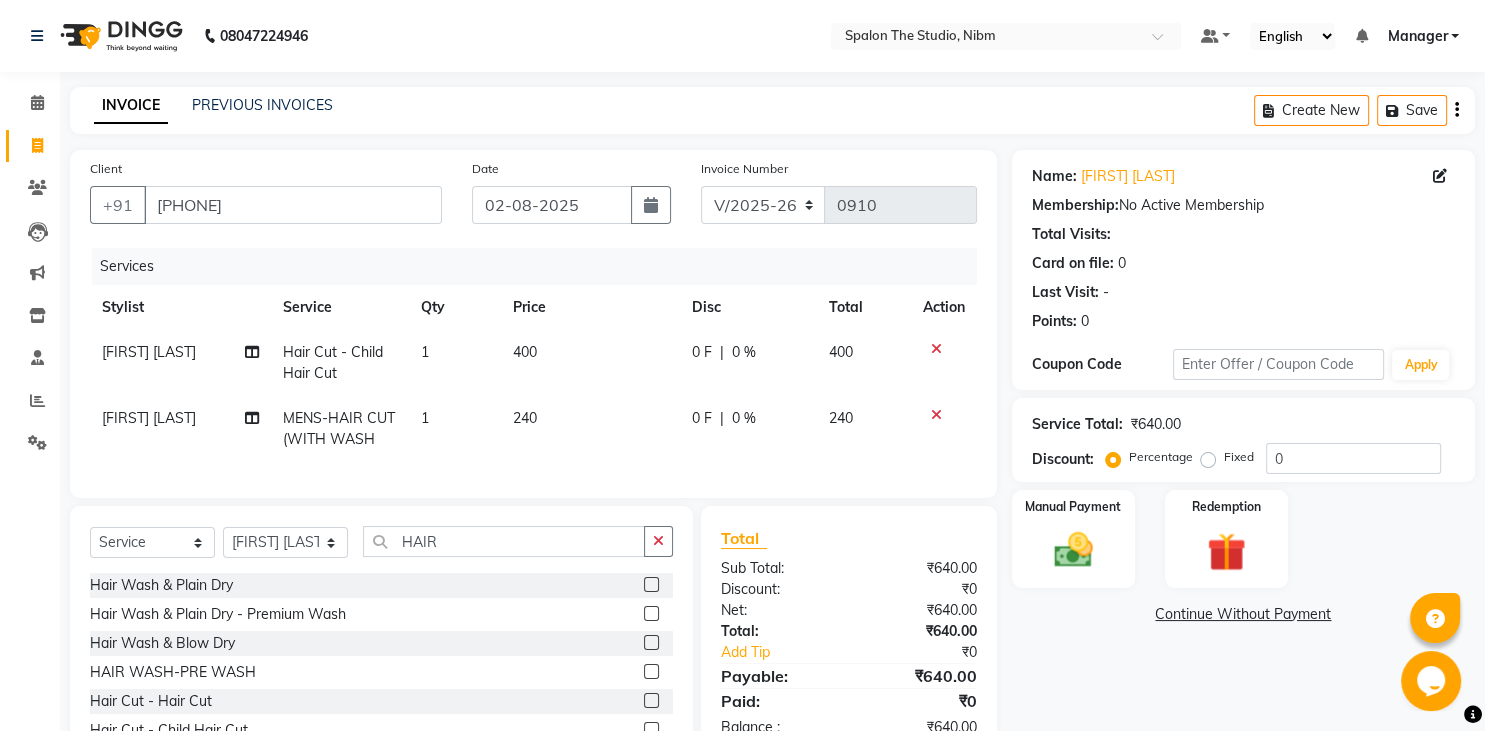 checkbox on "false" 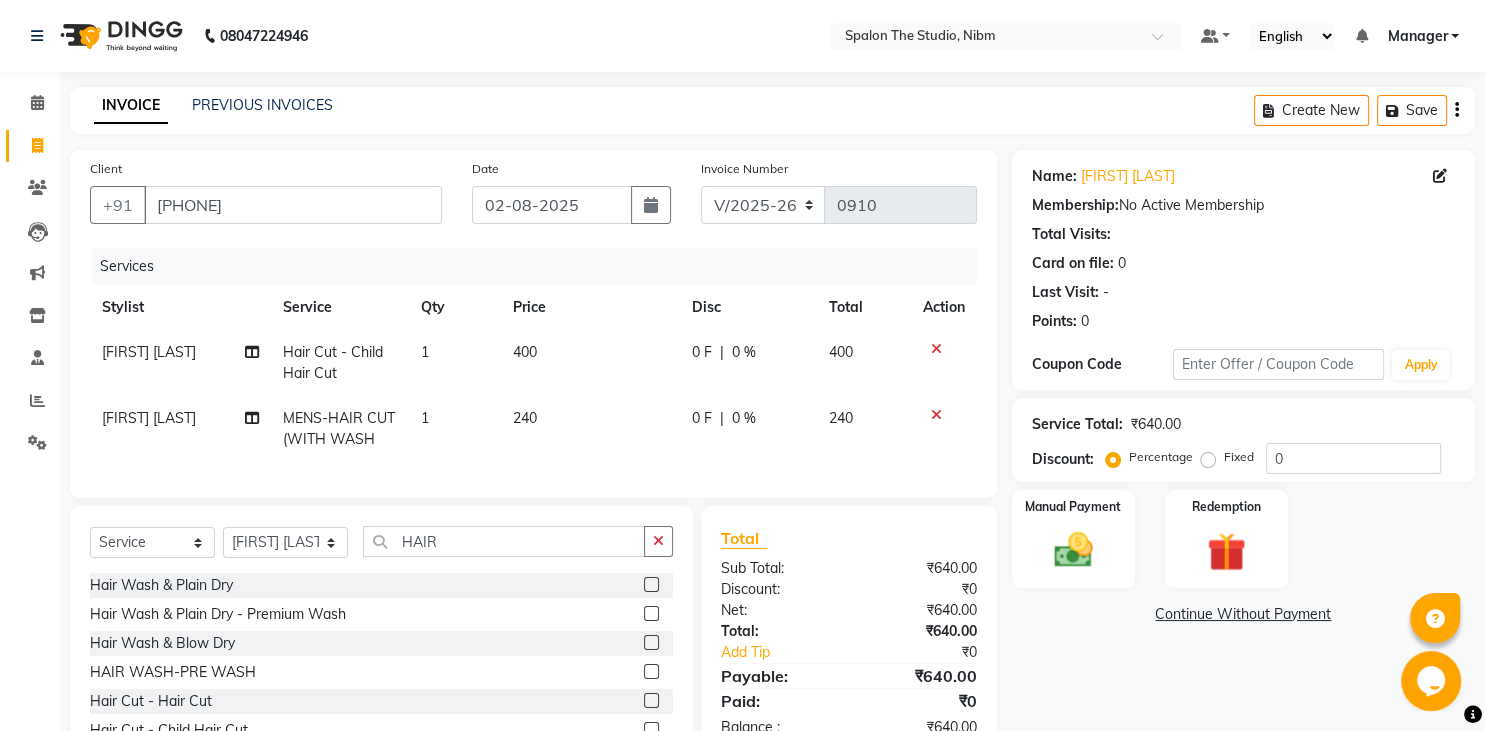 click 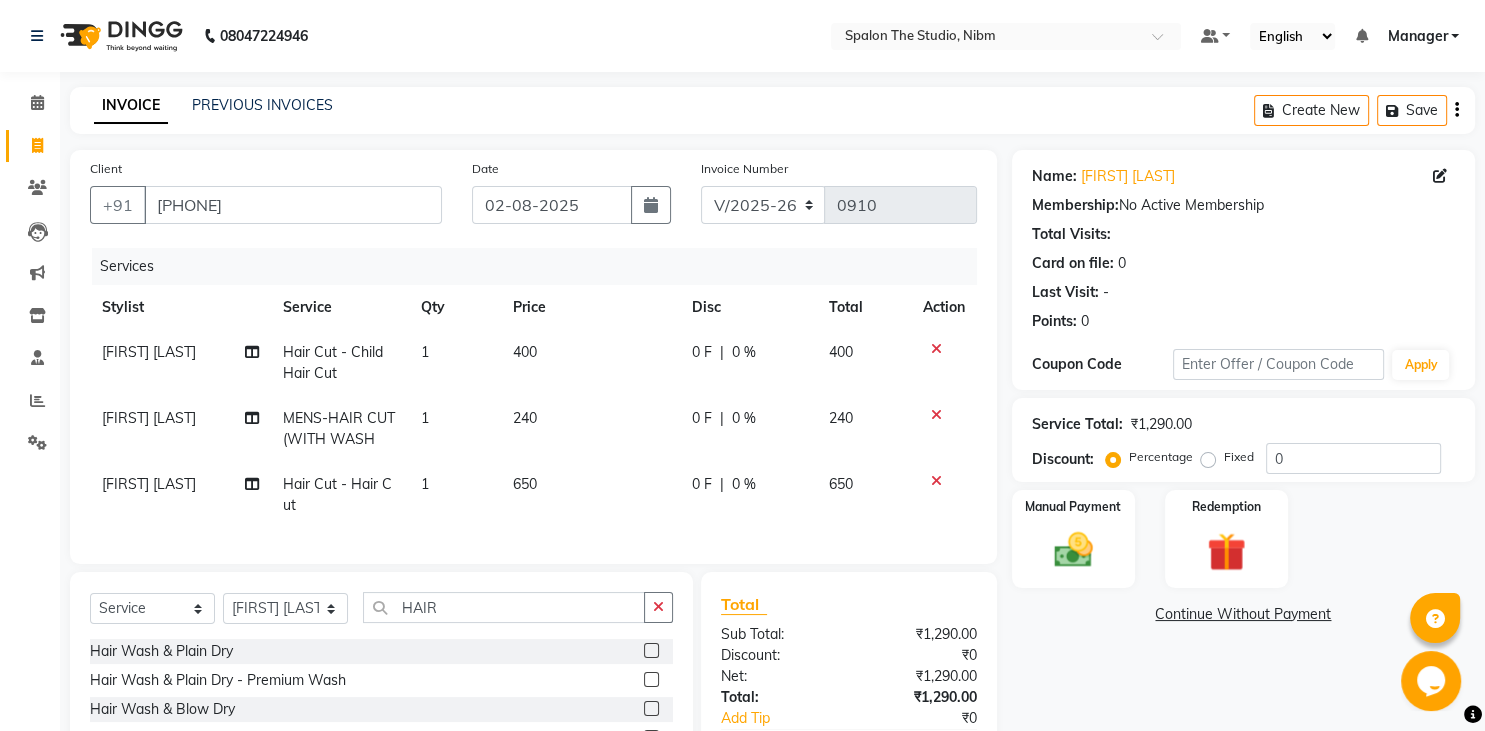 checkbox on "false" 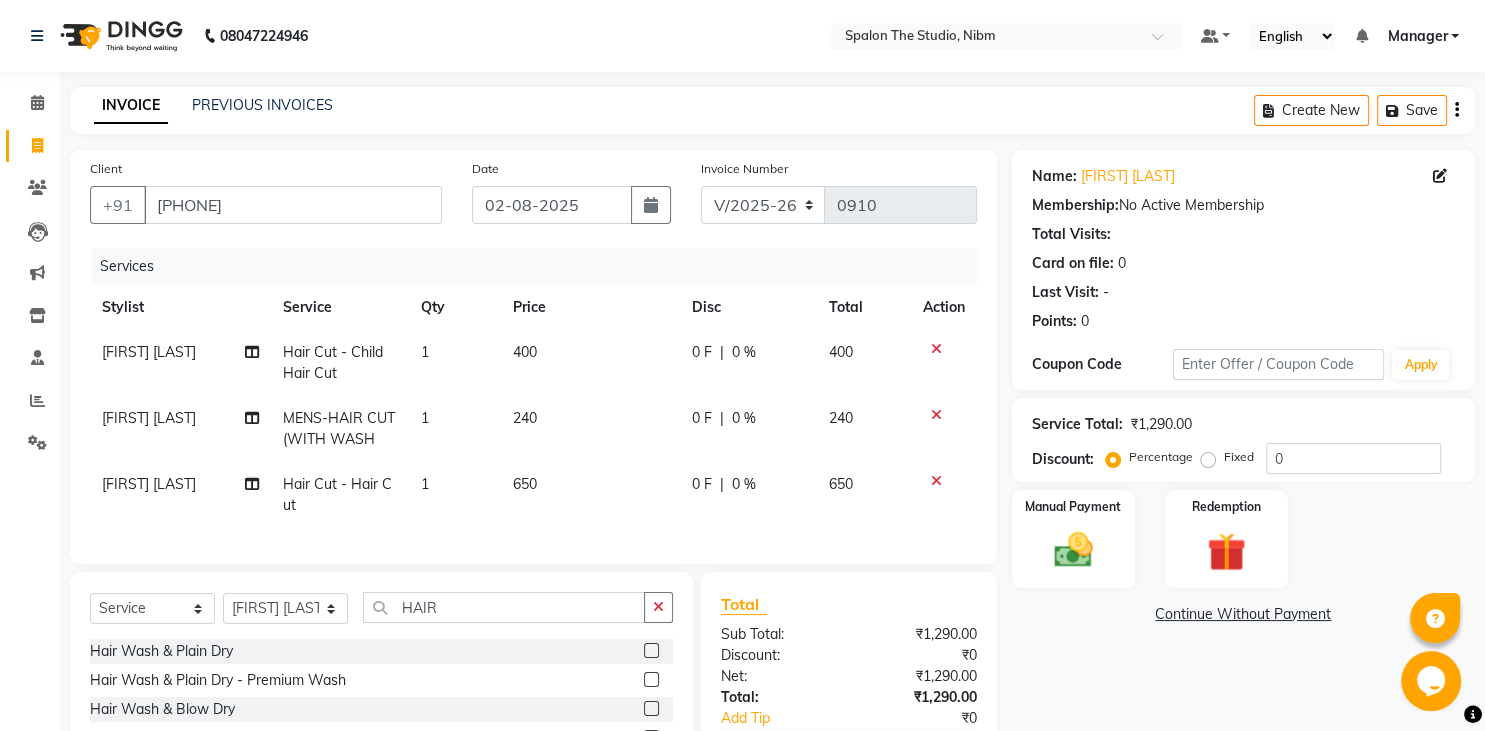 click 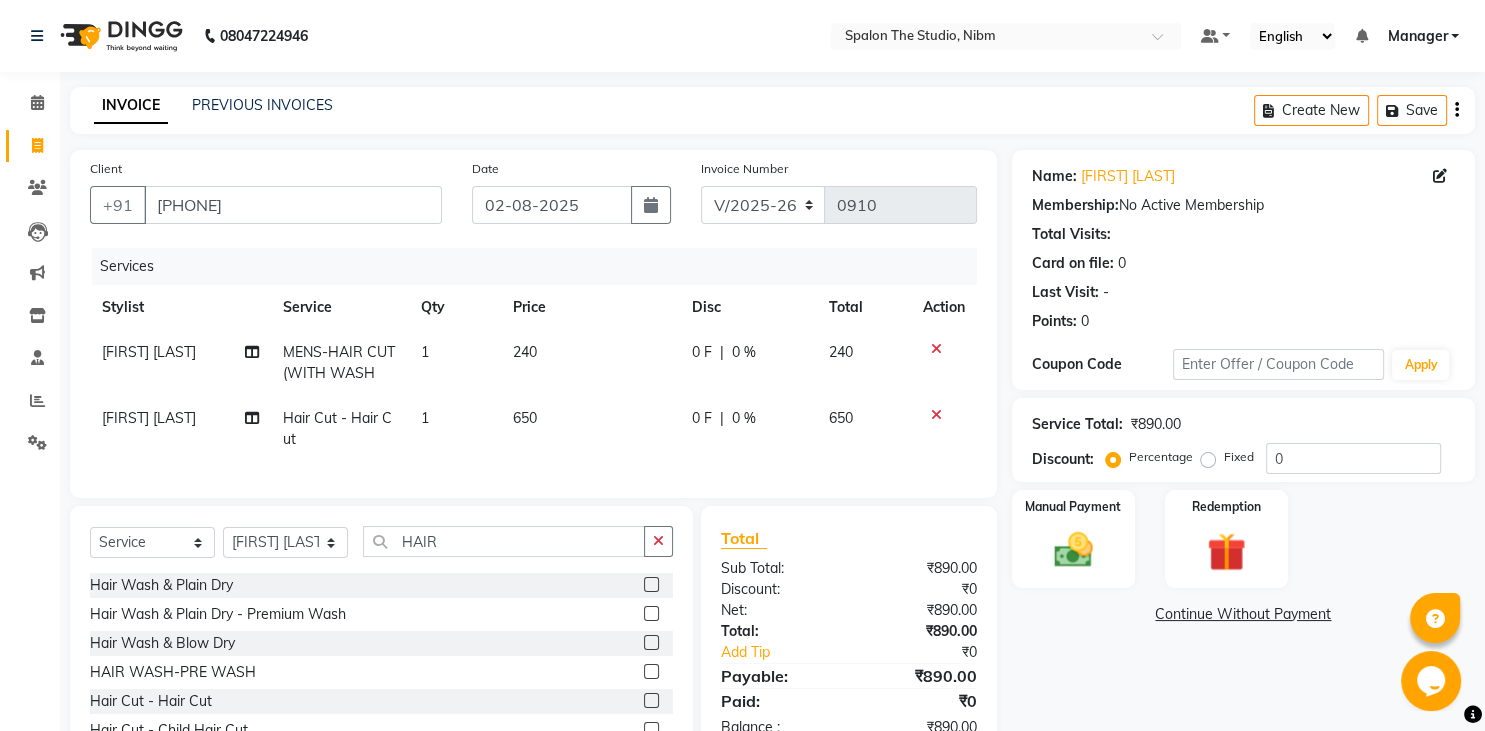click 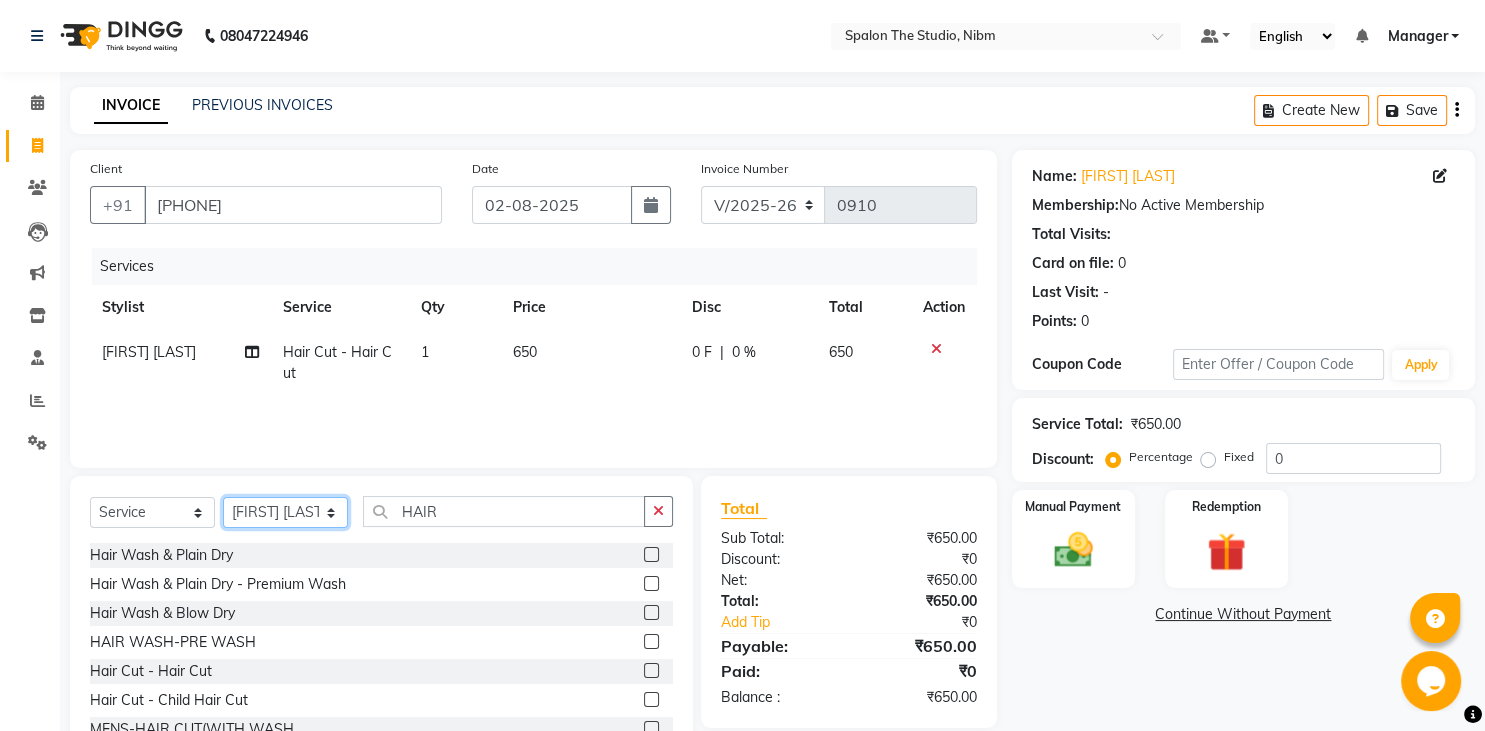 click on "Select Stylist [FIRST] [LAST] [FIRST] [LAST] [FIRST] [LAST] [FIRST] [LAST] [FIRST] [LAST] [FIRST] [LAST] [FIRST] [LAST] [FIRST] [LAST] [FIRST] [LAST] [FIRST] [LAST] [FIRST] [LAST]" 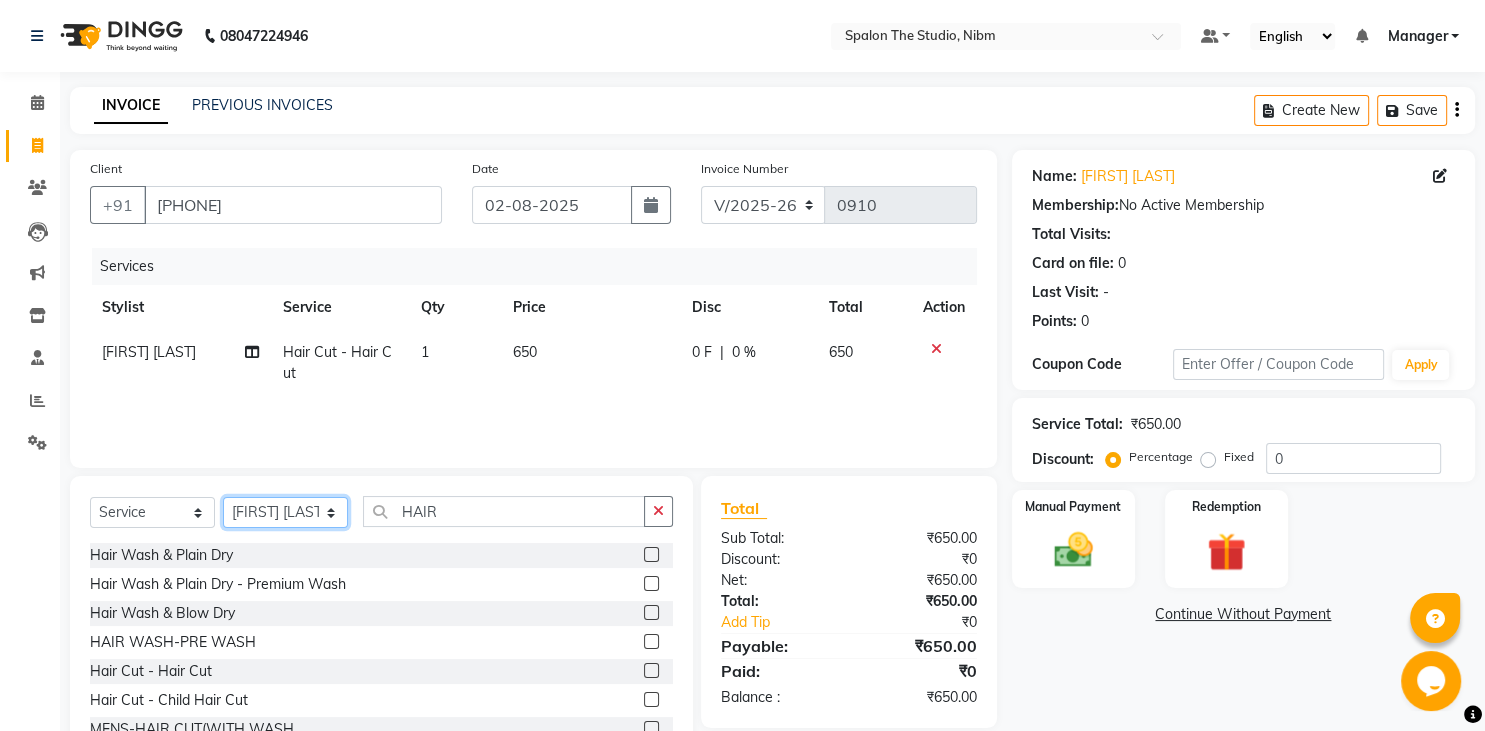 select on "75742" 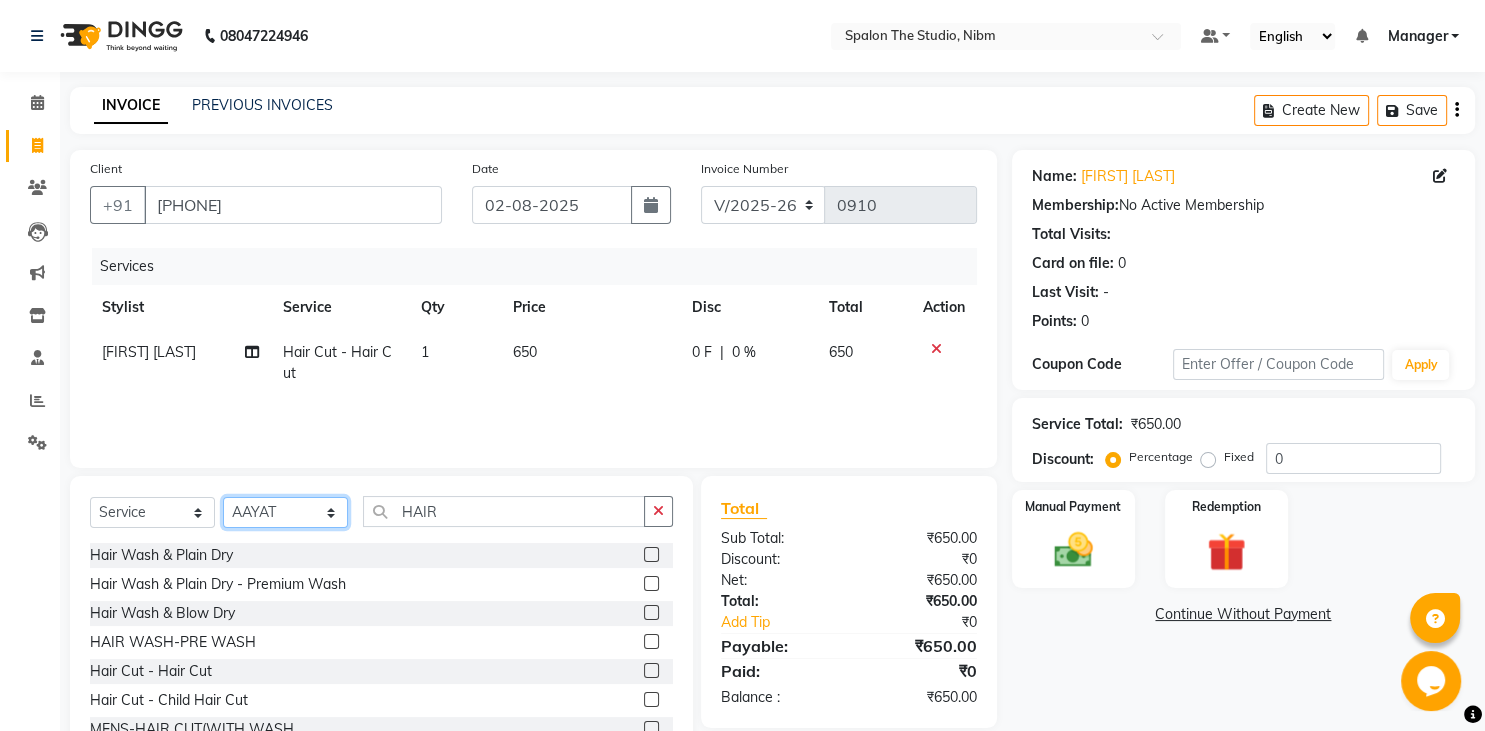 click on "AAYAT" 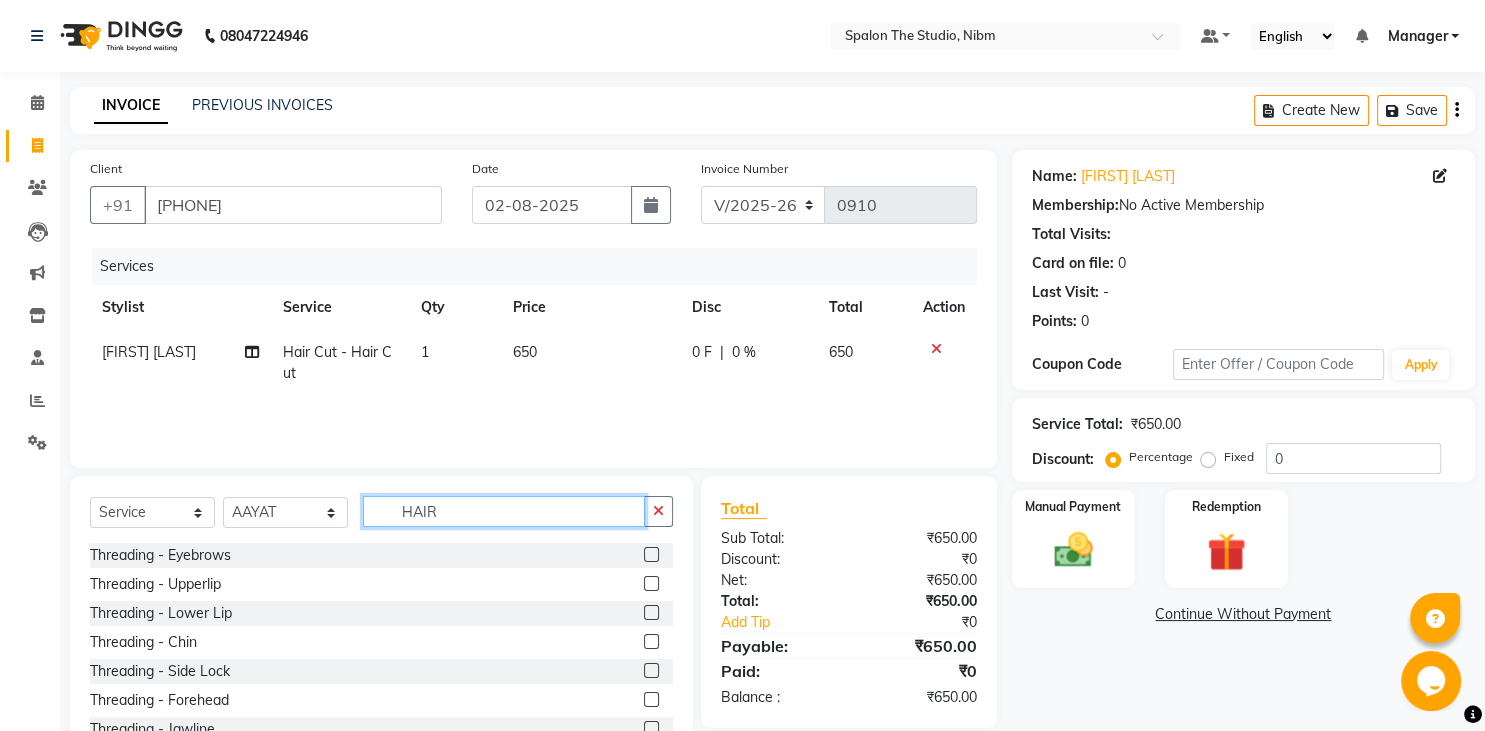 click on "HAIR" 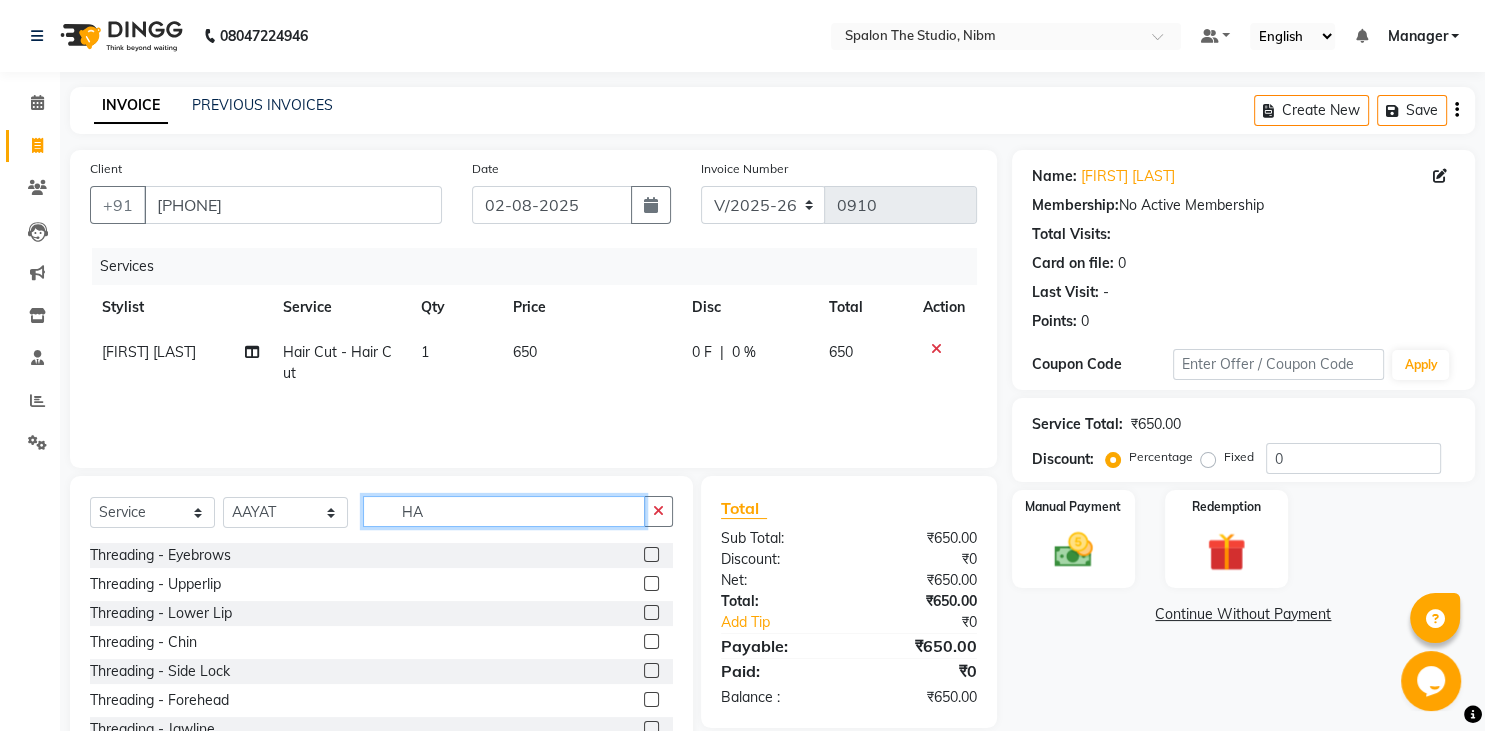 type on "H" 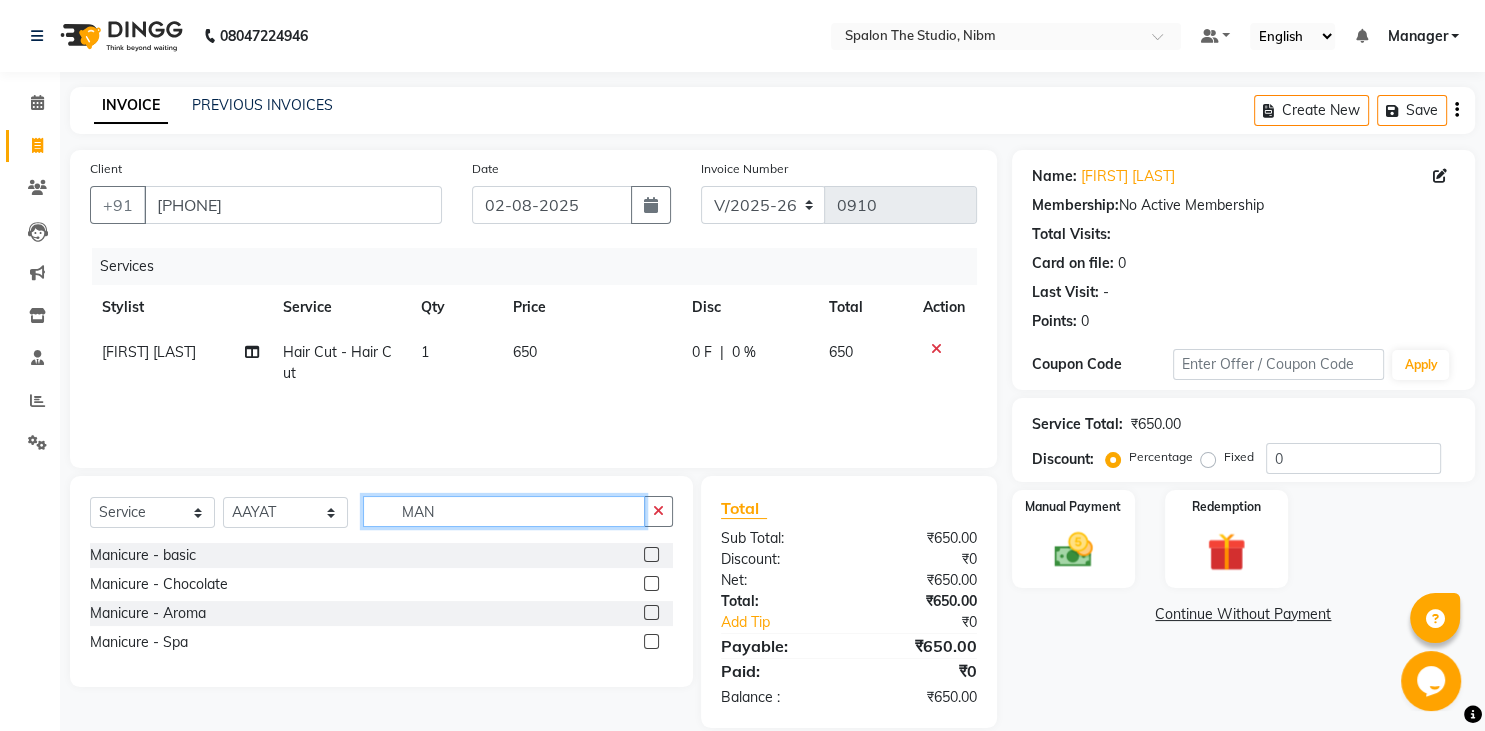 type on "MAN" 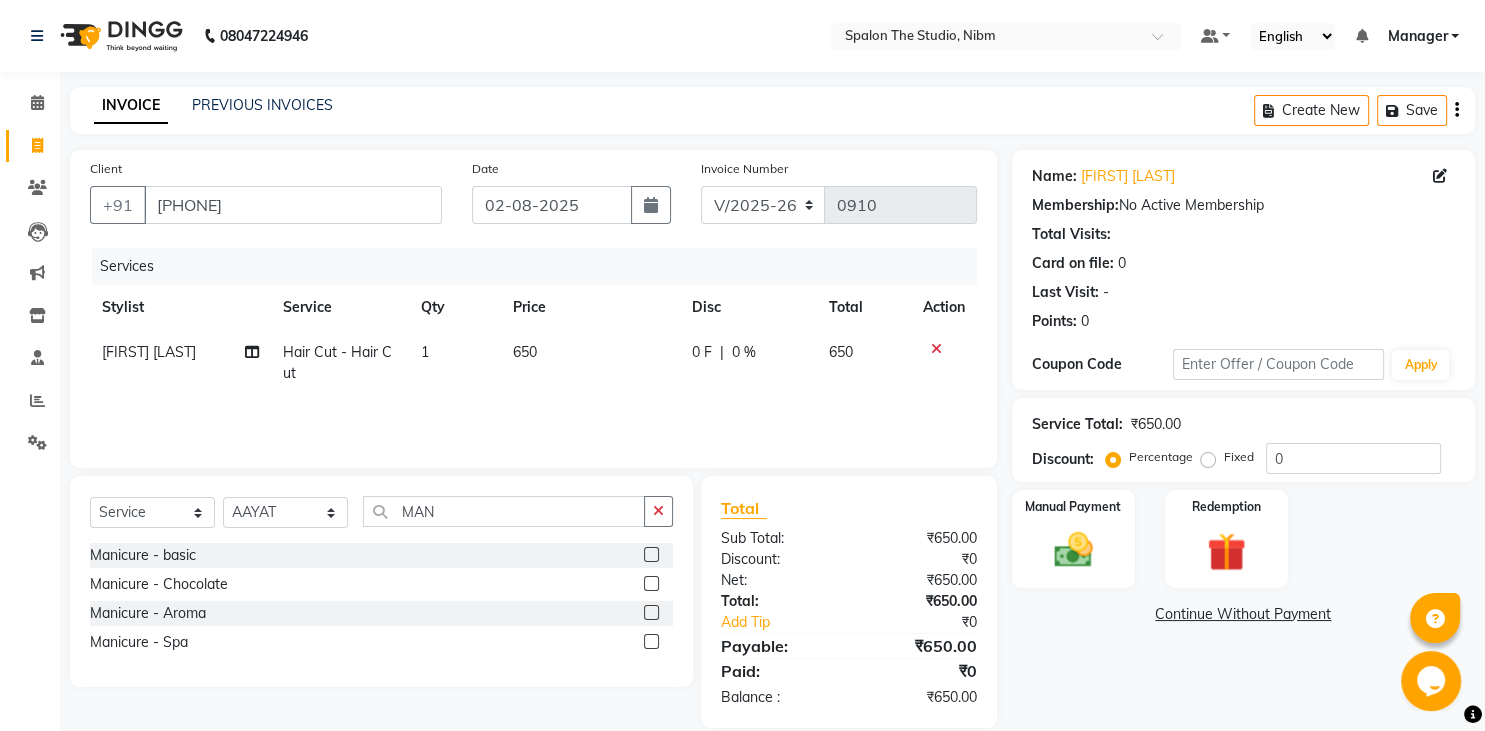 click 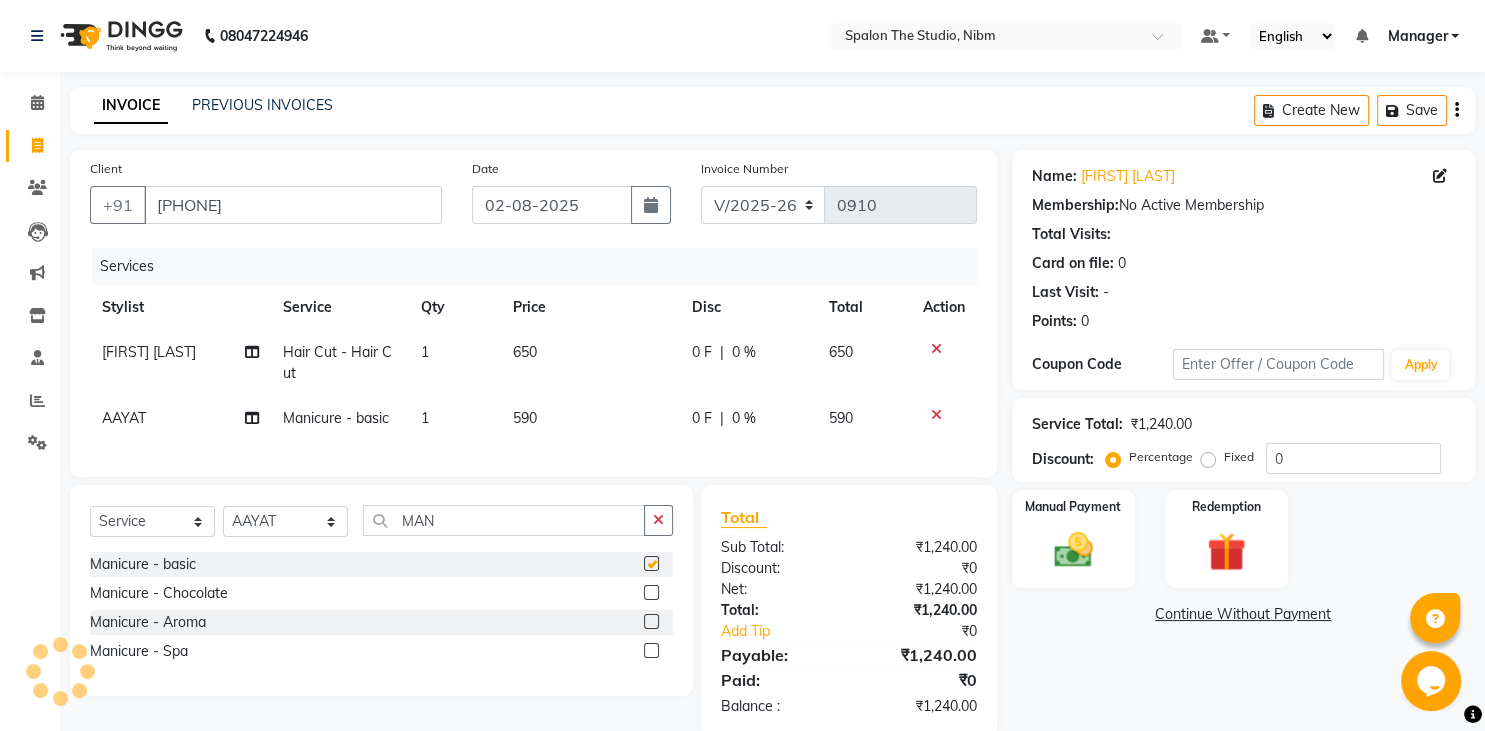 checkbox on "false" 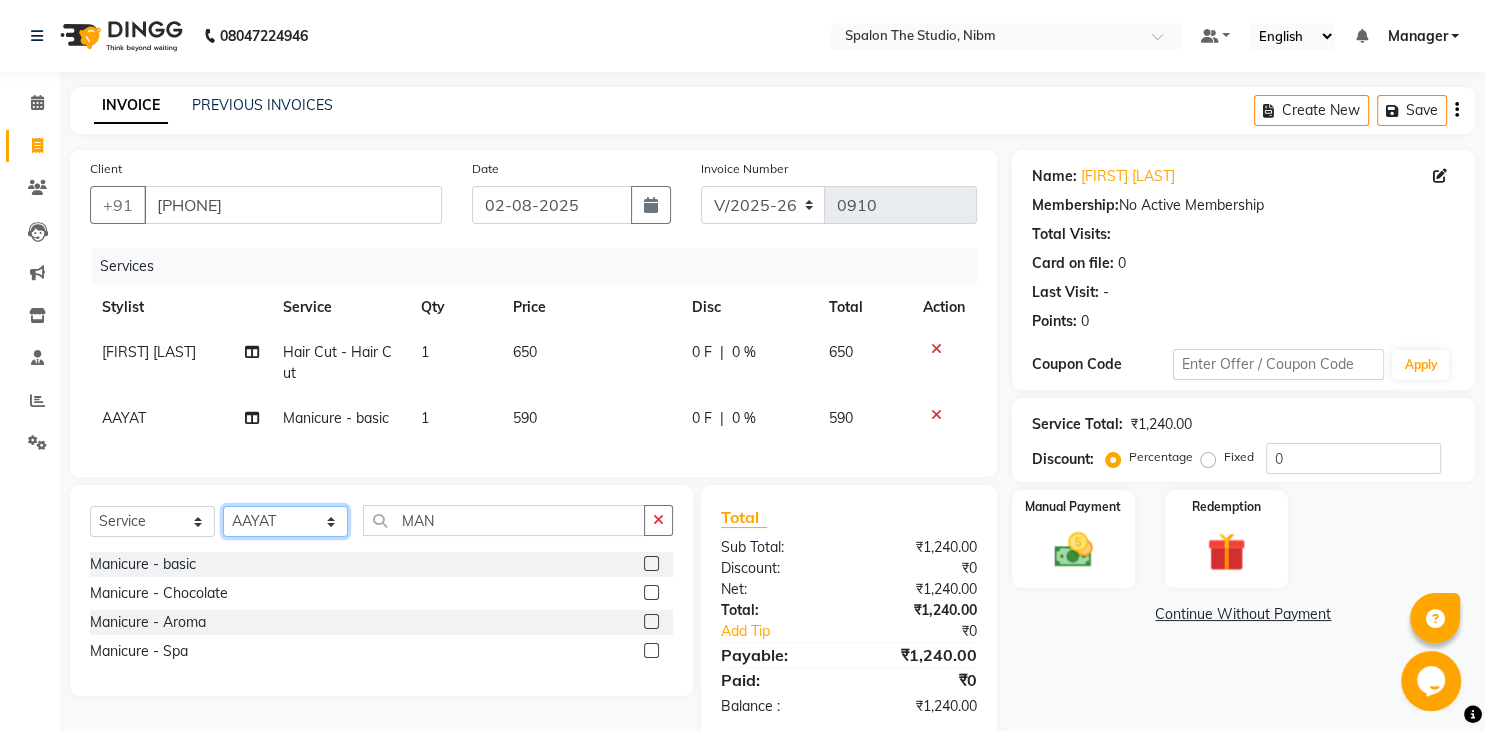 click on "Select Stylist [FIRST] [LAST] [FIRST] [LAST] [FIRST] [LAST] [FIRST] [LAST] [FIRST] [LAST] [FIRST] [LAST] [FIRST] [LAST] [FIRST] [LAST] [FIRST] [LAST] [FIRST] [LAST] [FIRST] [LAST]" 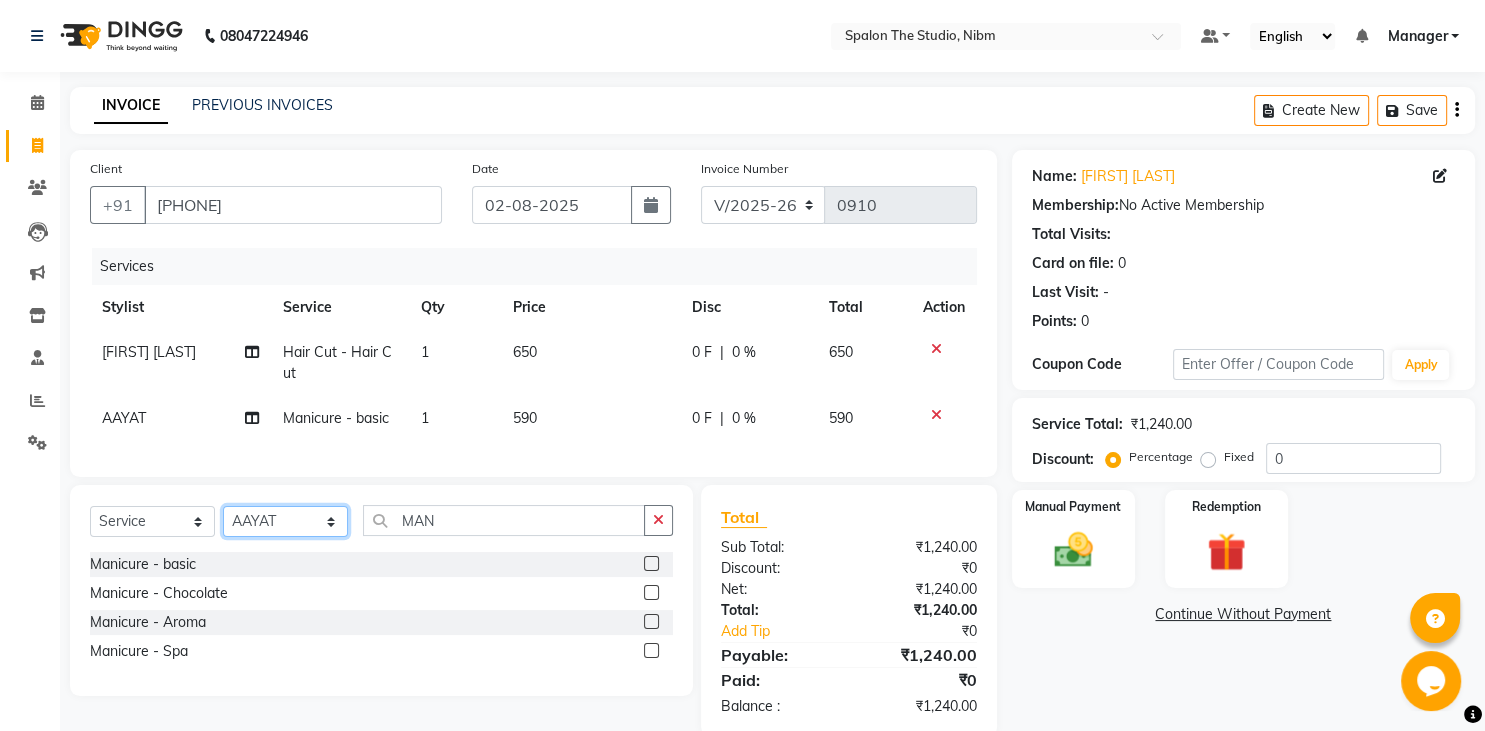 select on "44585" 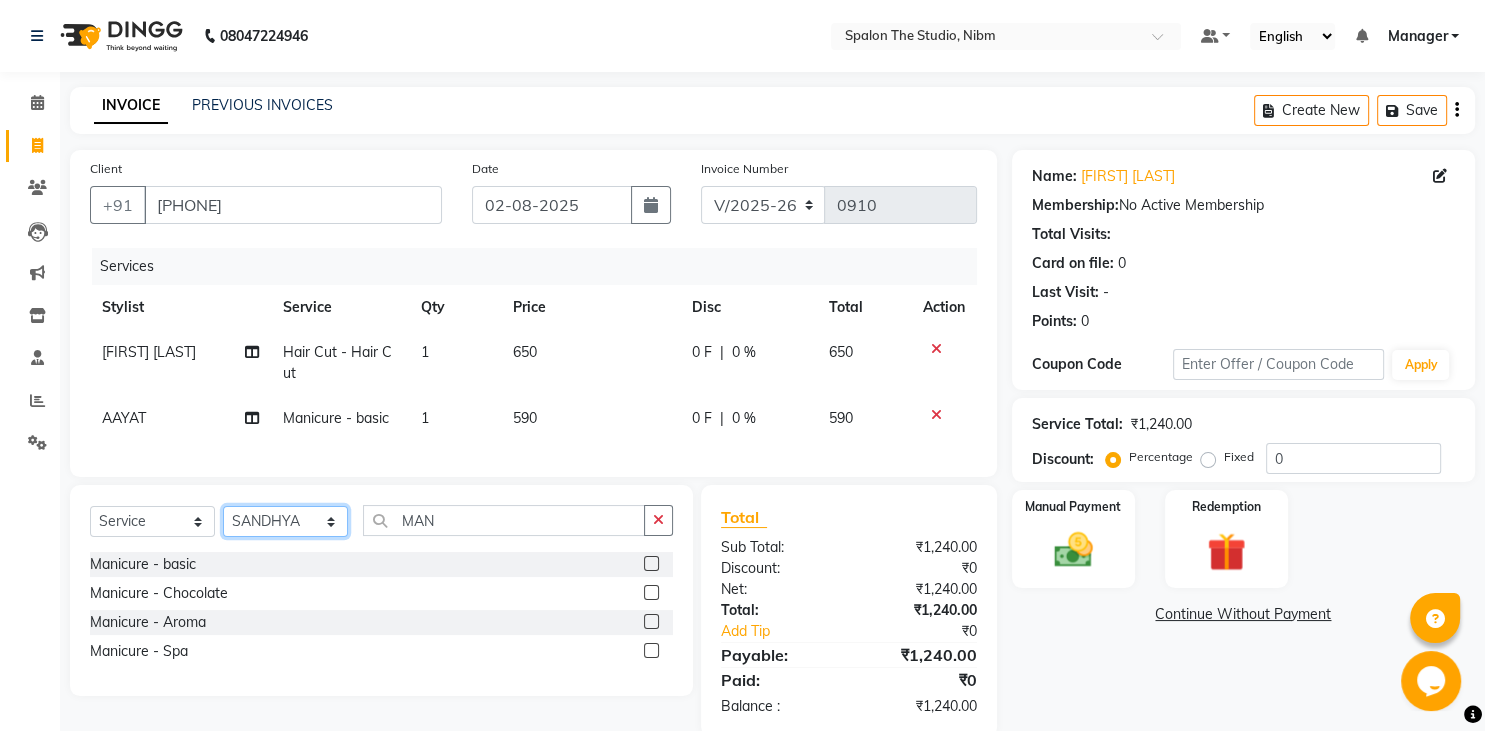 click on "SANDHYA" 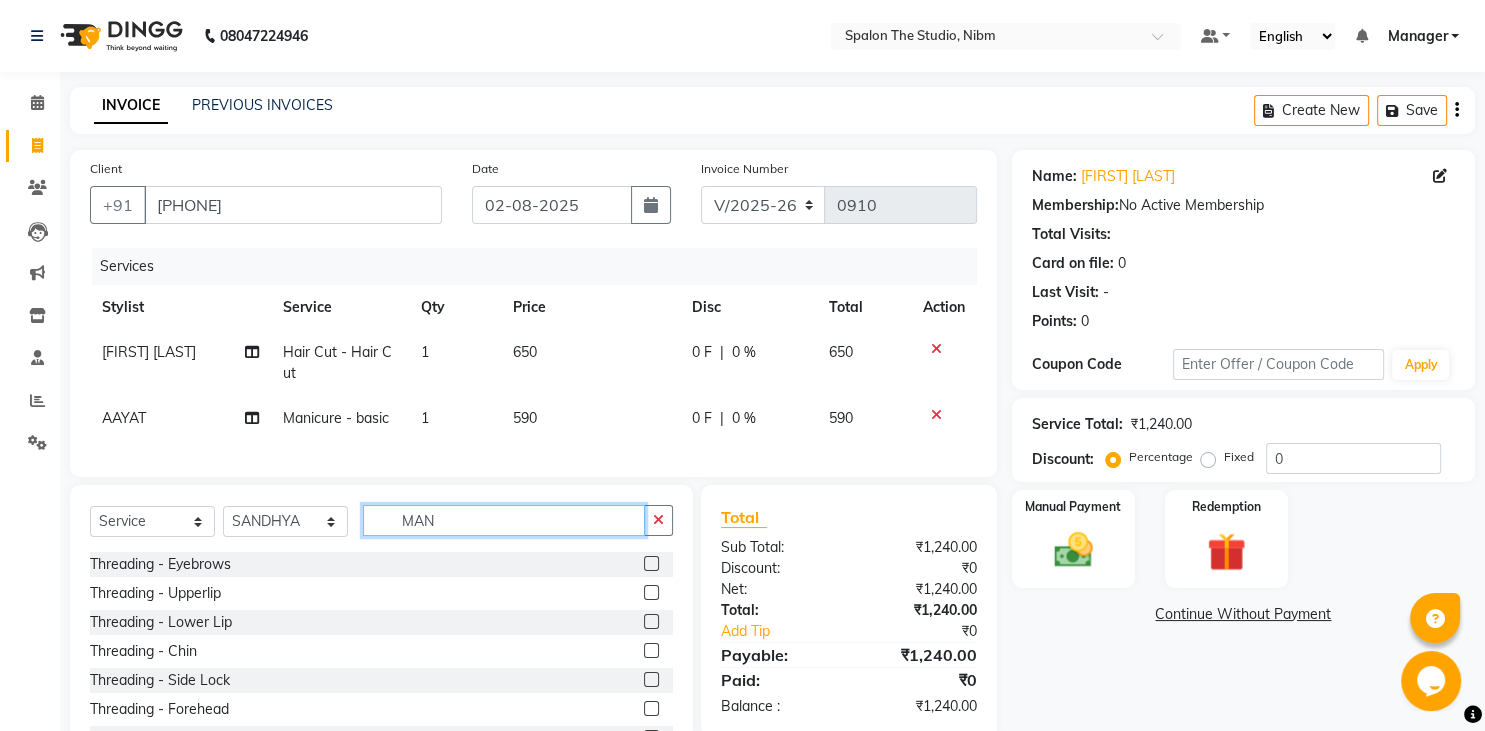 click on "MAN" 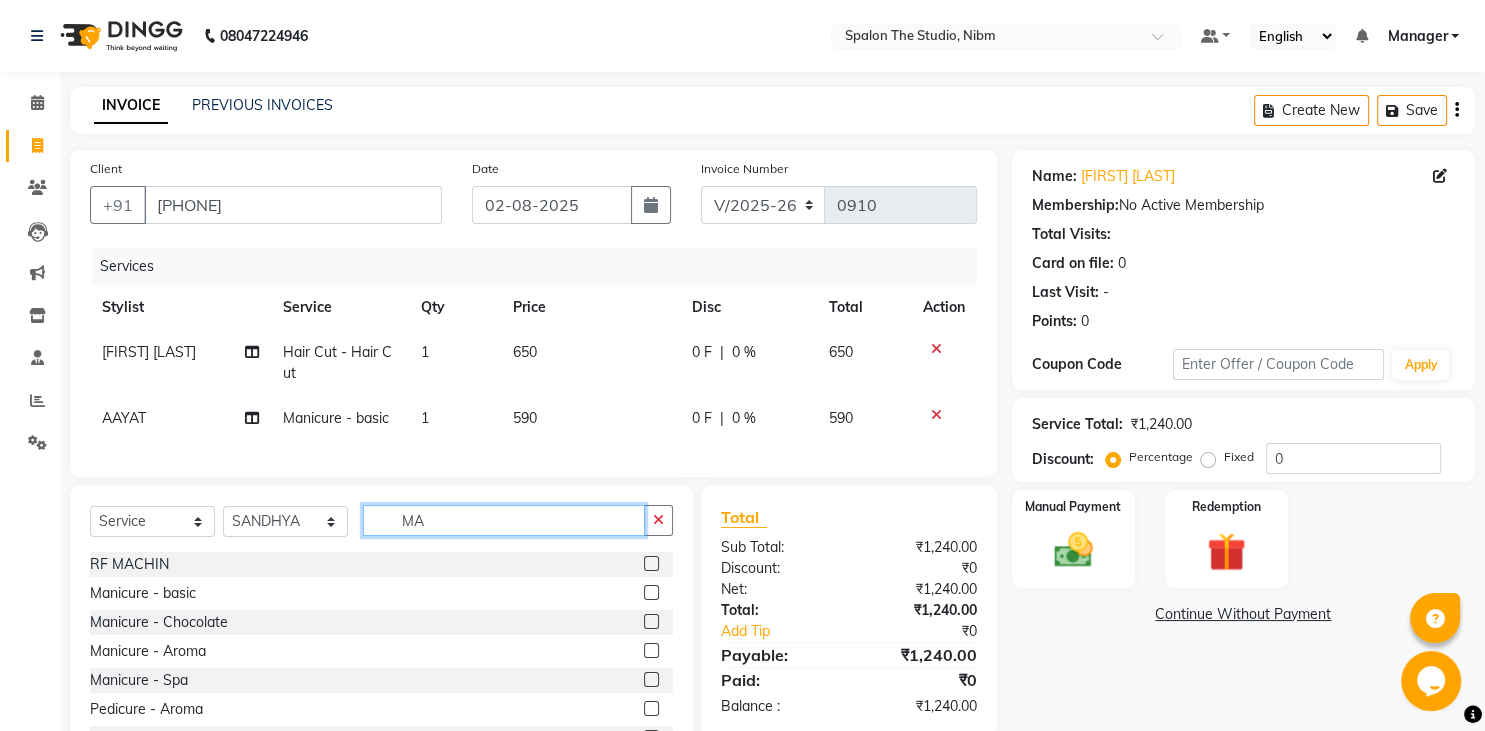 type on "M" 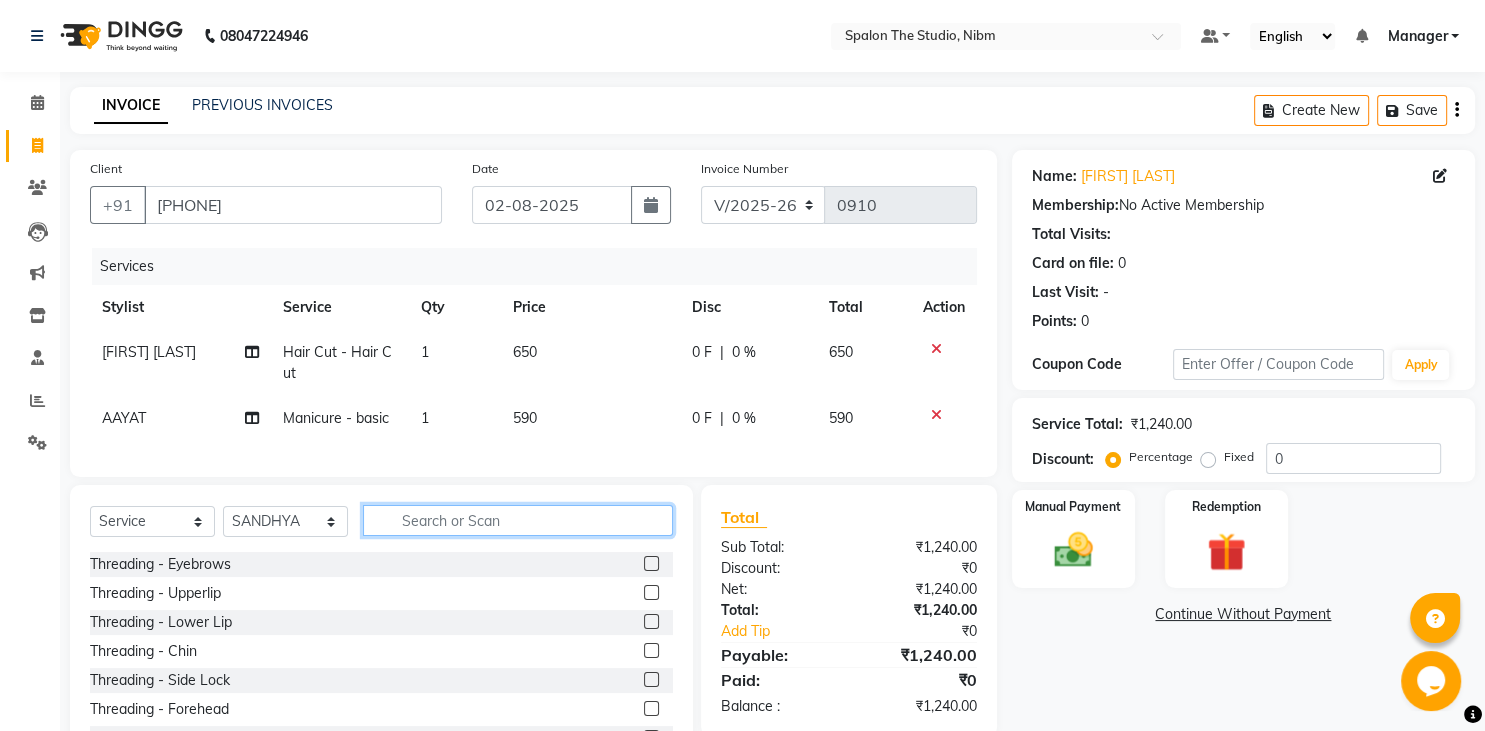 click 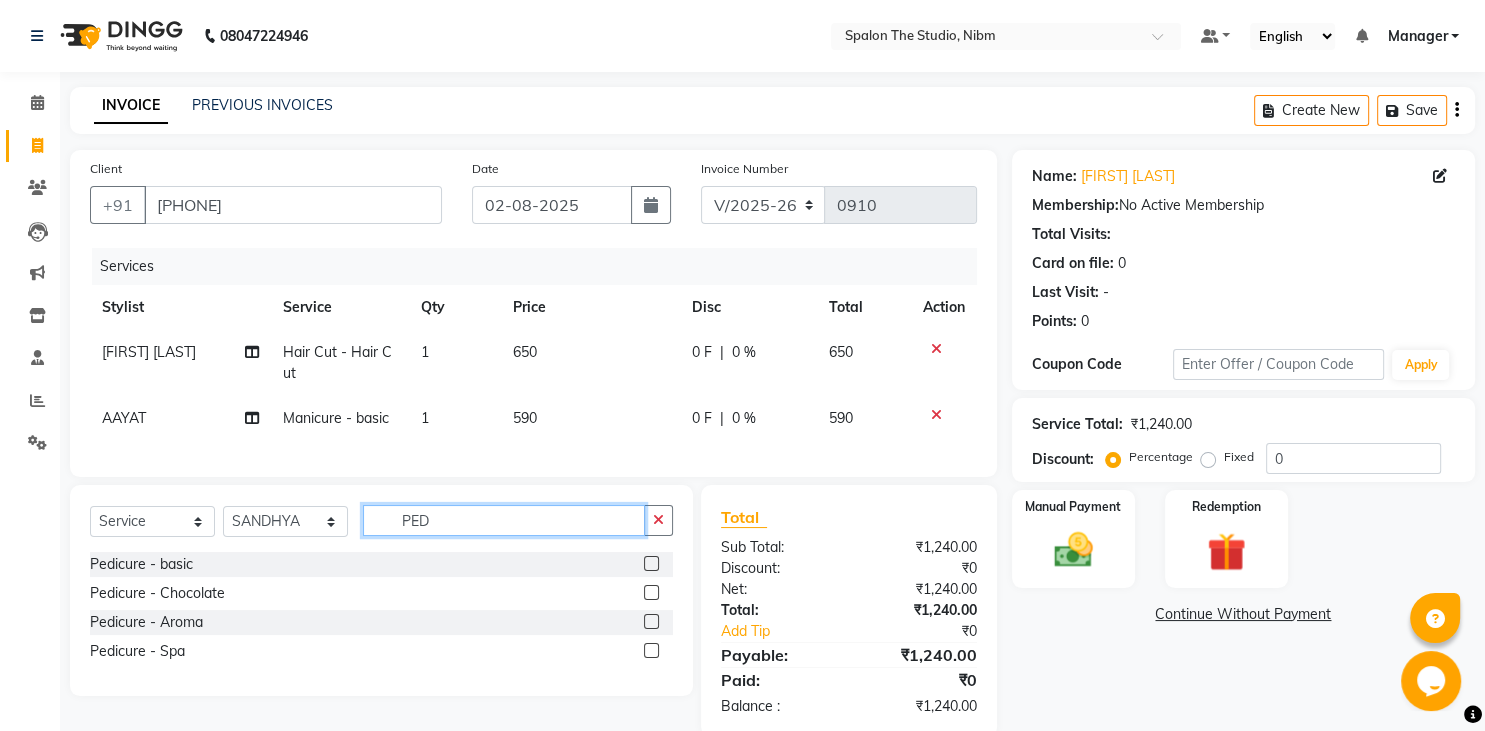 type on "PED" 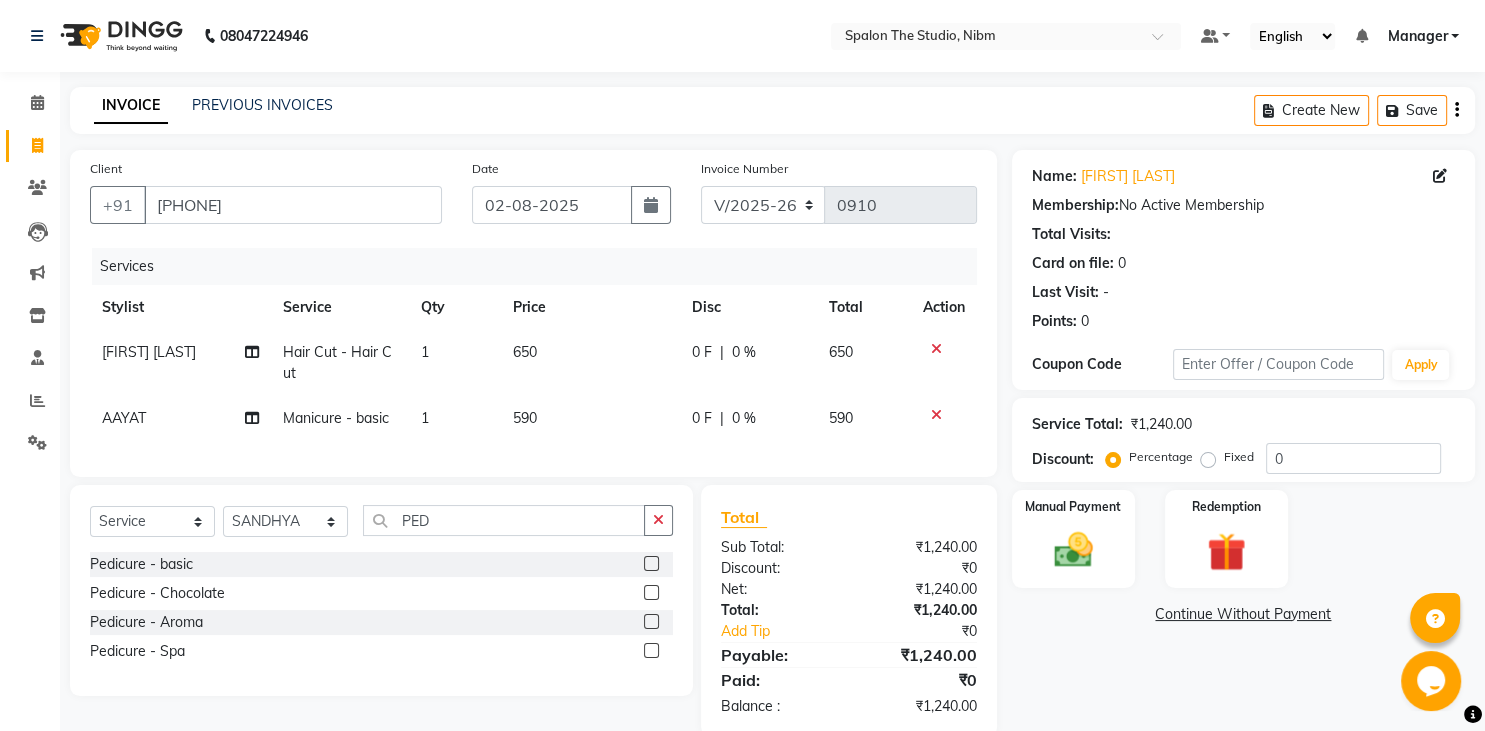 click 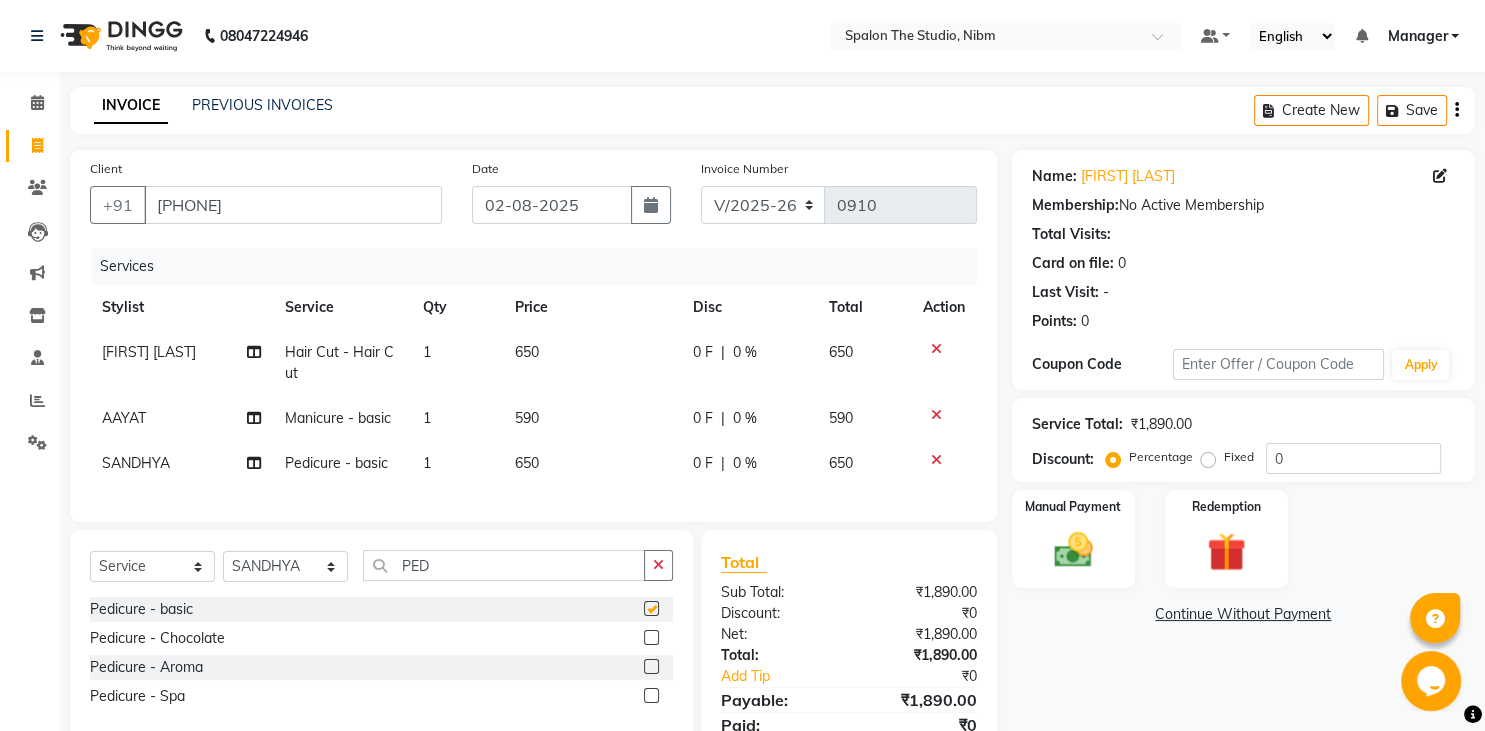 checkbox on "false" 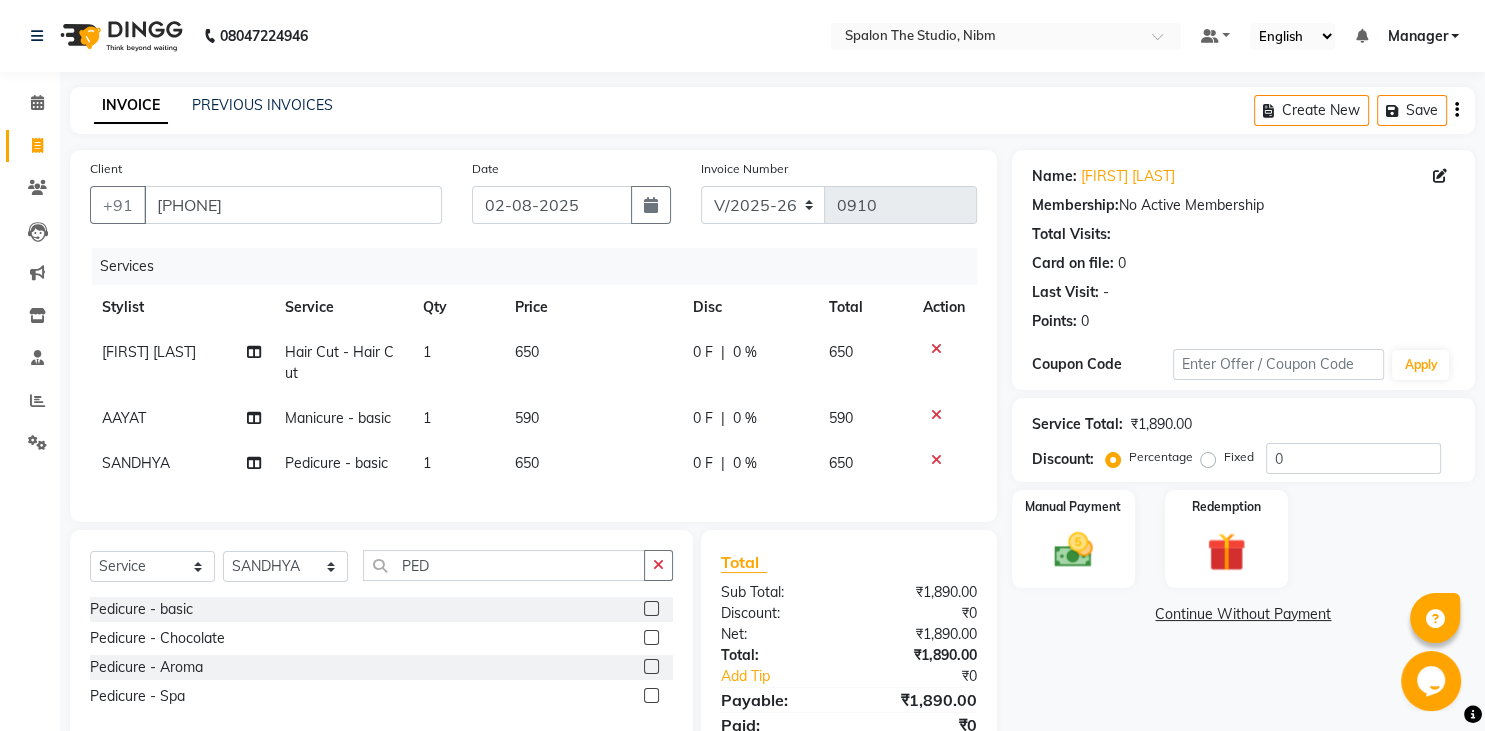 click on "590" 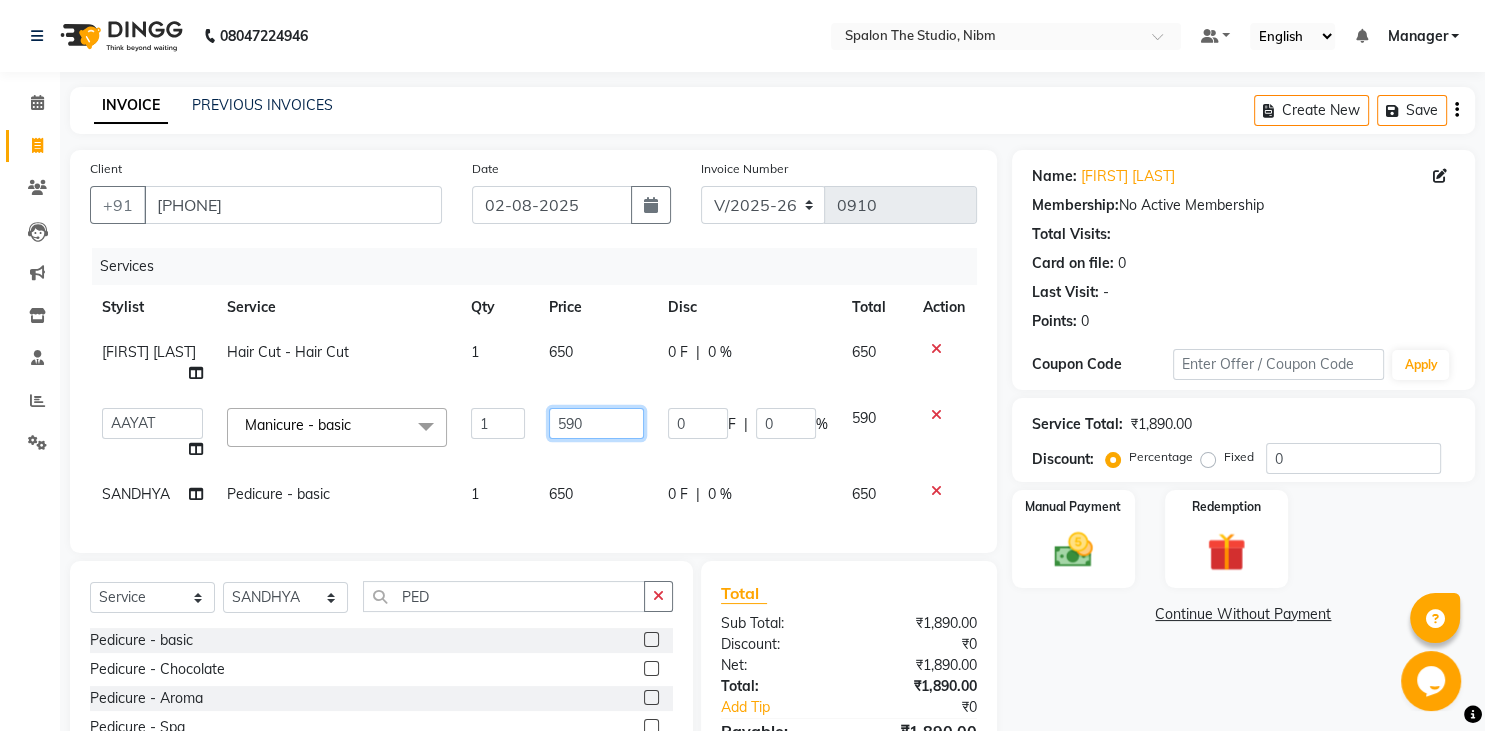 click on "590" 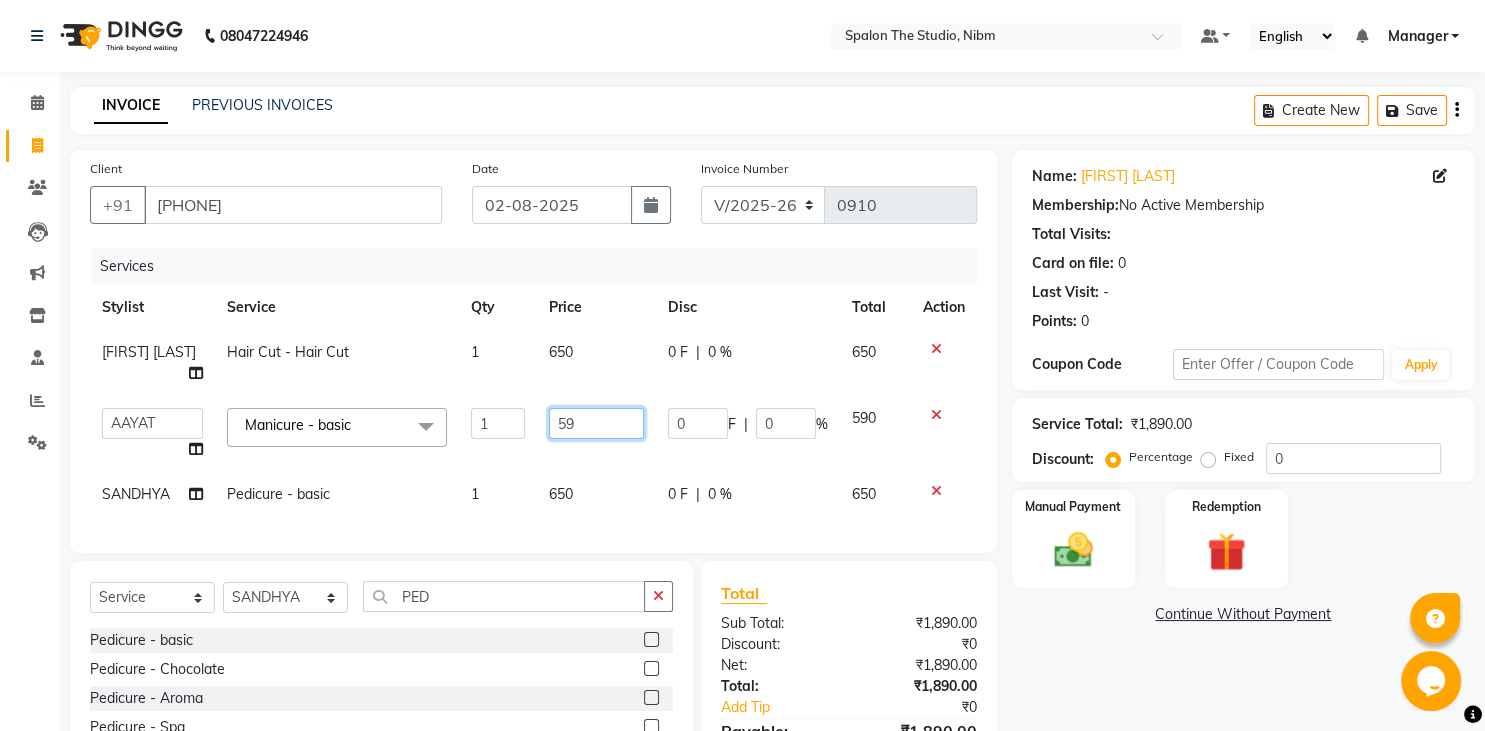 type on "5" 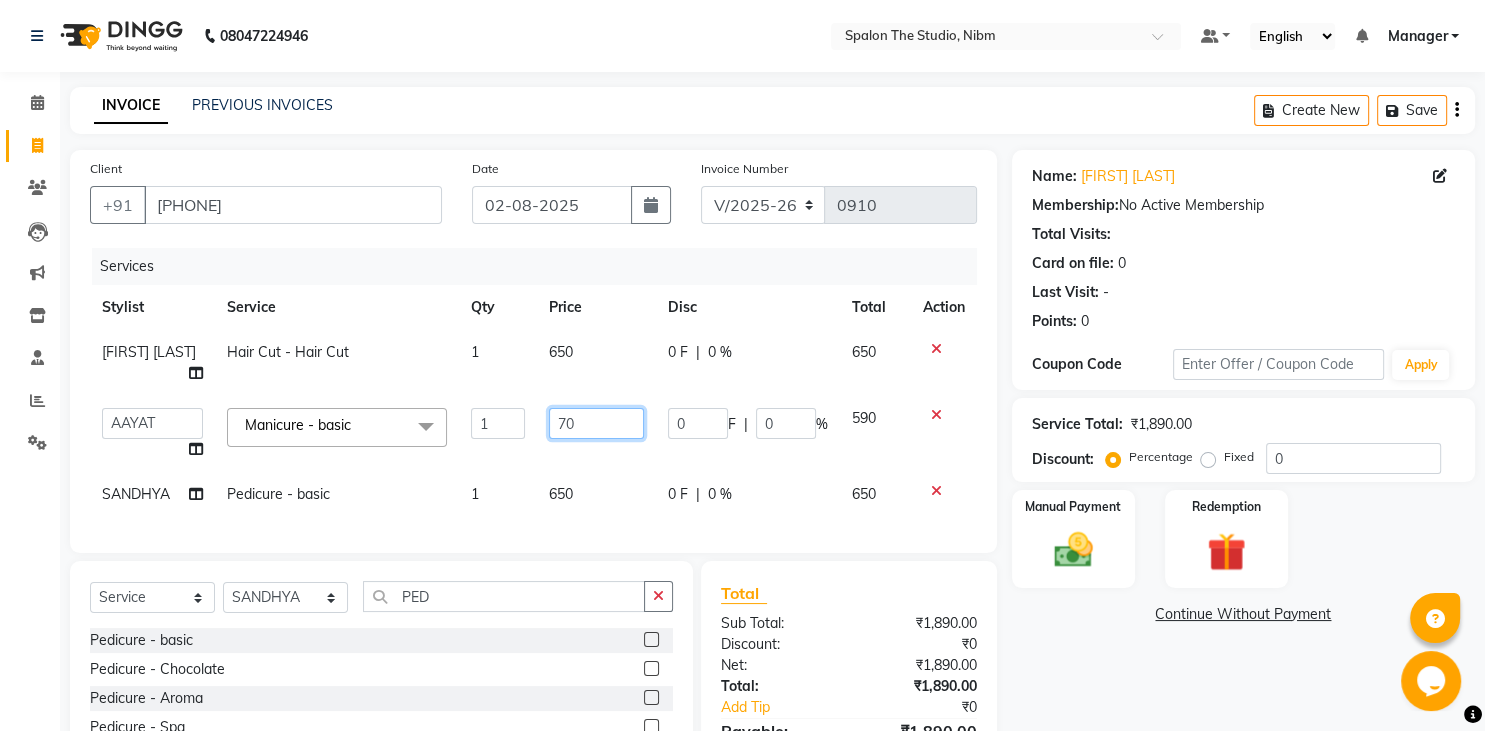 type on "700" 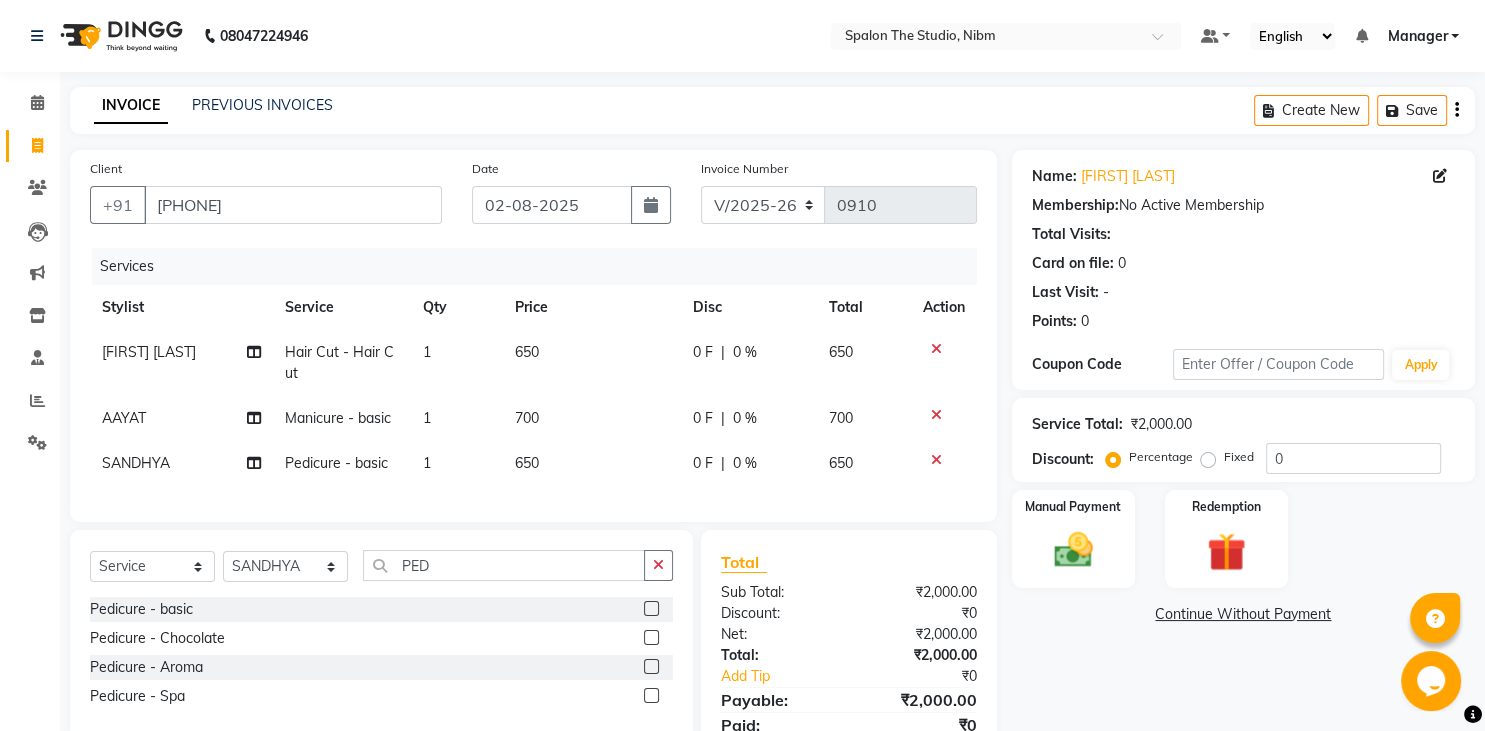 click on "650" 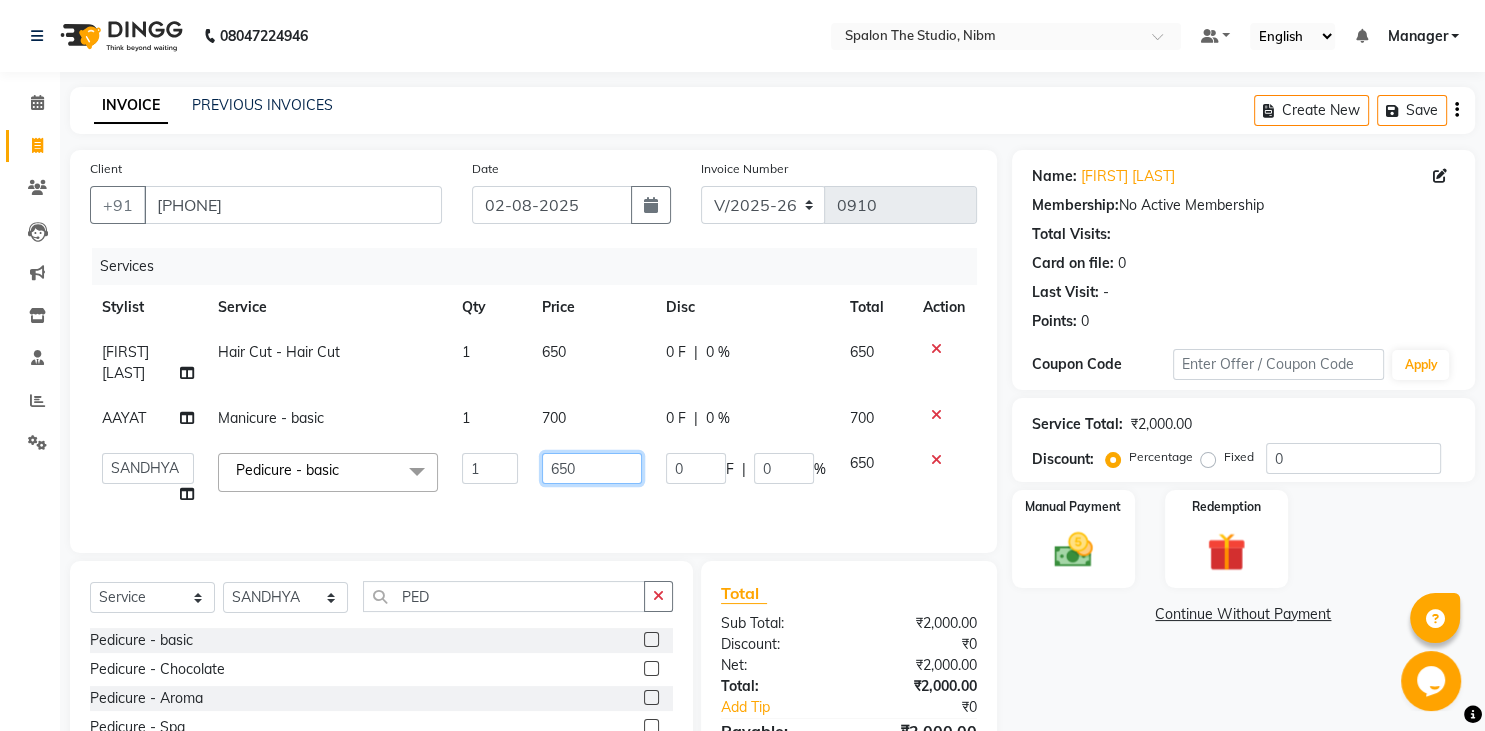 click on "650" 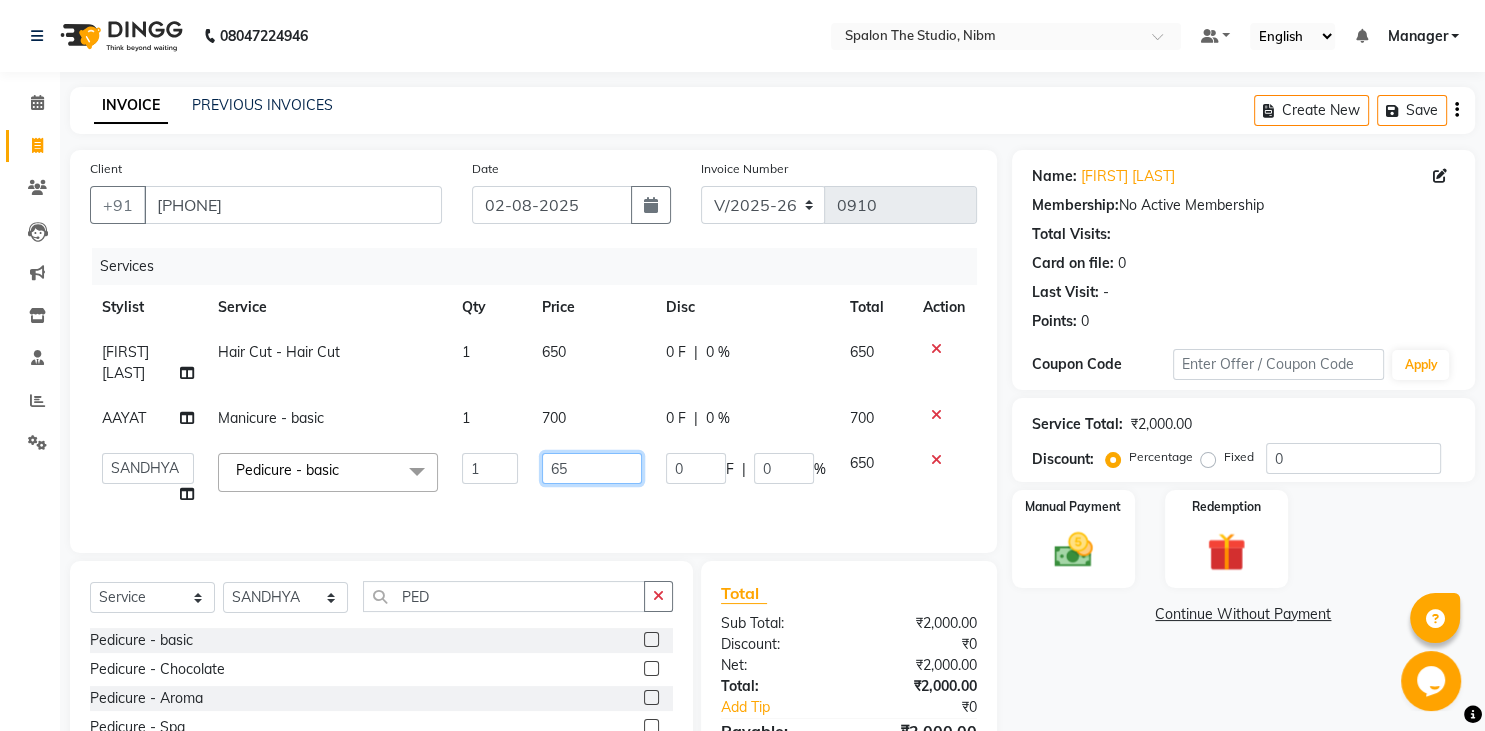 type on "6" 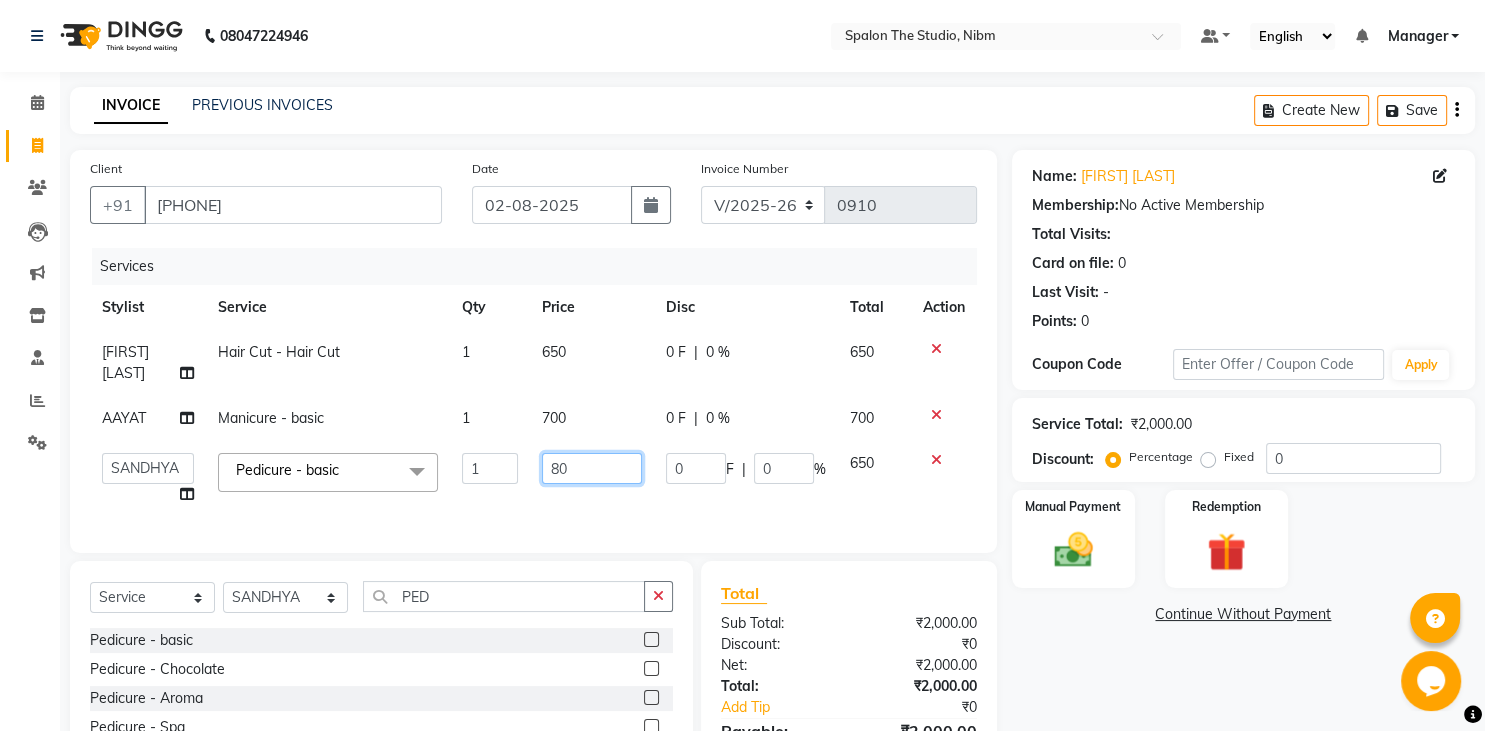 type on "800" 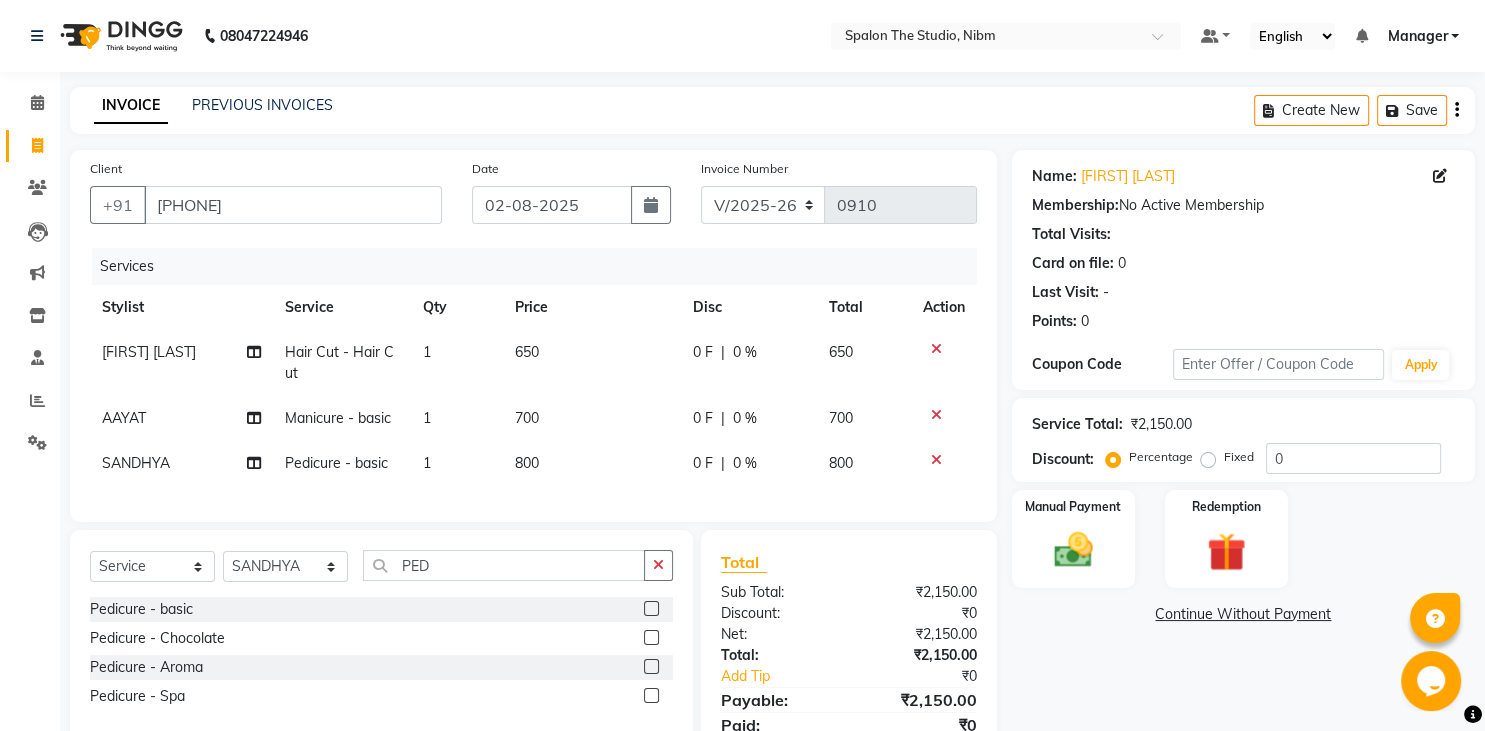 click on "Services Stylist Service Qty Price Disc Total Action [FIRST] [LAST] Hair Cut - Hair Cut 1 650 0 F | 0 % 650 [FIRST] Manicure - basic 1 700 0 F | 0 % 700 [FIRST] Pedicure - basic 1 800 0 F | 0 % 800" 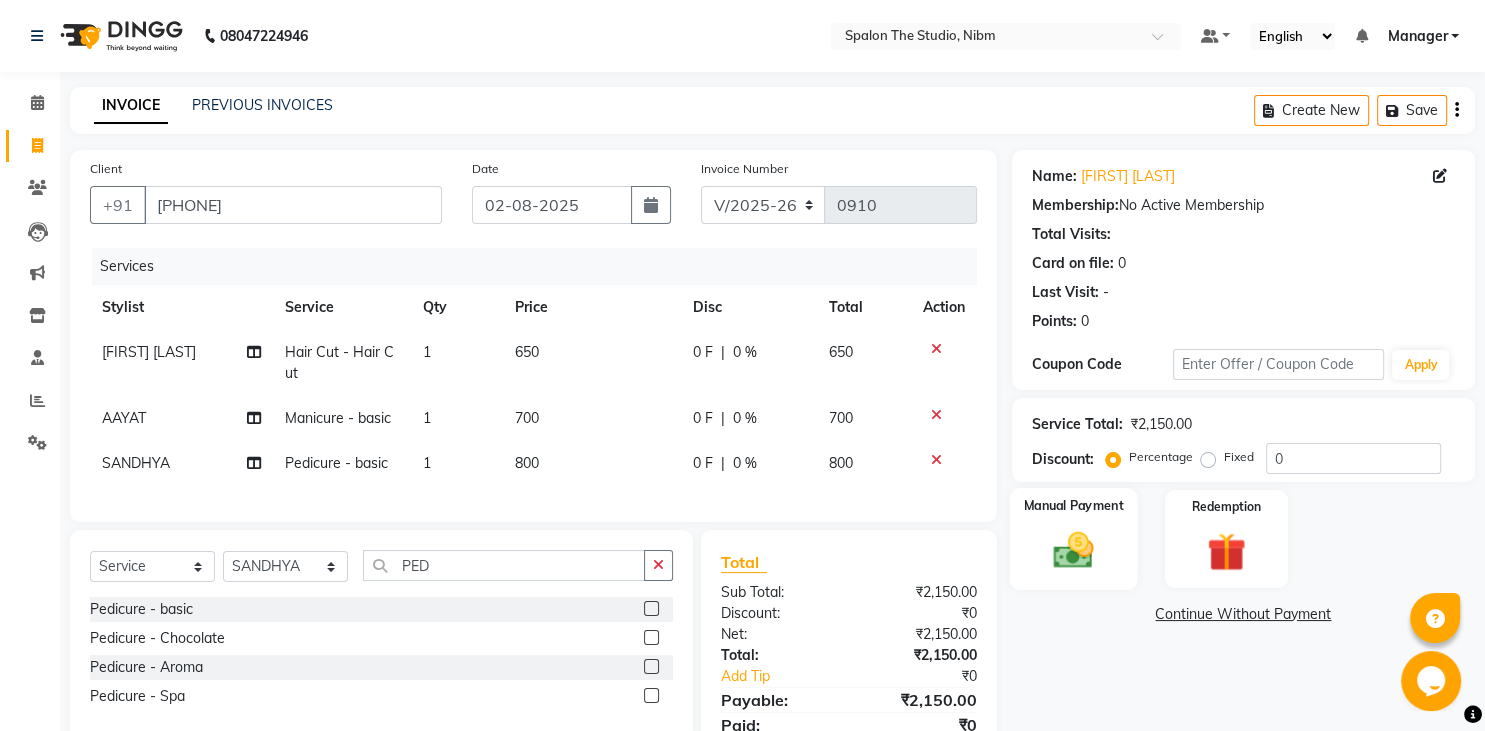click 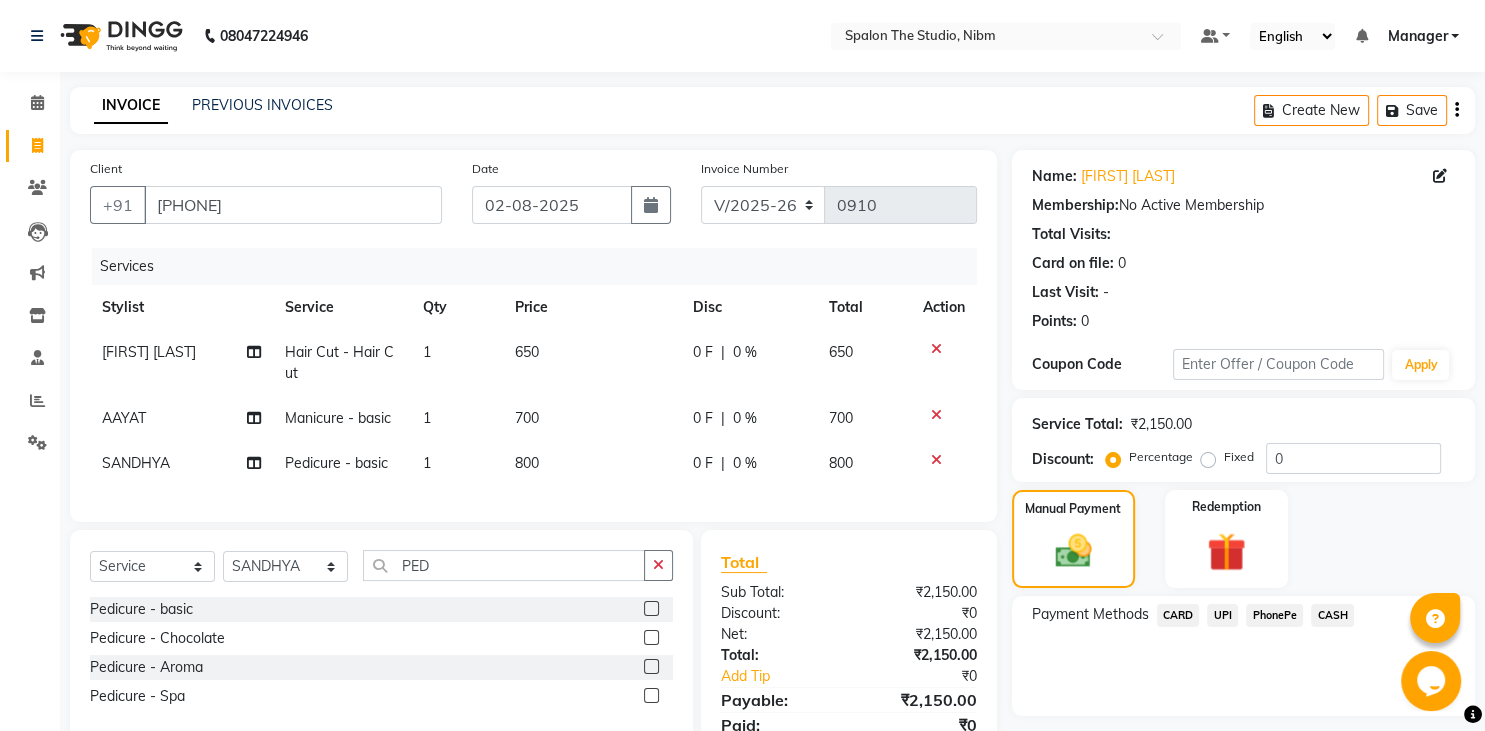 click on "UPI" 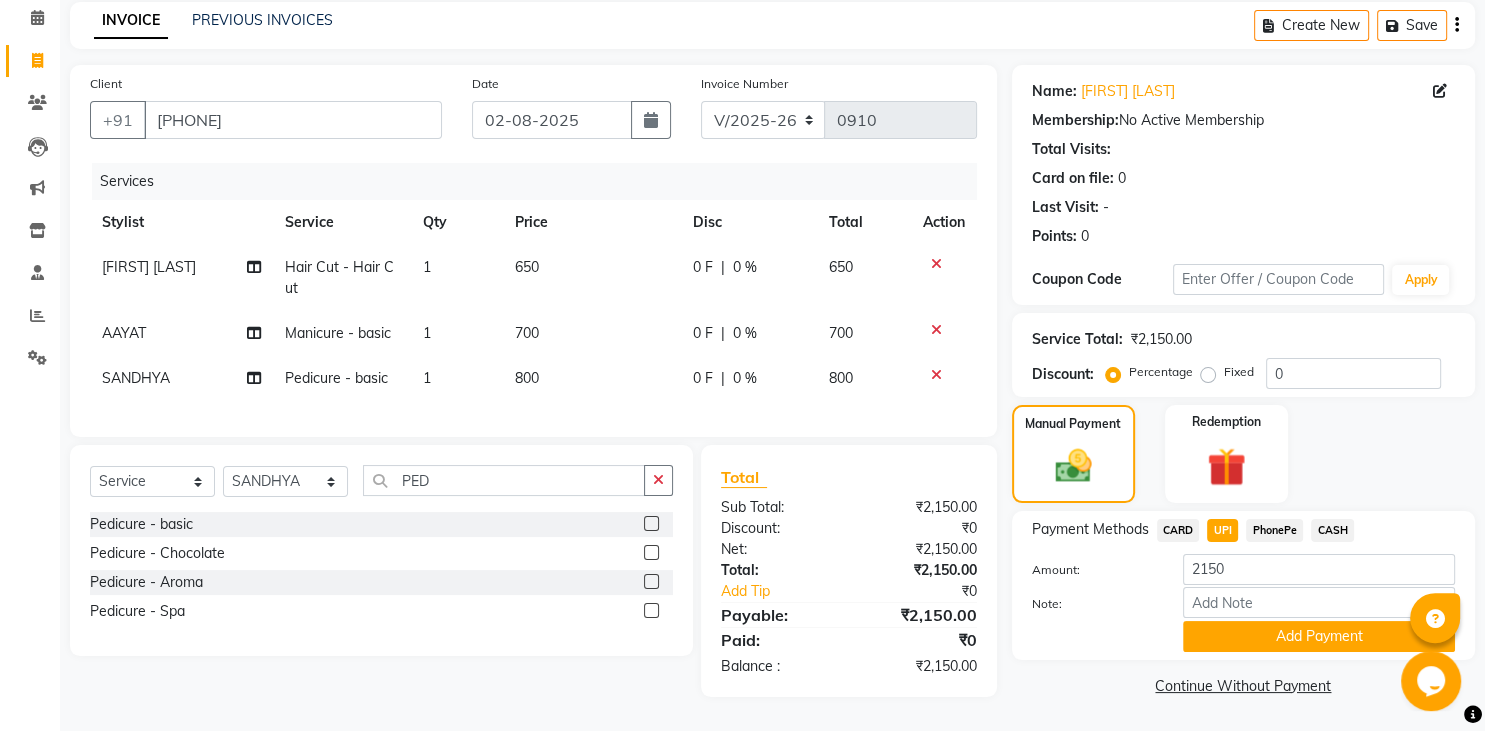 scroll, scrollTop: 108, scrollLeft: 0, axis: vertical 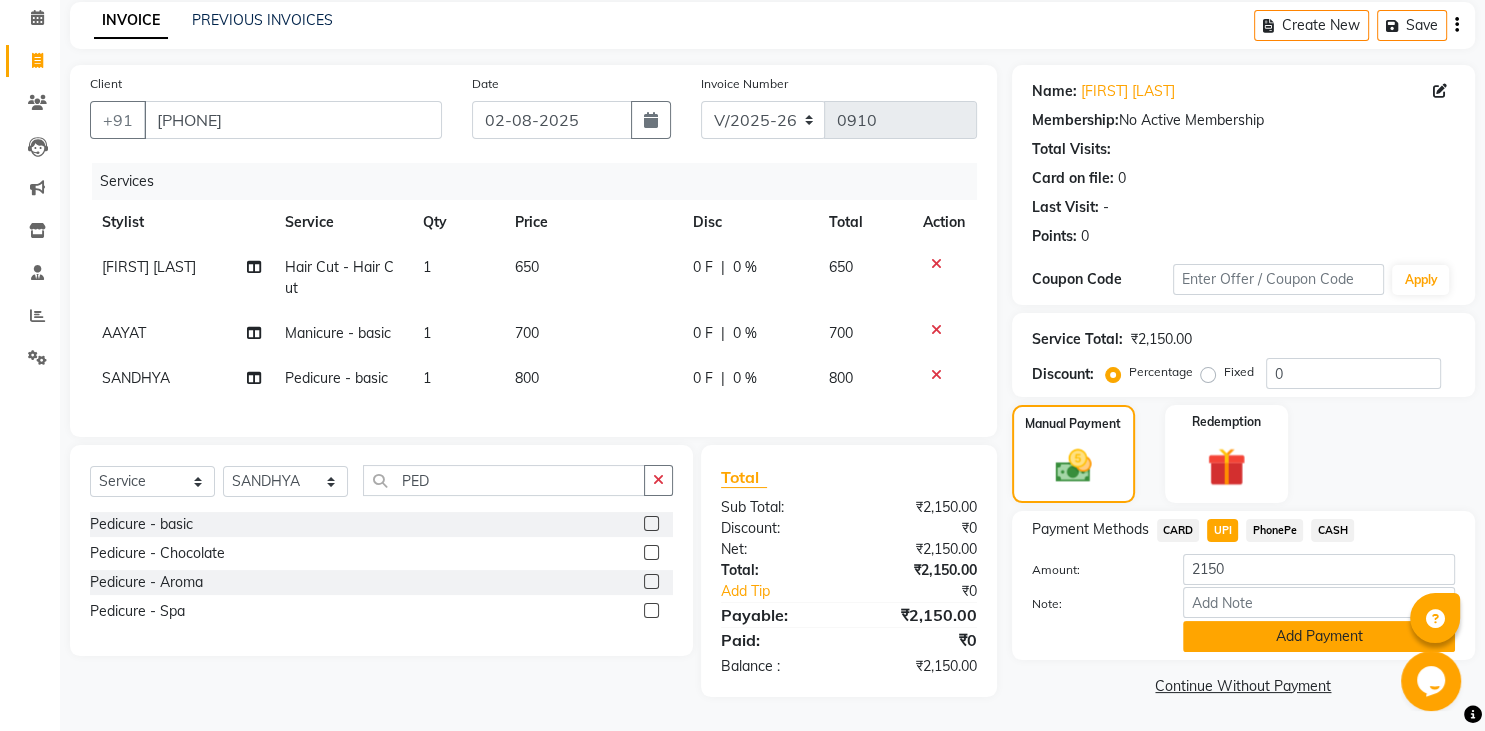 click on "Add Payment" 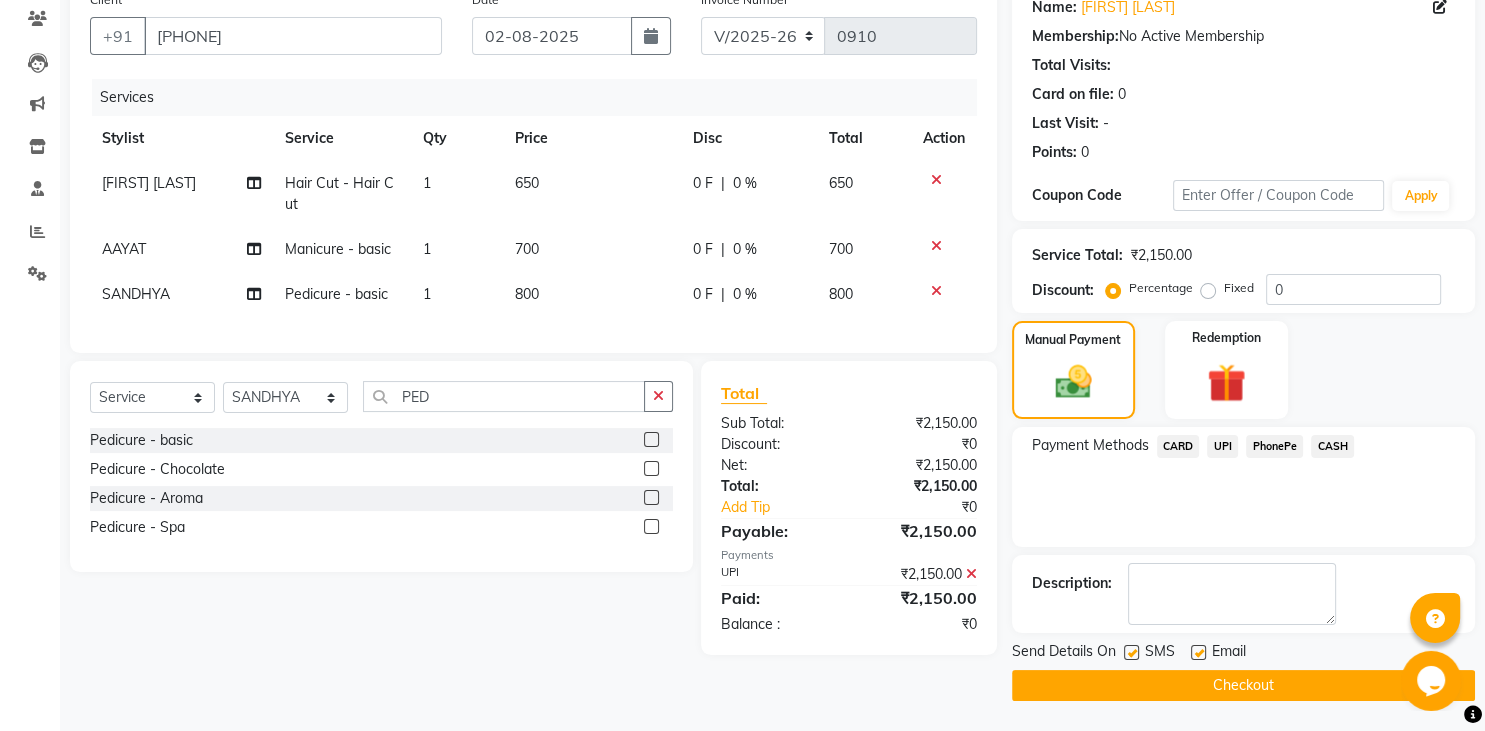 scroll, scrollTop: 190, scrollLeft: 0, axis: vertical 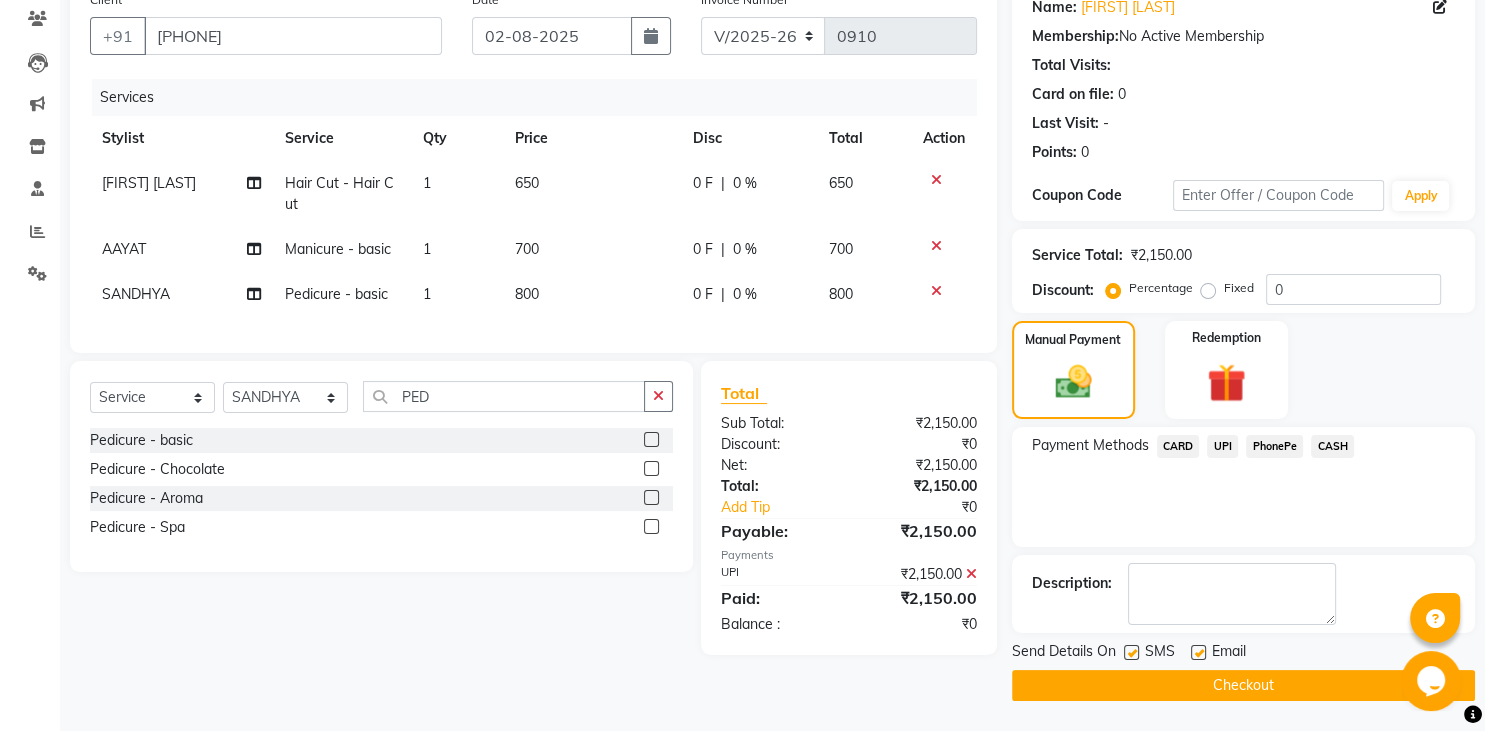 click on "Checkout" 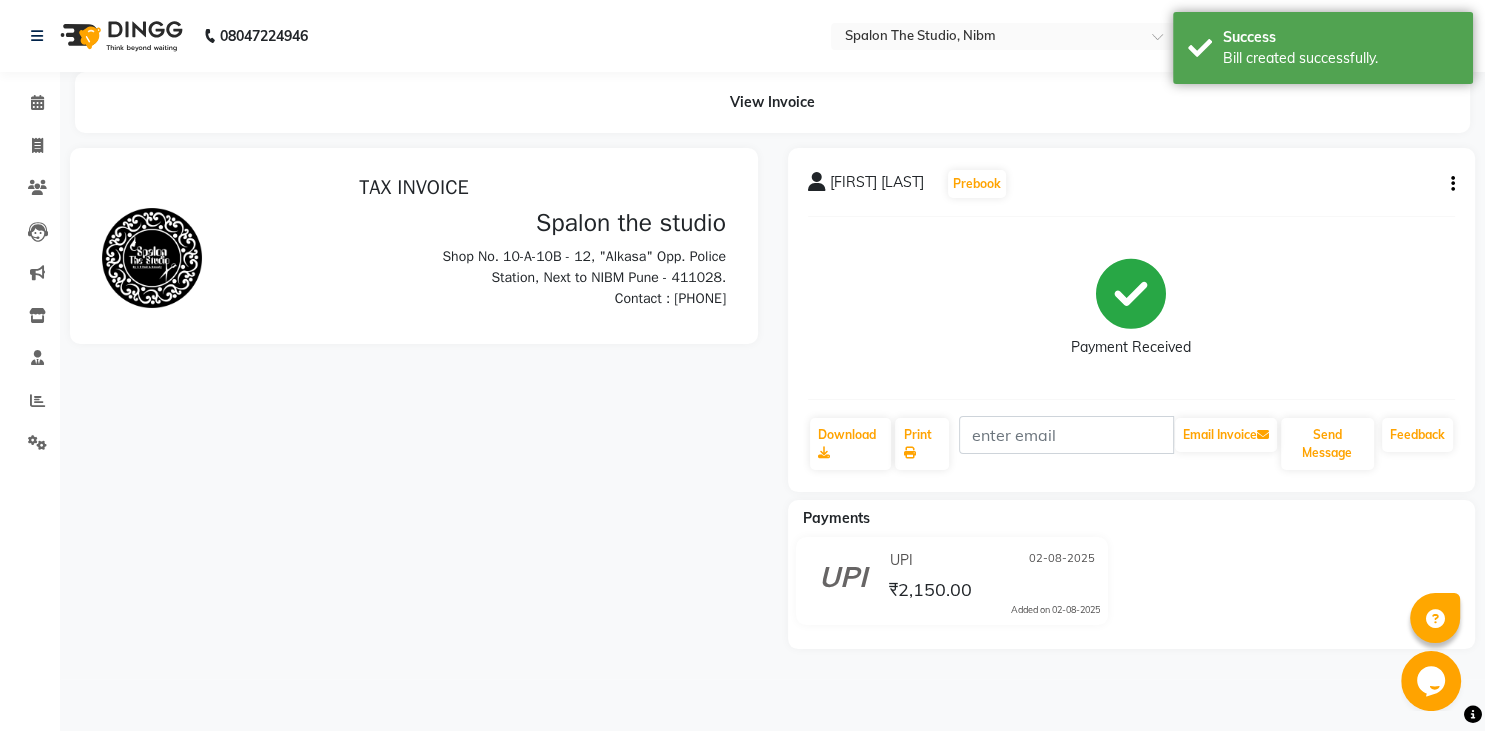 scroll, scrollTop: 0, scrollLeft: 0, axis: both 